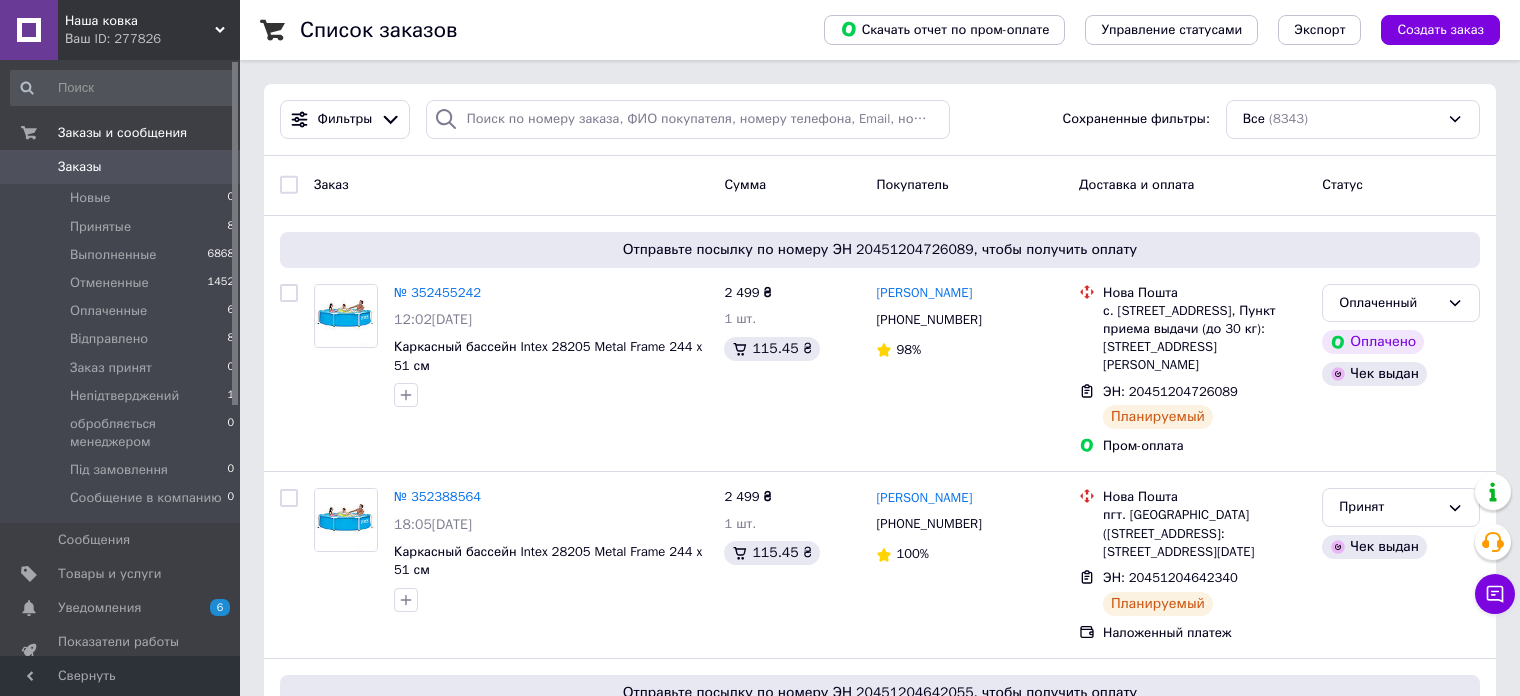 drag, startPoint x: 0, startPoint y: 0, endPoint x: 539, endPoint y: 181, distance: 568.5789 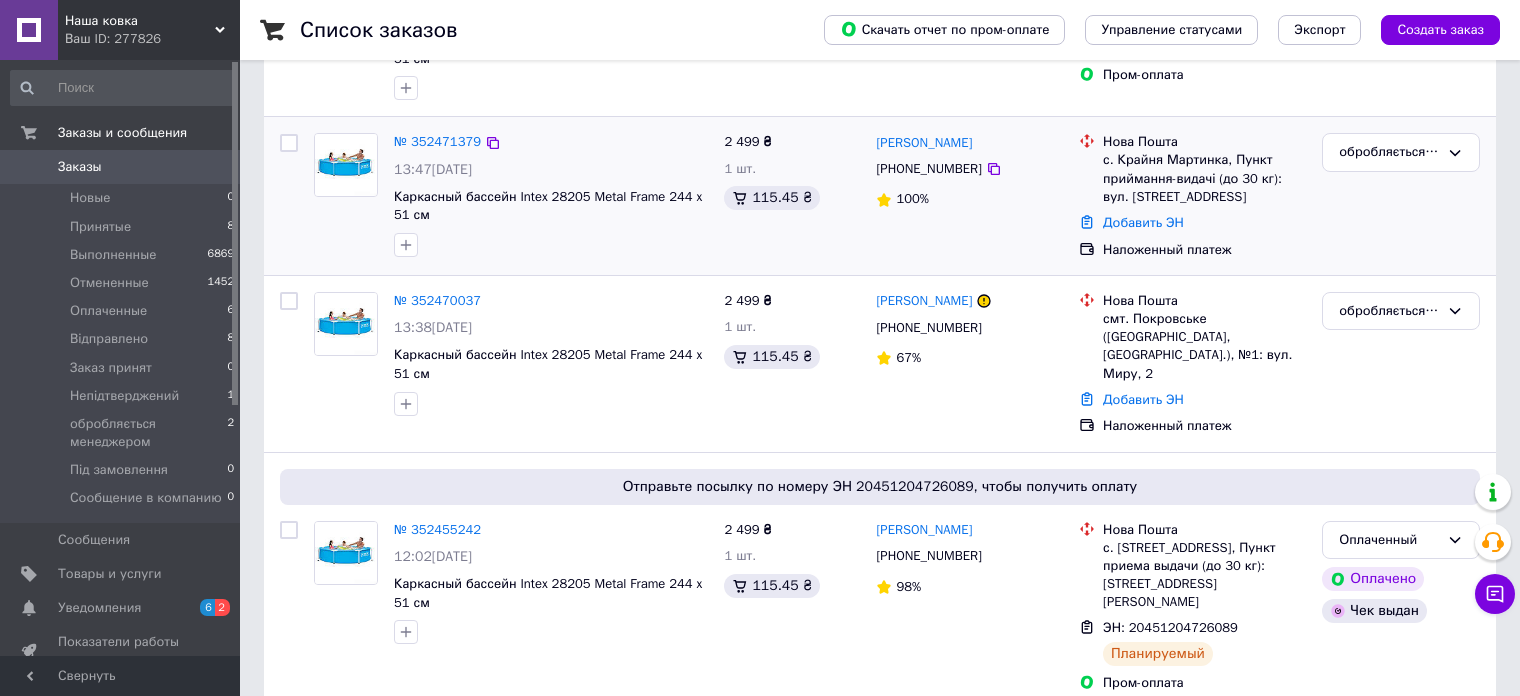 scroll, scrollTop: 300, scrollLeft: 0, axis: vertical 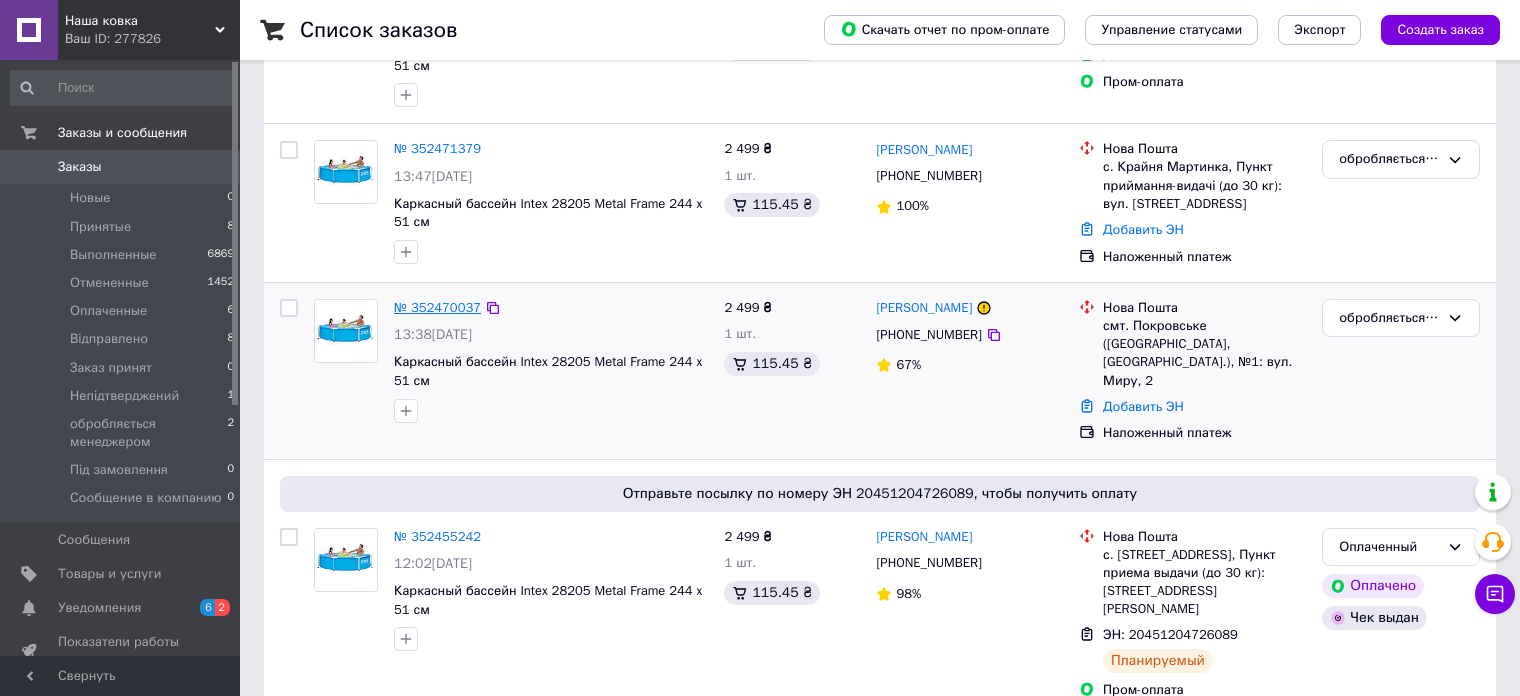 click on "№ 352470037" at bounding box center [437, 307] 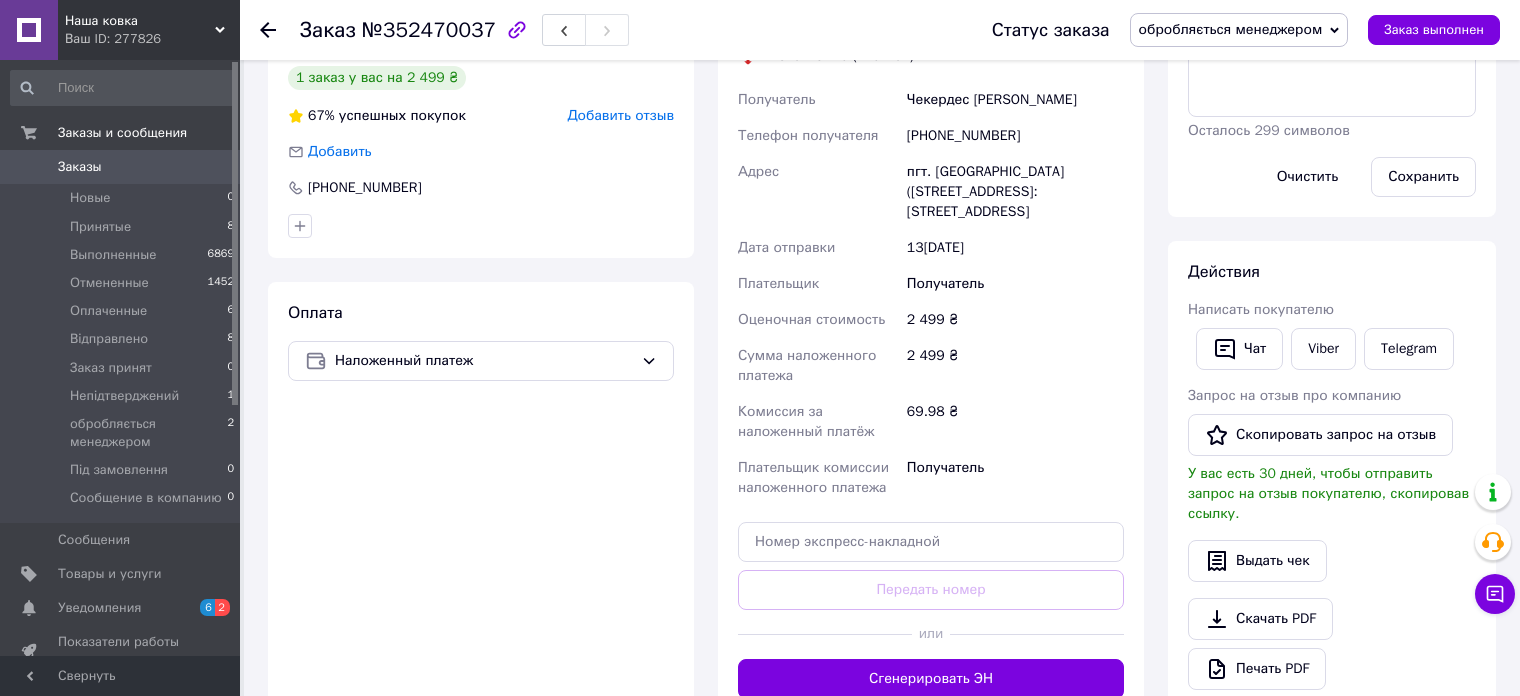 scroll, scrollTop: 500, scrollLeft: 0, axis: vertical 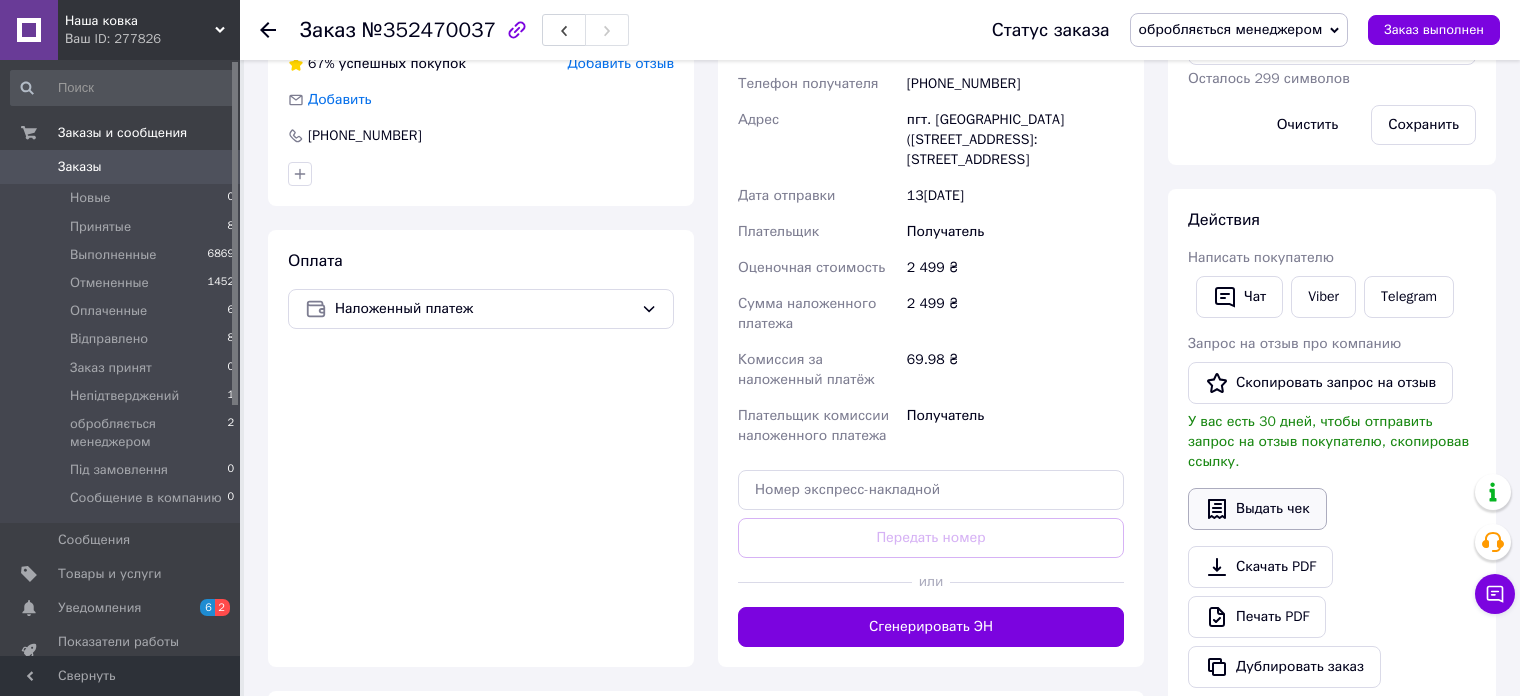 click on "Выдать чек" at bounding box center [1257, 509] 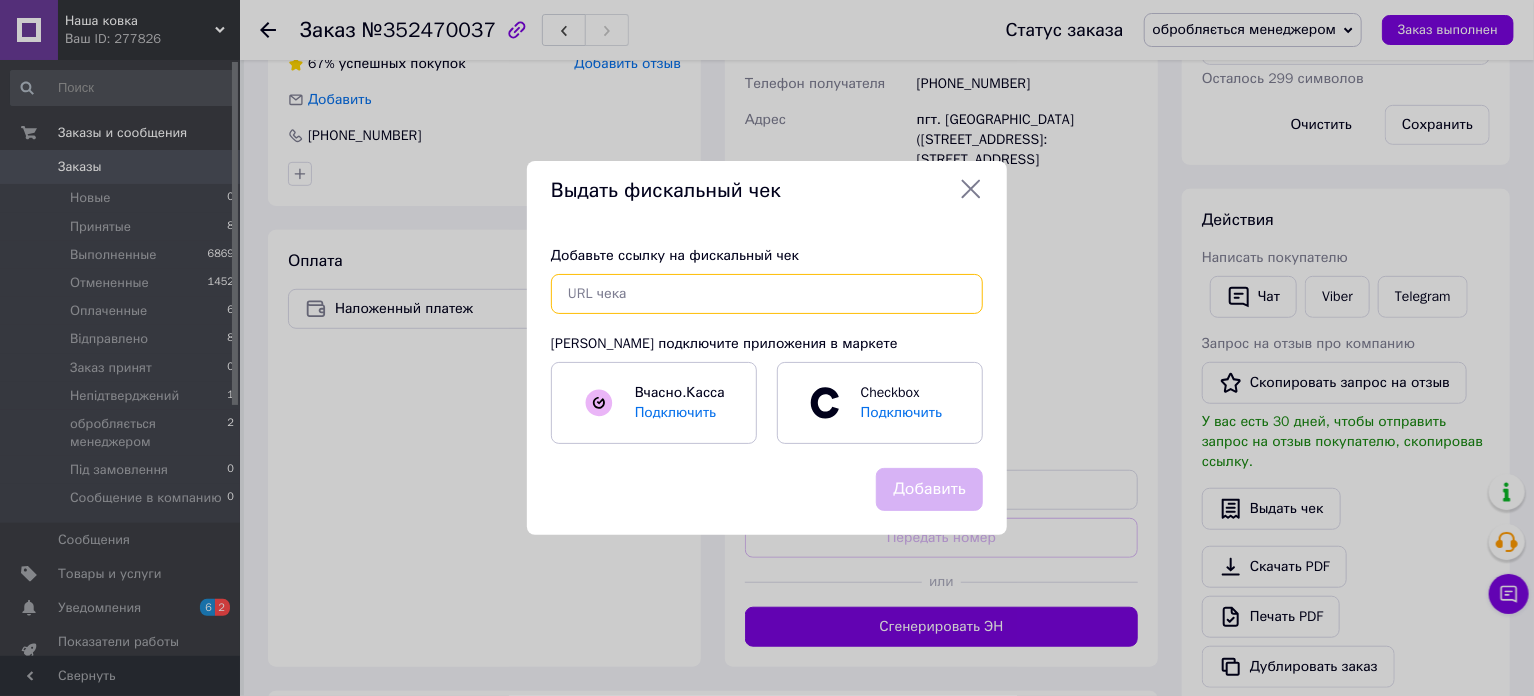 click at bounding box center [767, 294] 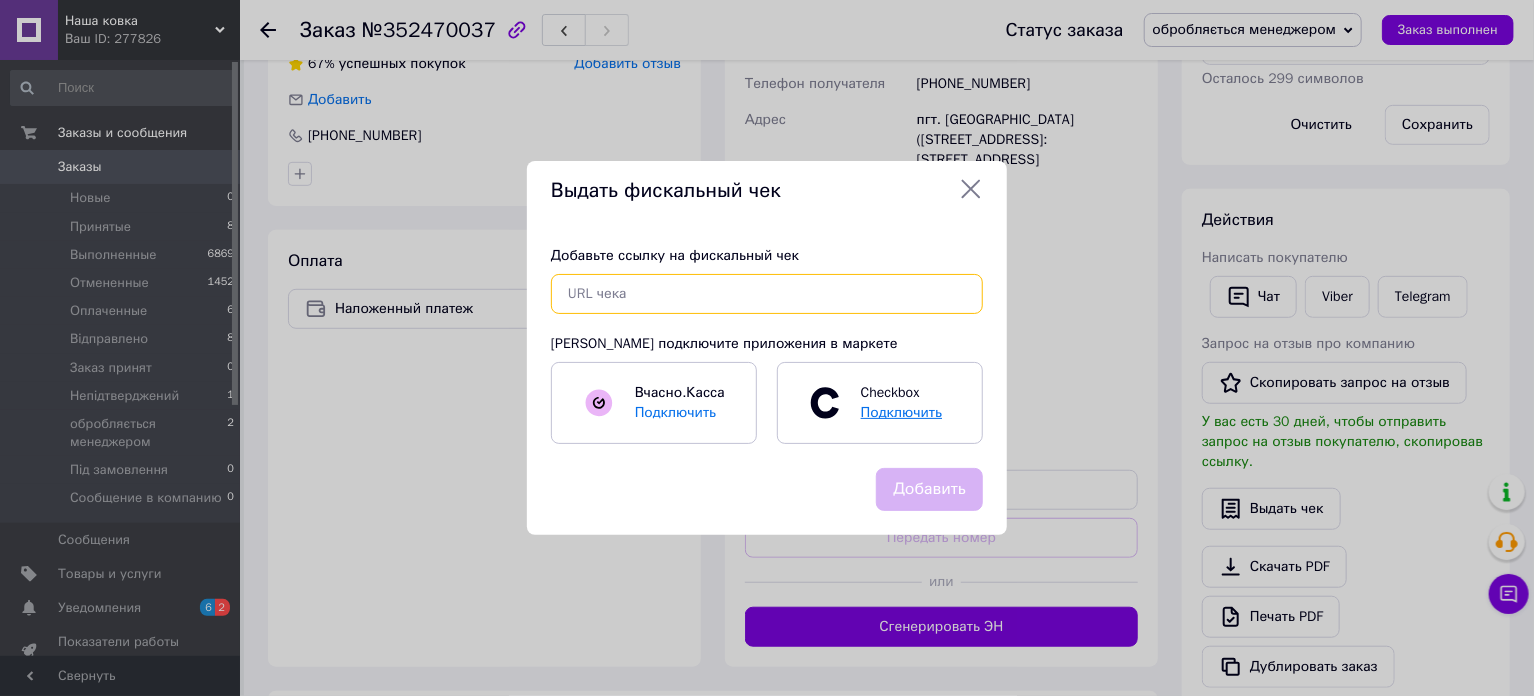 paste on "[URL][DOMAIN_NAME]" 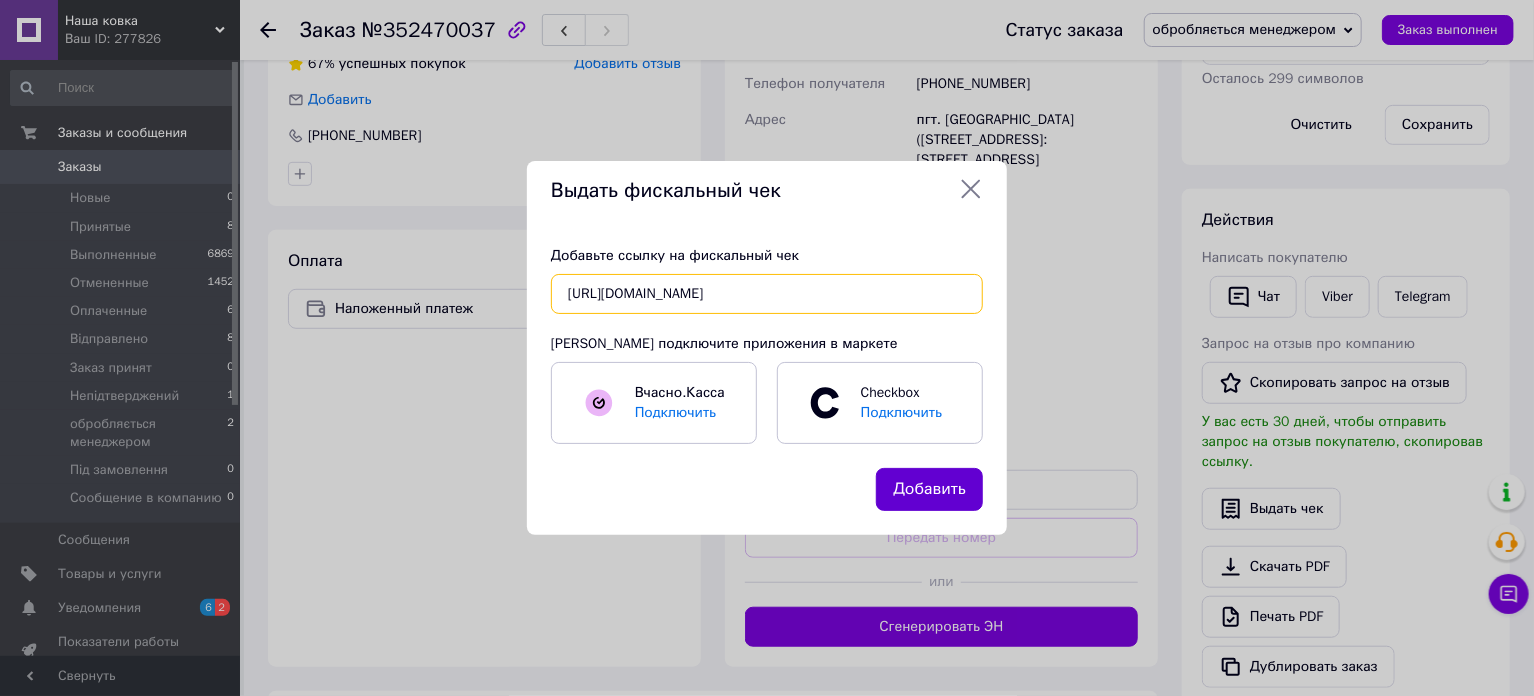 type on "[URL][DOMAIN_NAME]" 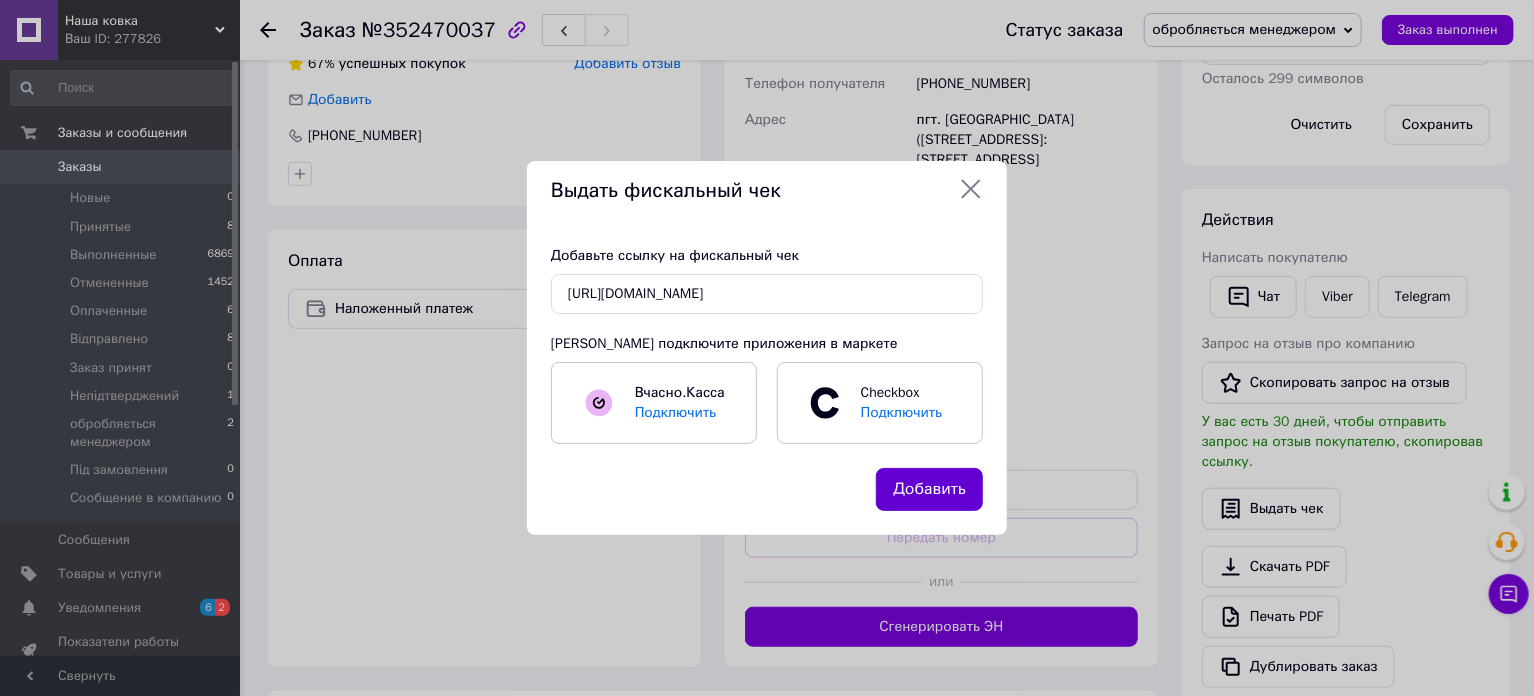 click on "Добавить" at bounding box center (929, 489) 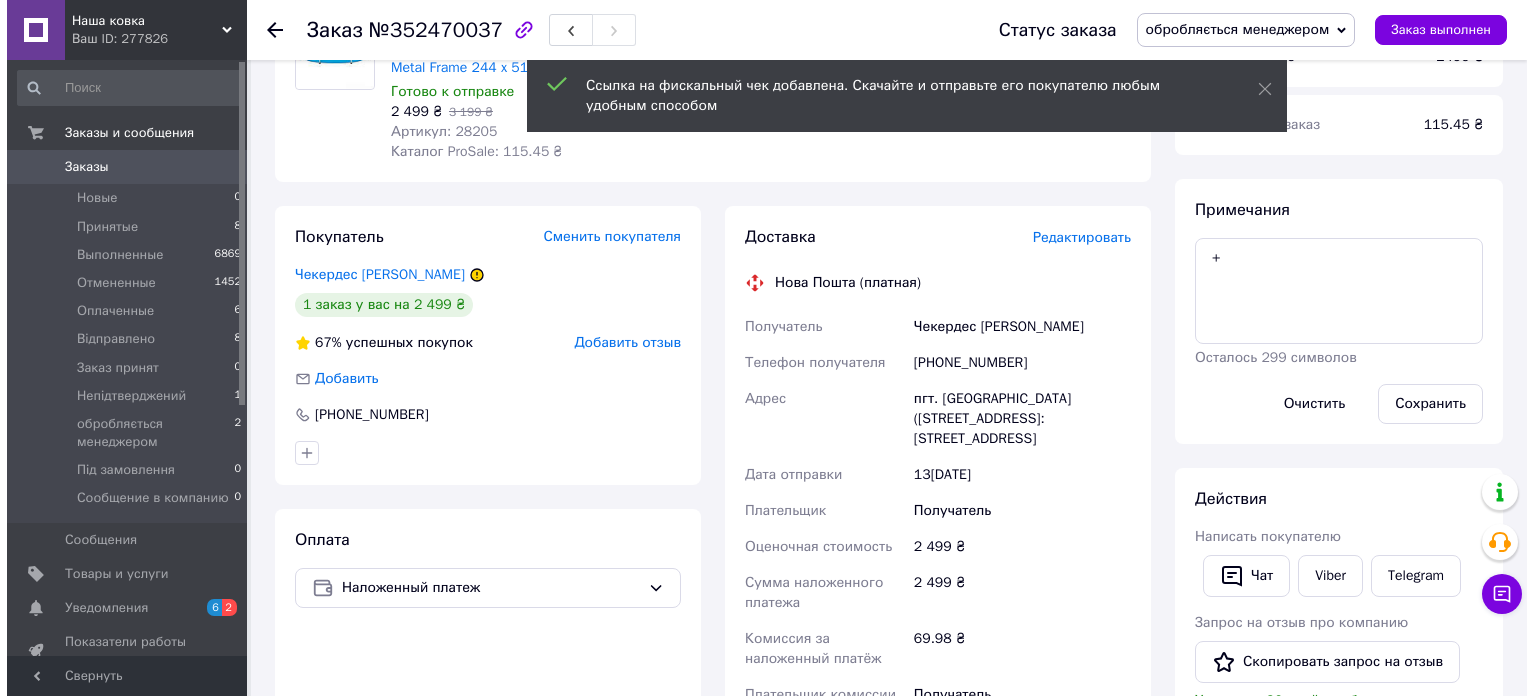 scroll, scrollTop: 200, scrollLeft: 0, axis: vertical 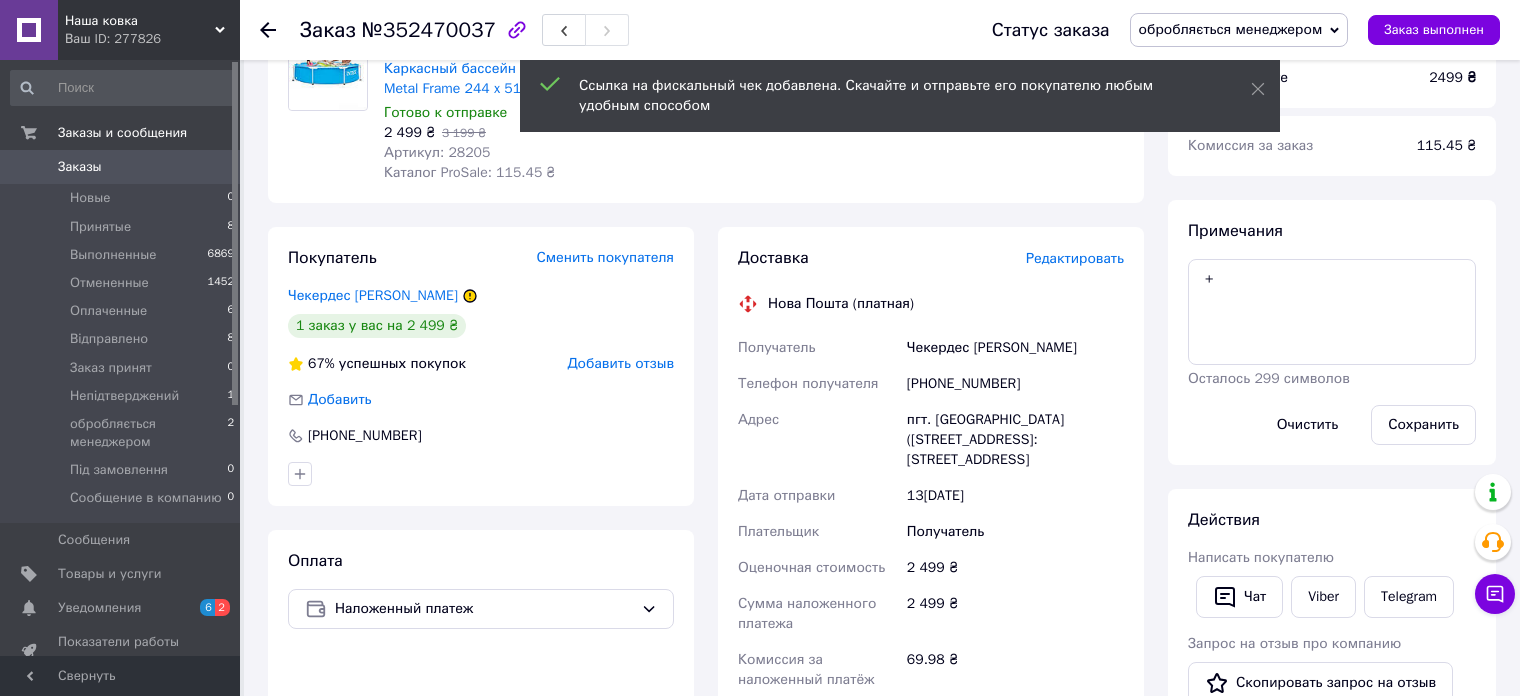 click on "Редактировать" at bounding box center [1075, 258] 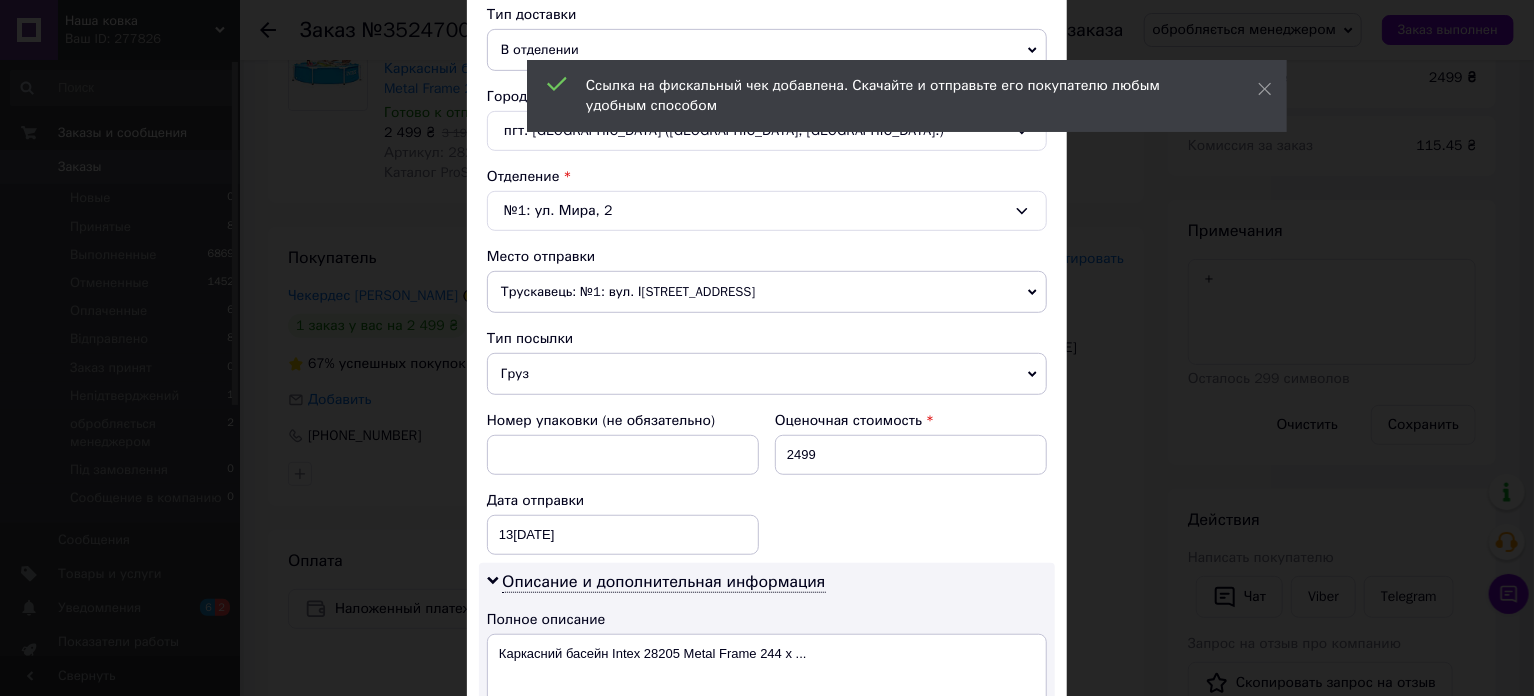 scroll, scrollTop: 500, scrollLeft: 0, axis: vertical 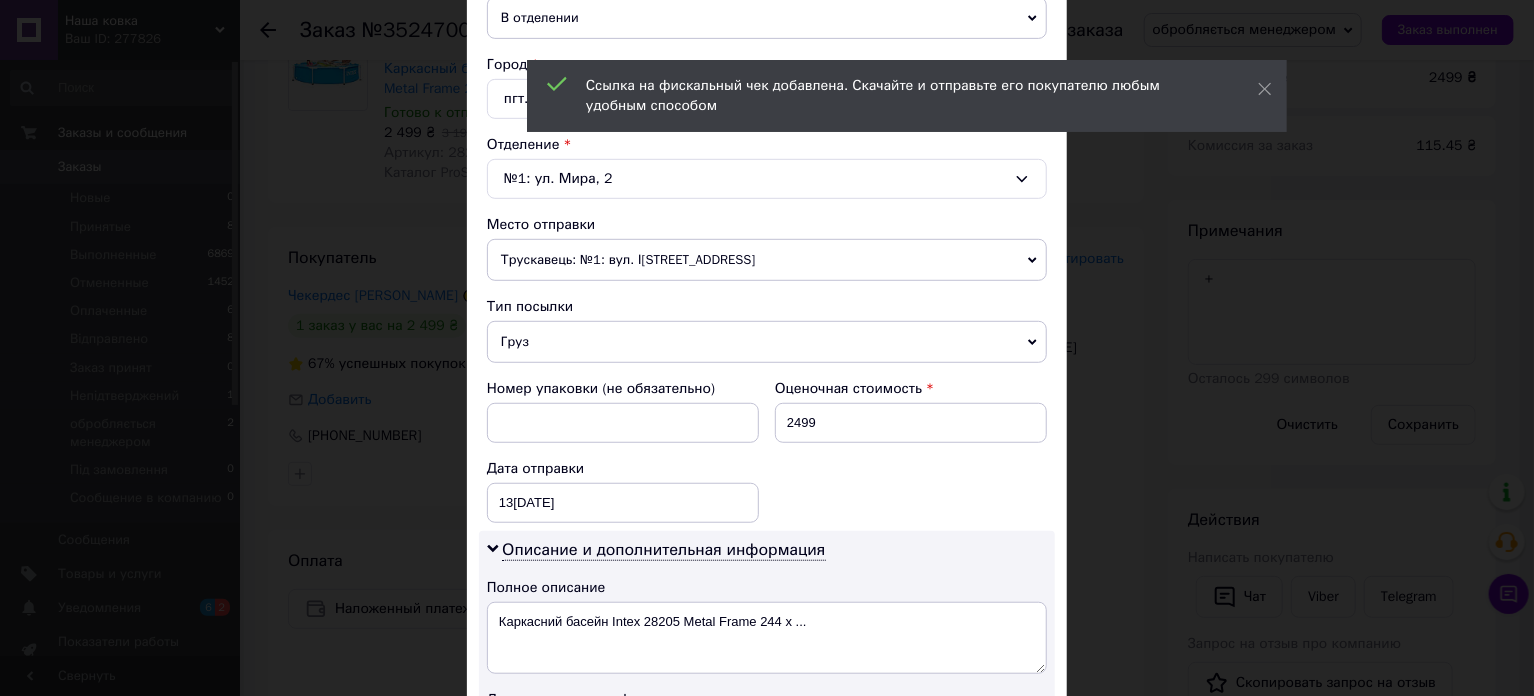 click on "Трускавець: №1: вул. І[STREET_ADDRESS]" at bounding box center [767, 260] 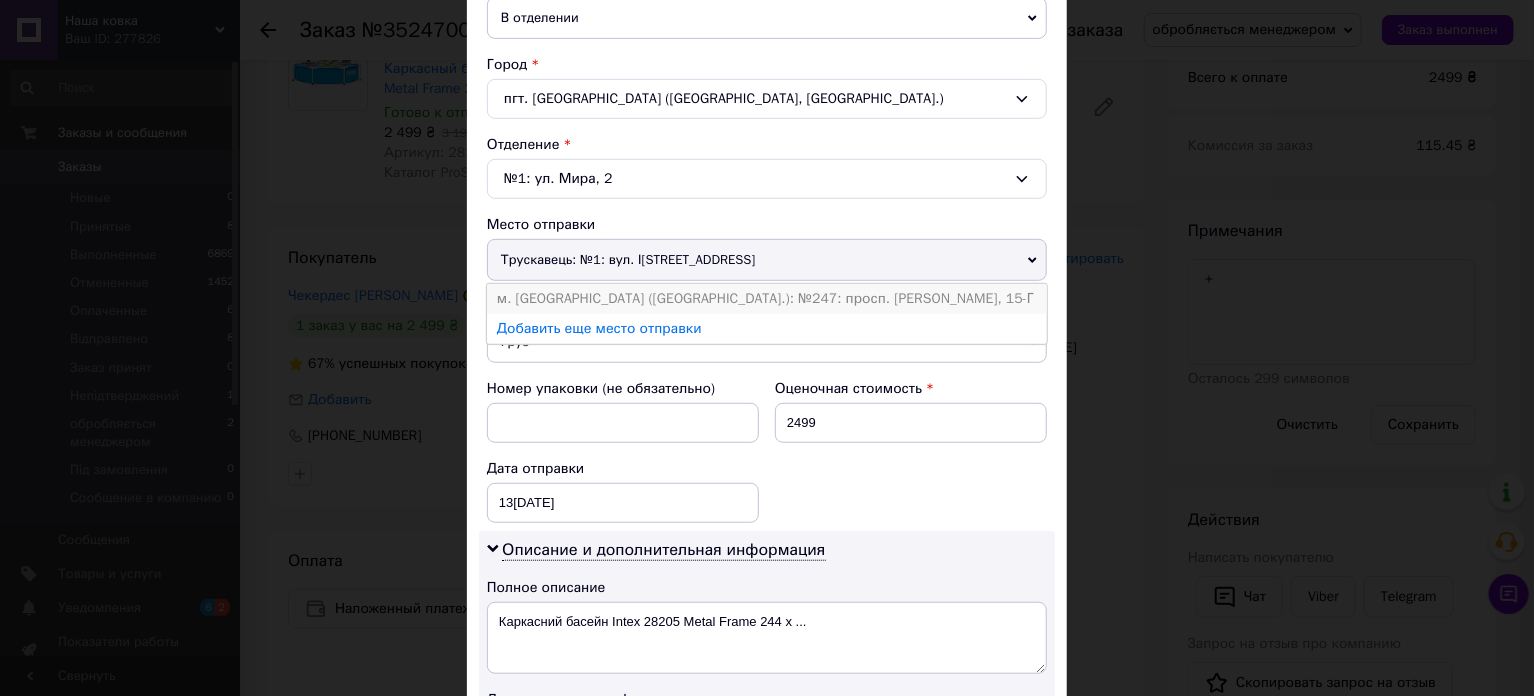 click on "м. [GEOGRAPHIC_DATA] ([GEOGRAPHIC_DATA].): №247: просп. [PERSON_NAME], 15-Г" at bounding box center (767, 299) 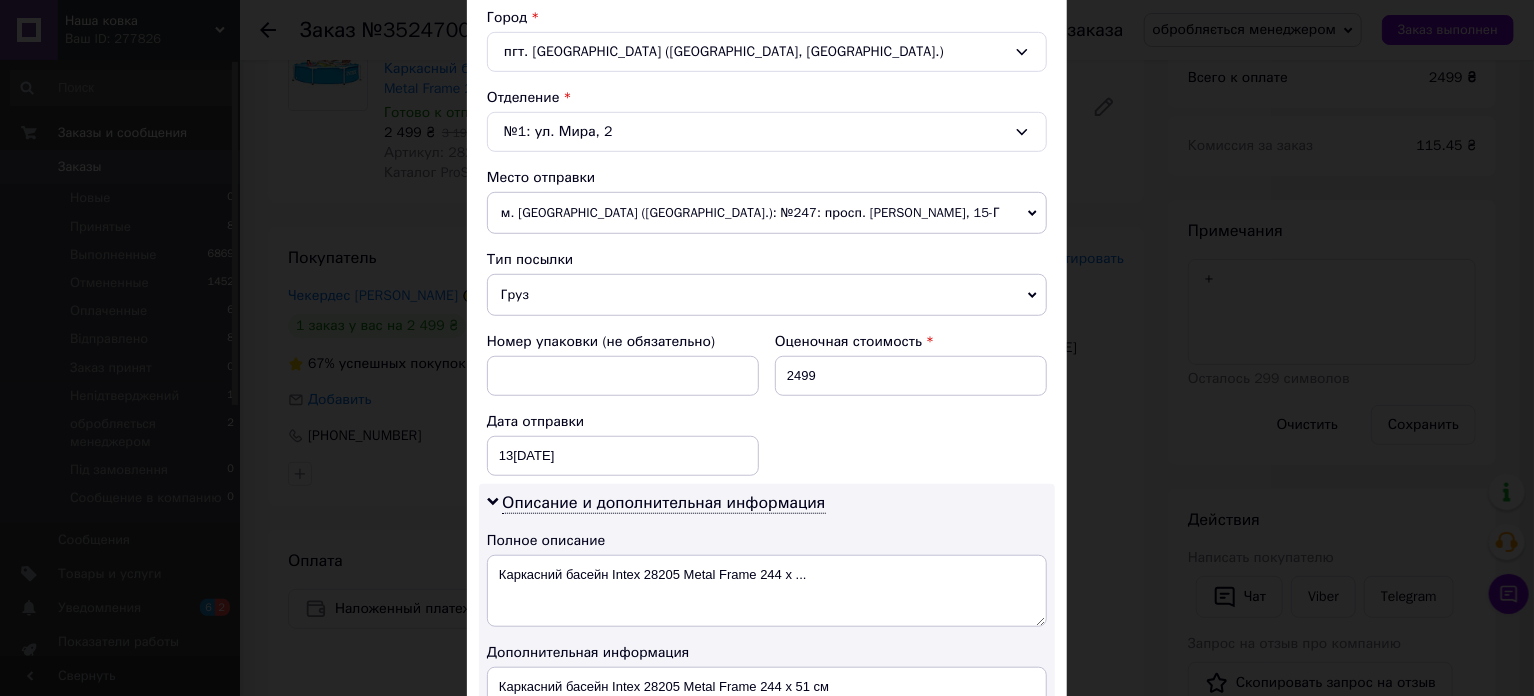 scroll, scrollTop: 700, scrollLeft: 0, axis: vertical 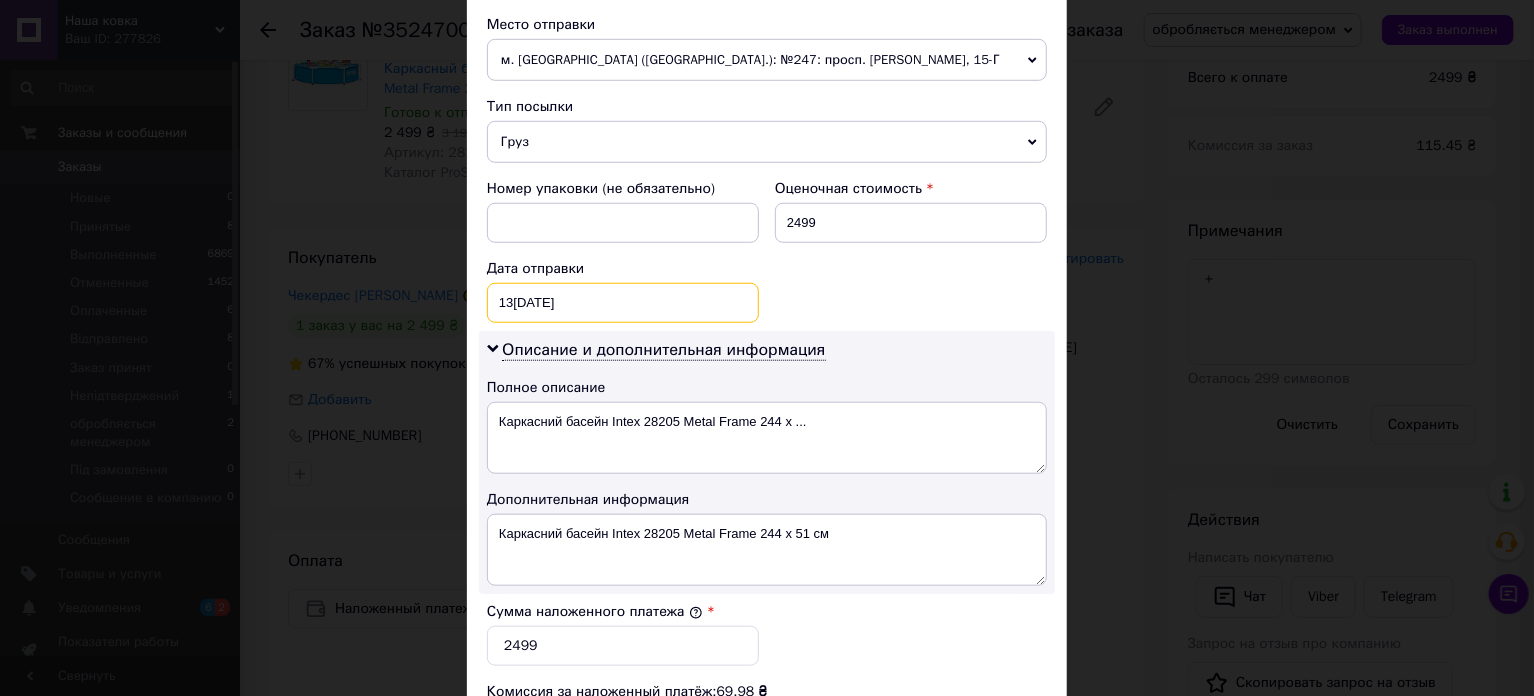click on "[DATE] < 2025 > < Июль > Пн Вт Ср Чт Пт Сб Вс 30 1 2 3 4 5 6 7 8 9 10 11 12 13 14 15 16 17 18 19 20 21 22 23 24 25 26 27 28 29 30 31 1 2 3 4 5 6 7 8 9 10" at bounding box center [623, 303] 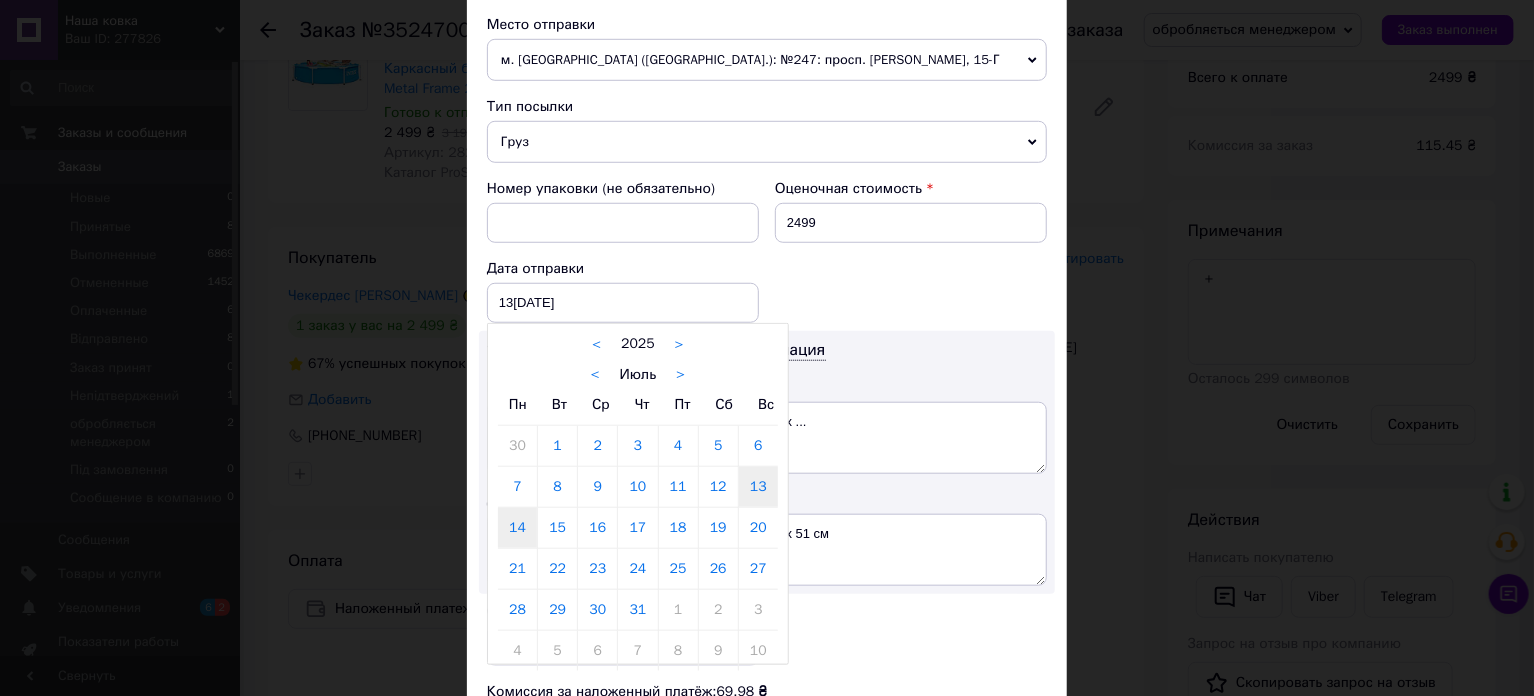 click on "14" at bounding box center [517, 528] 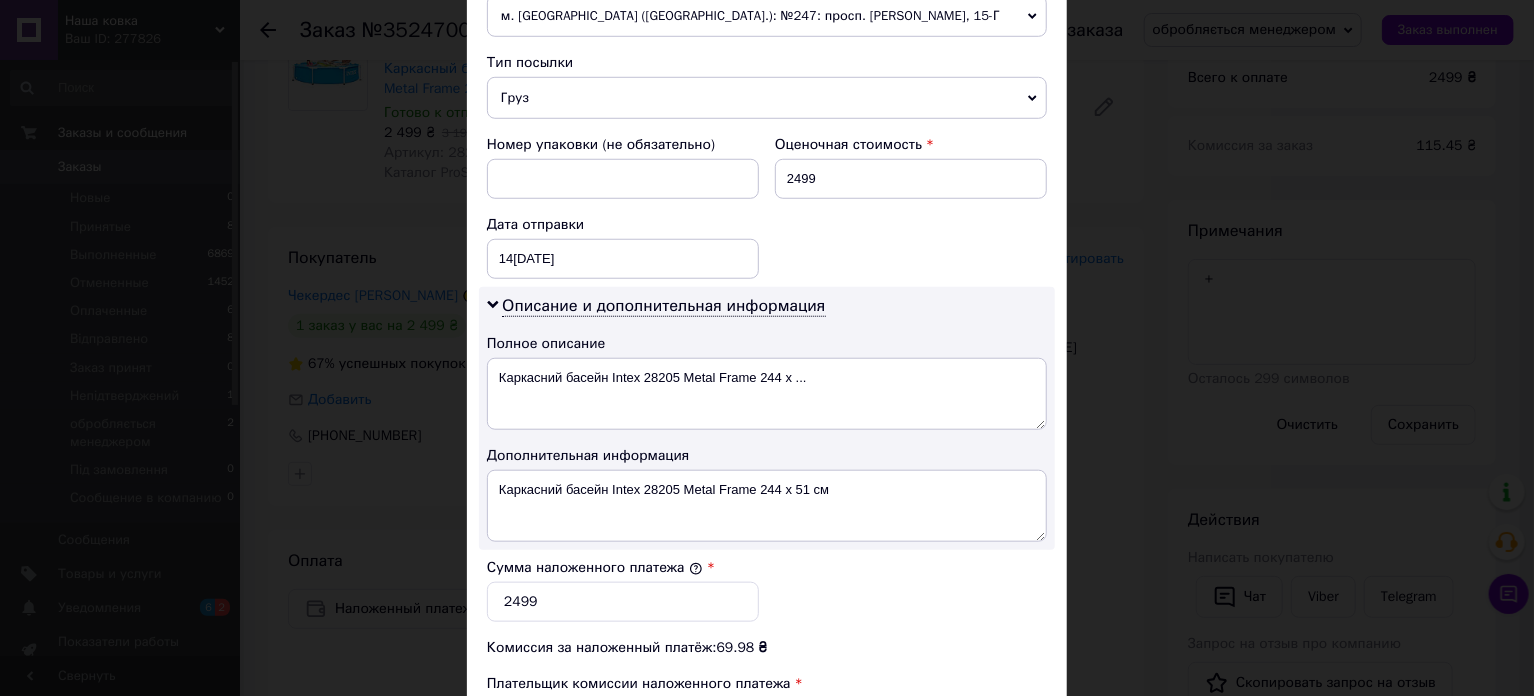 scroll, scrollTop: 900, scrollLeft: 0, axis: vertical 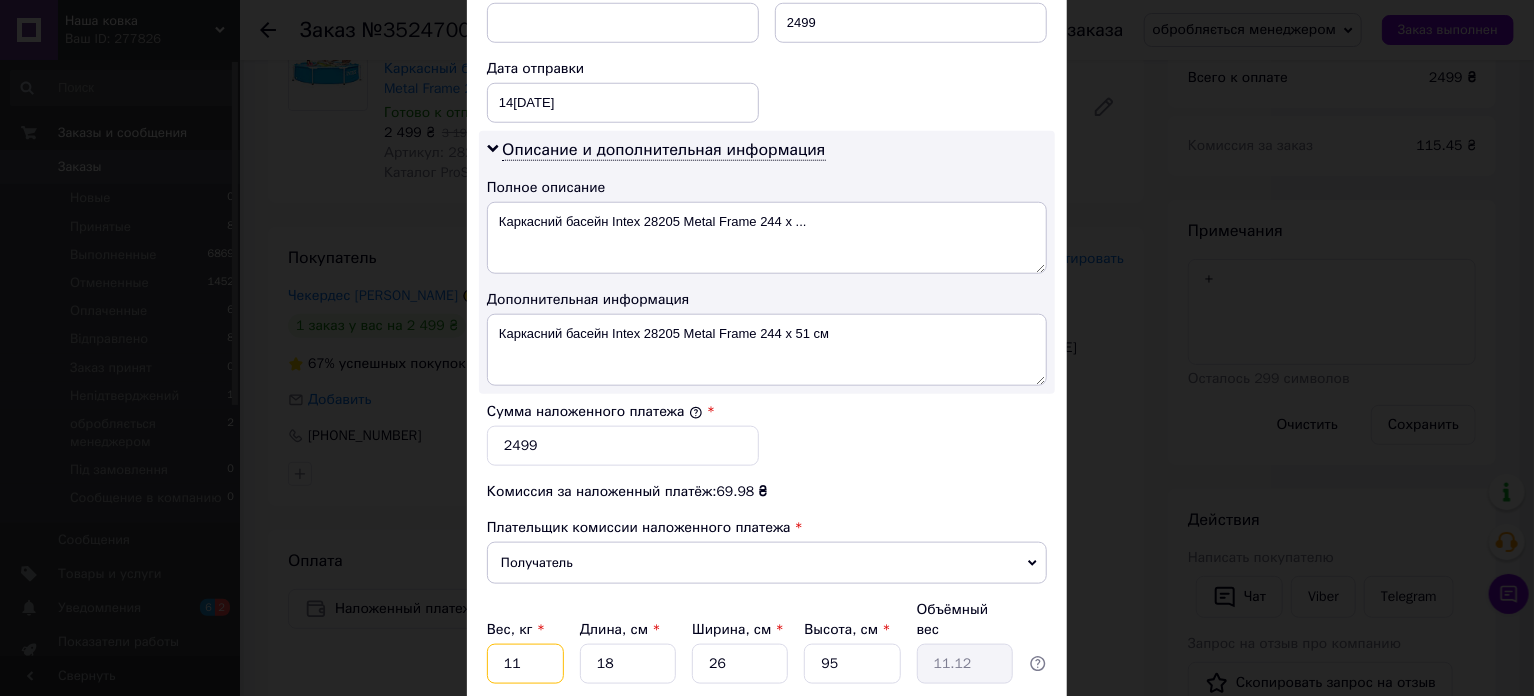 click on "11" at bounding box center [525, 664] 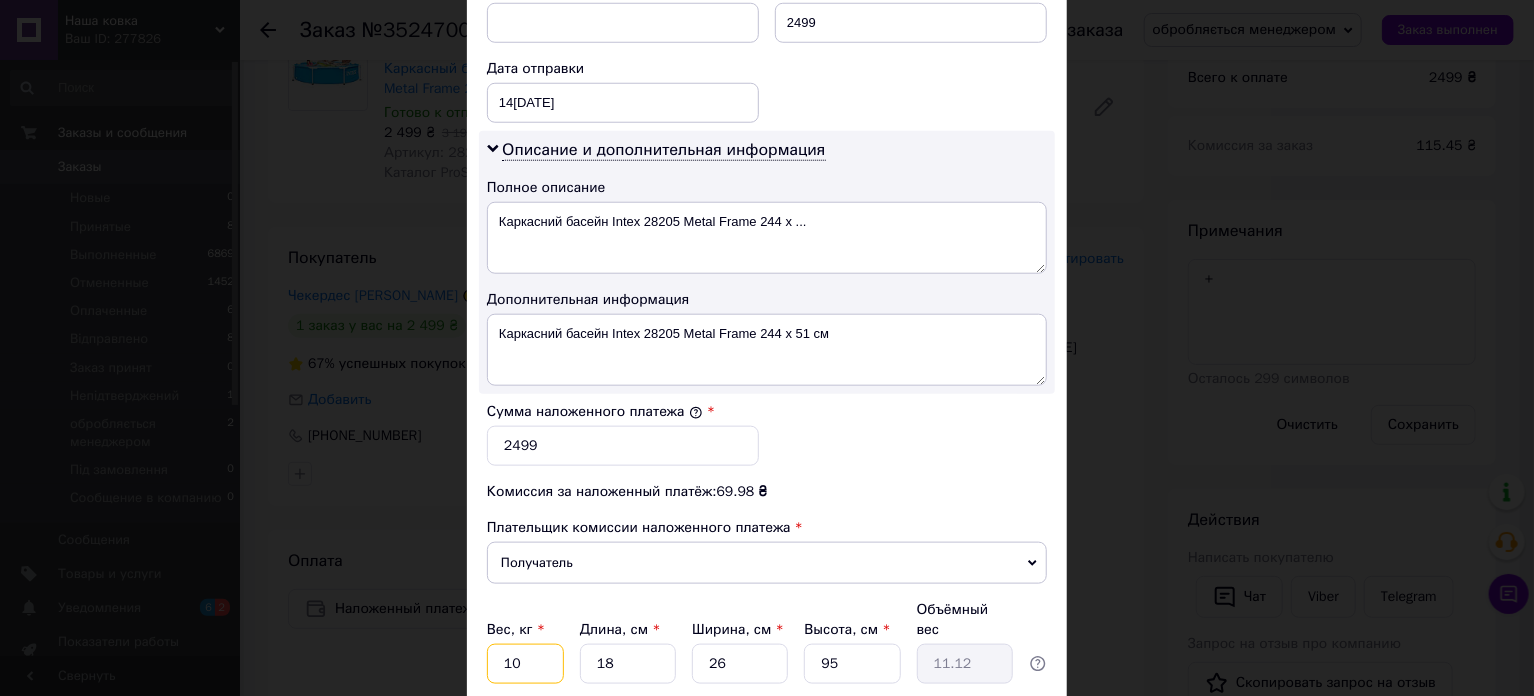type on "10" 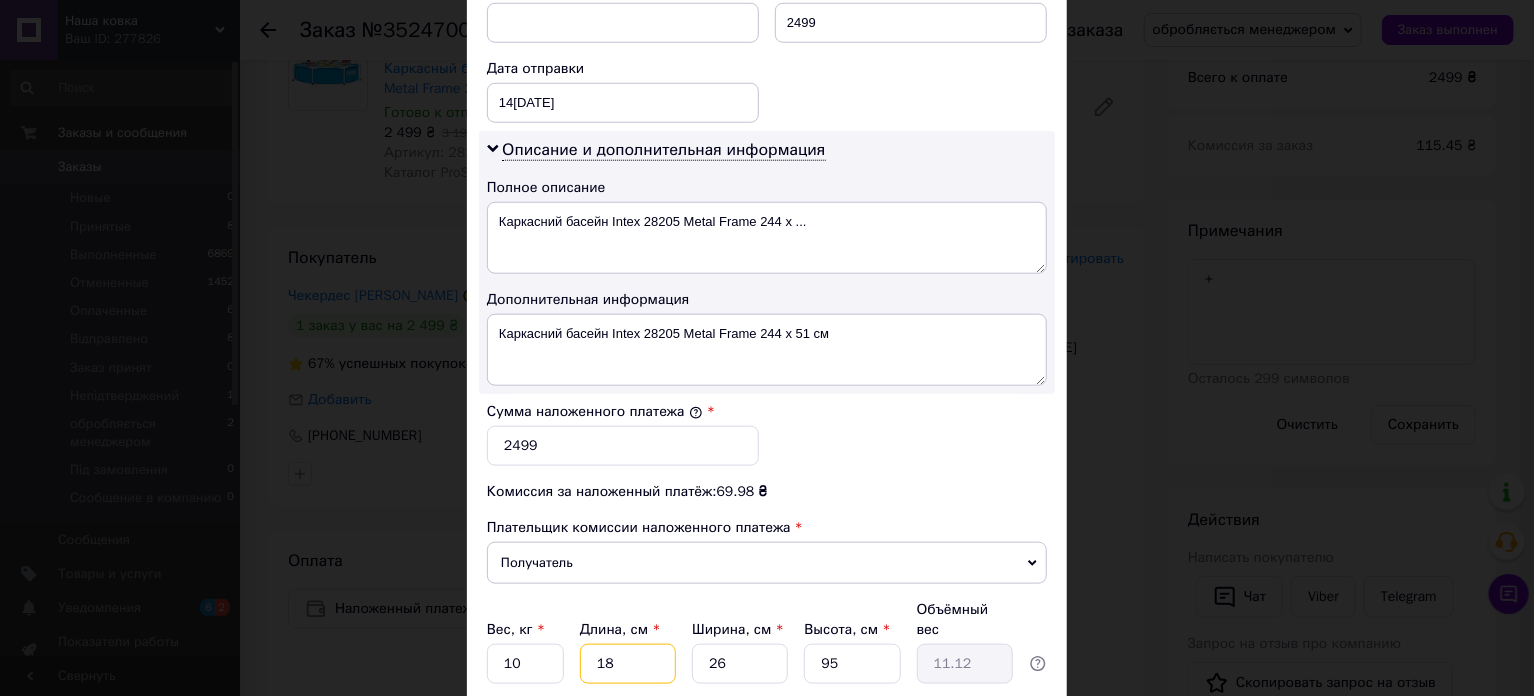 type on "9" 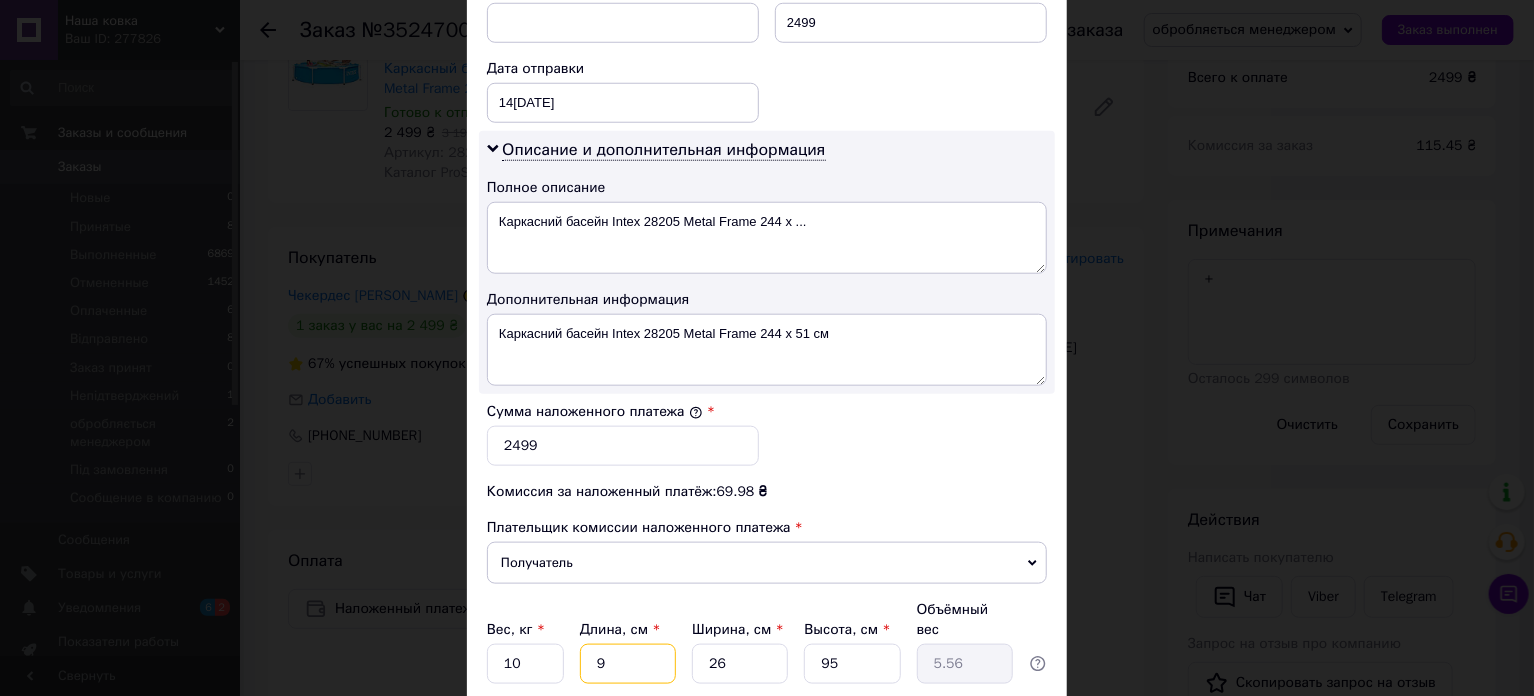 type on "95" 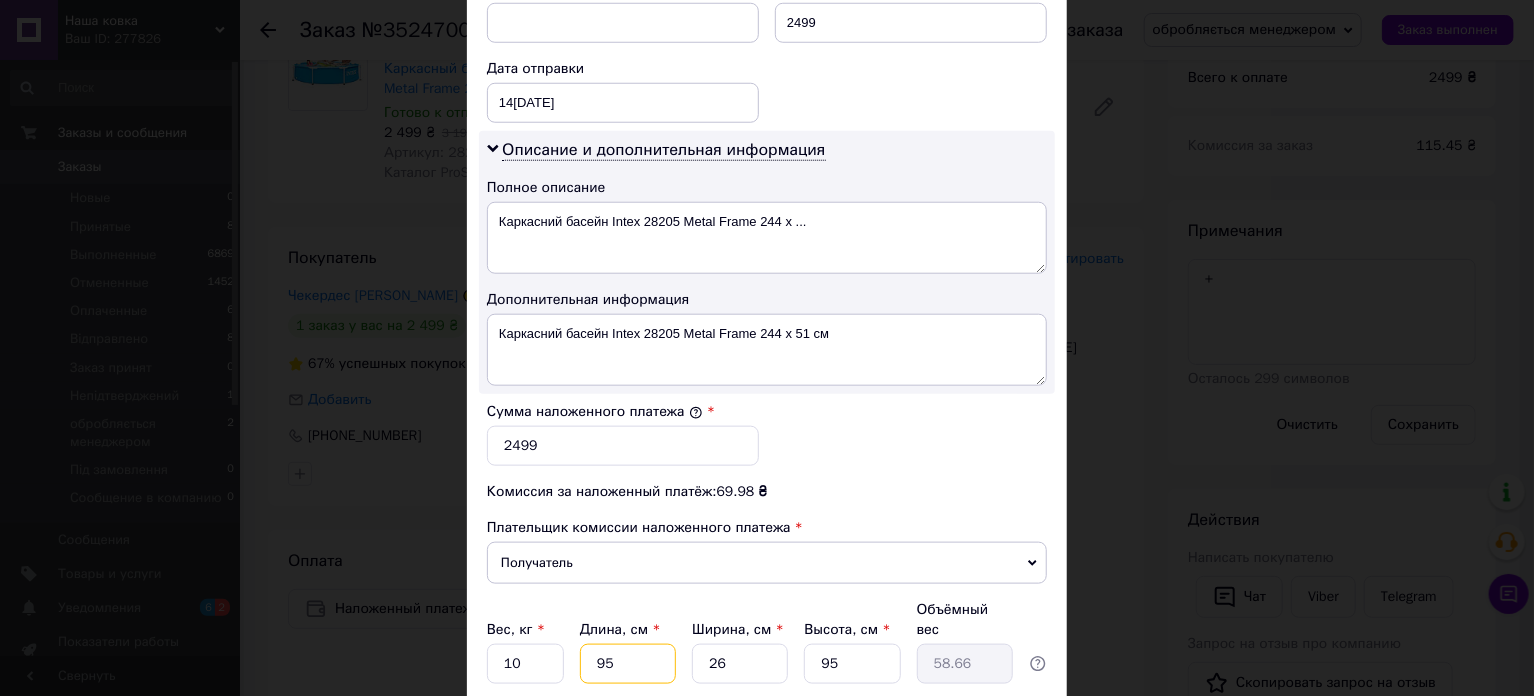 type on "95" 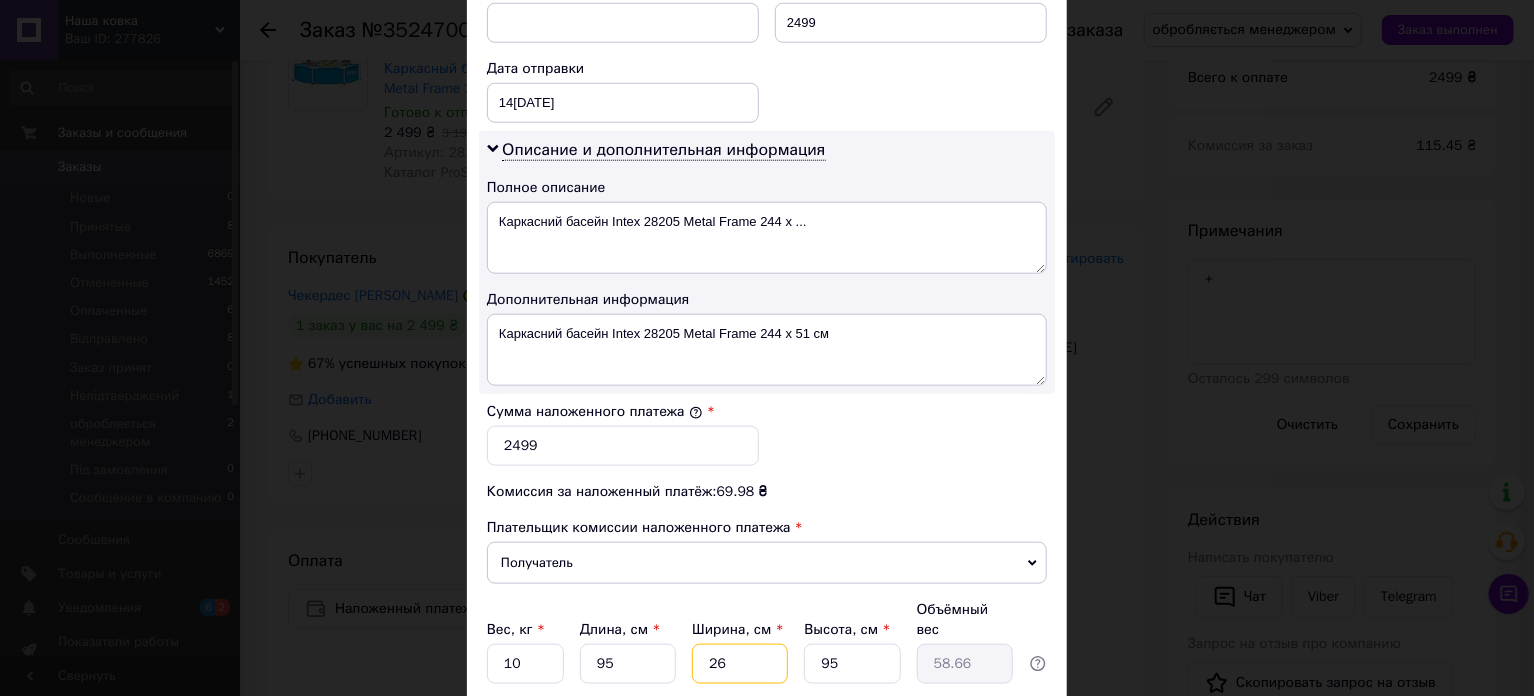 type on "2" 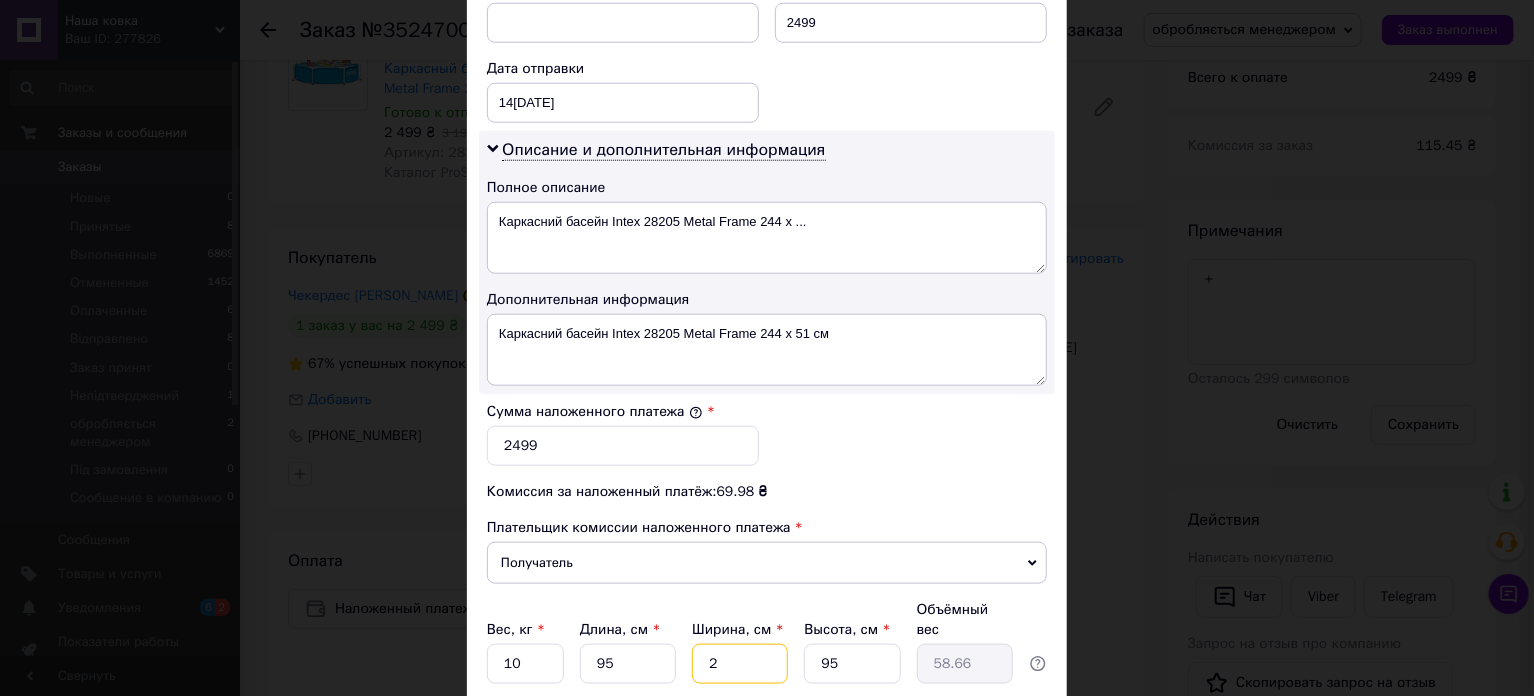 type on "4.51" 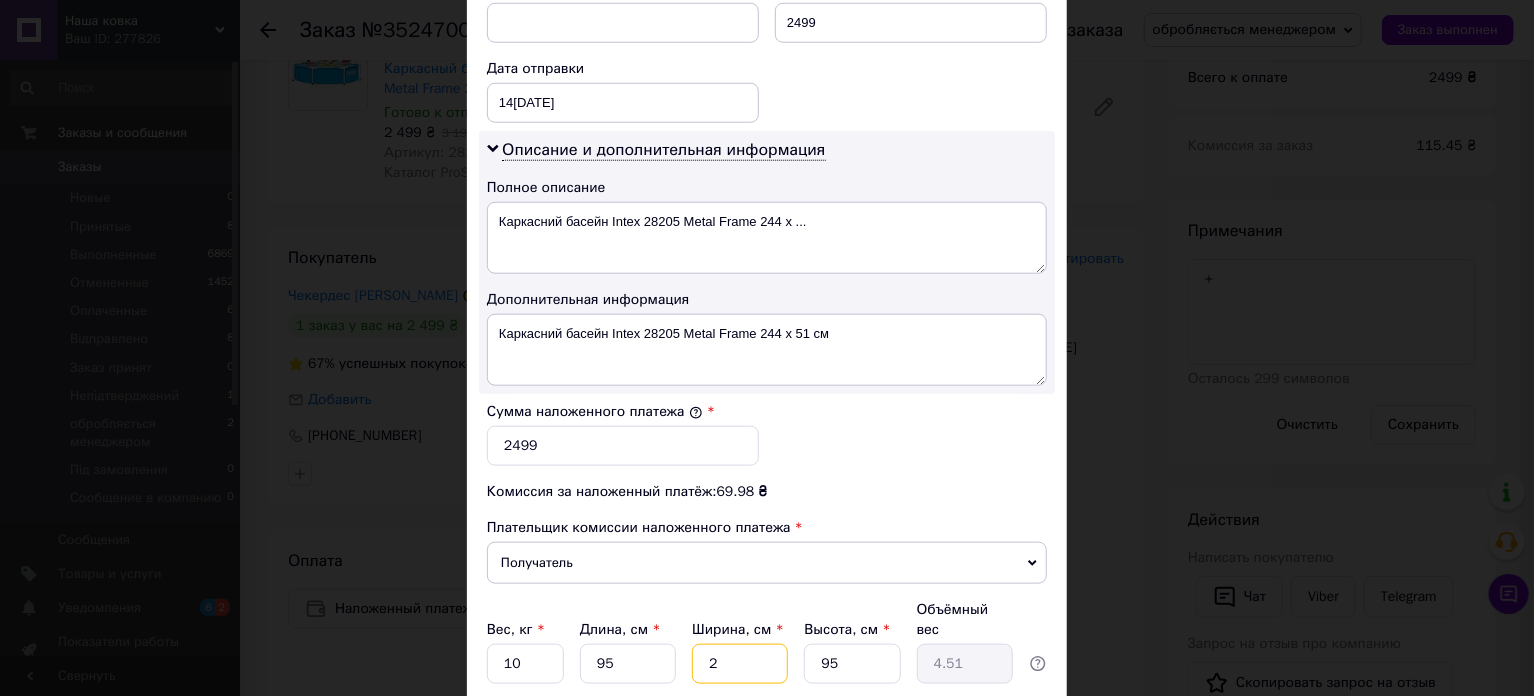 type on "20" 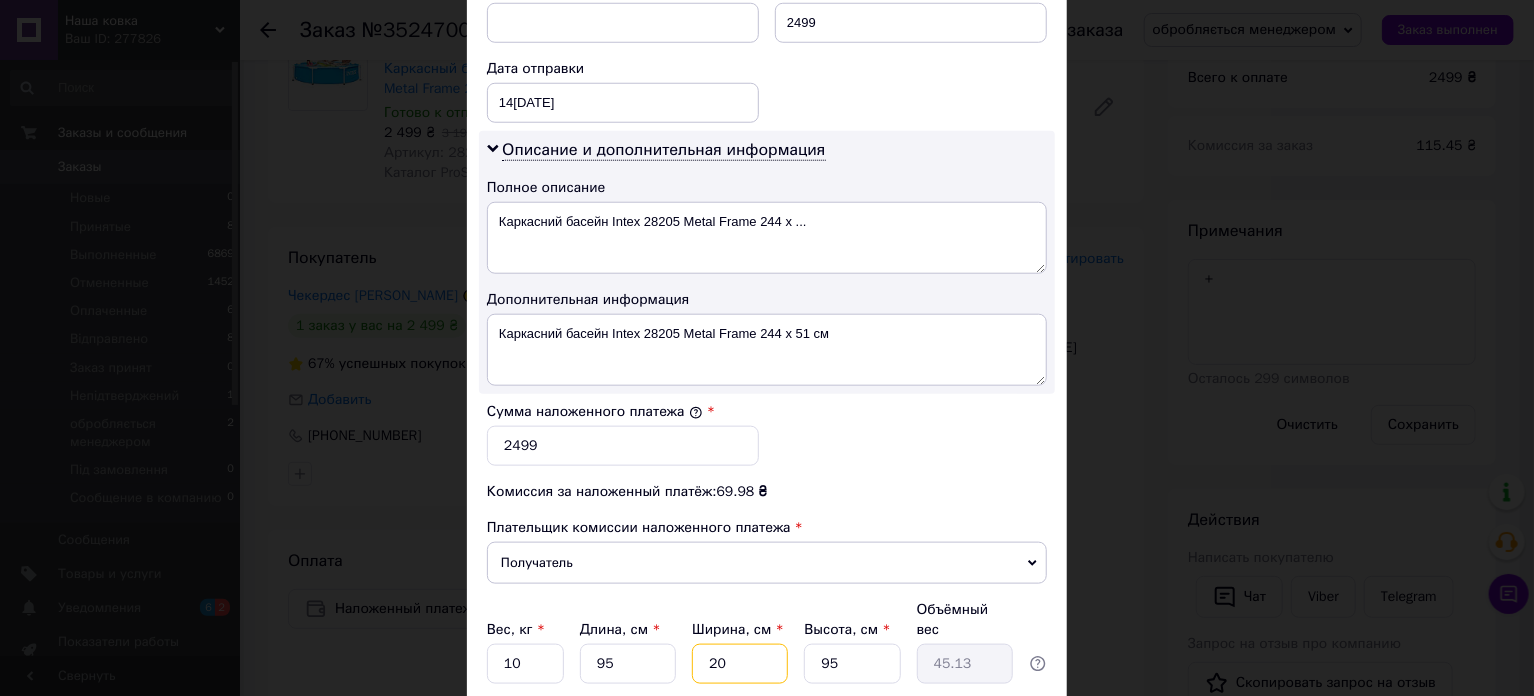 type on "20" 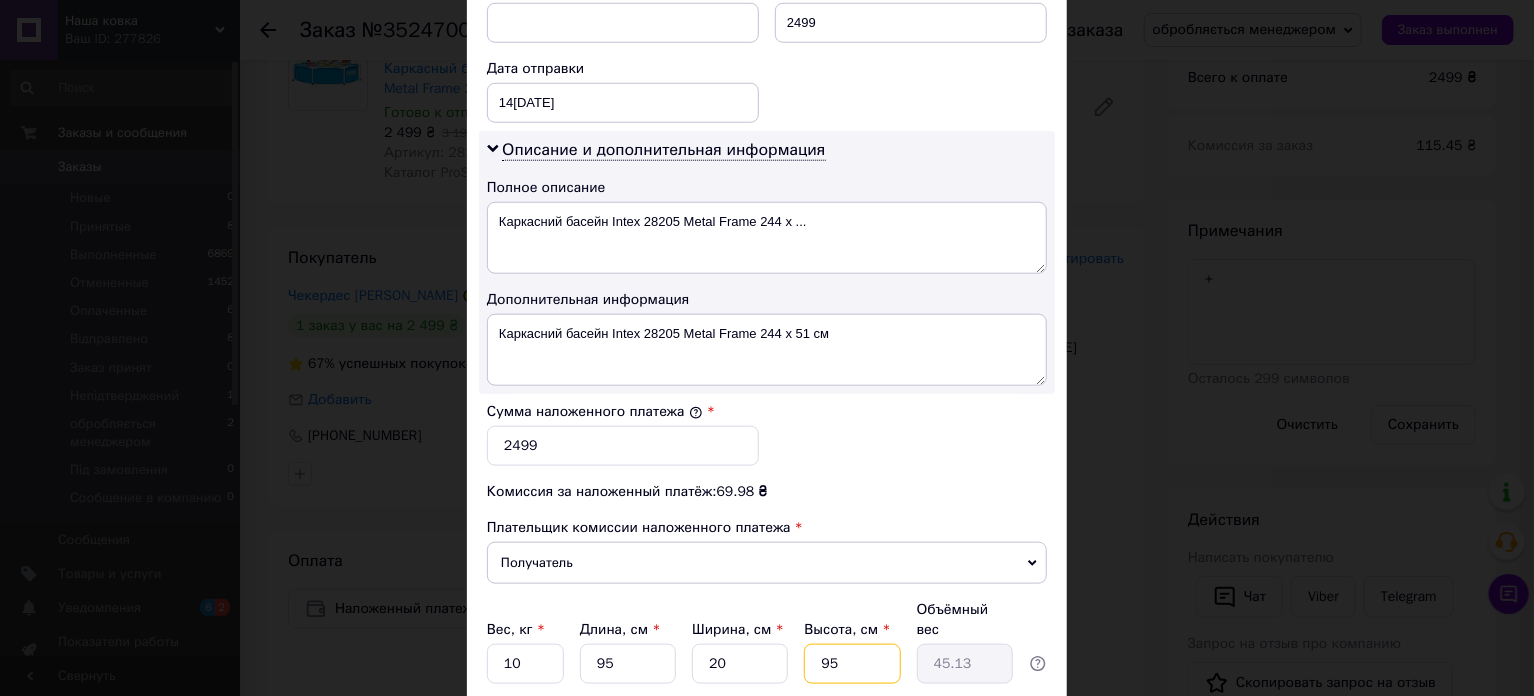 type on "2" 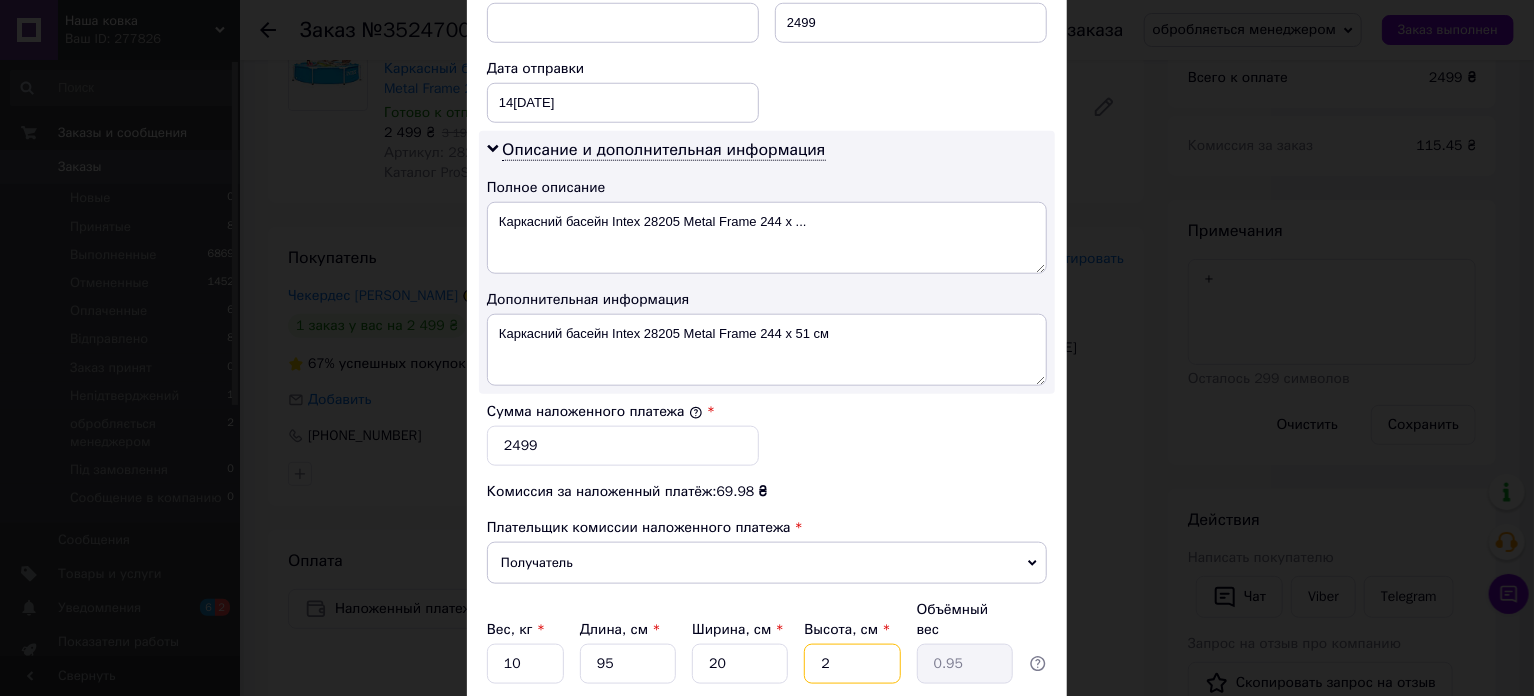 type on "20" 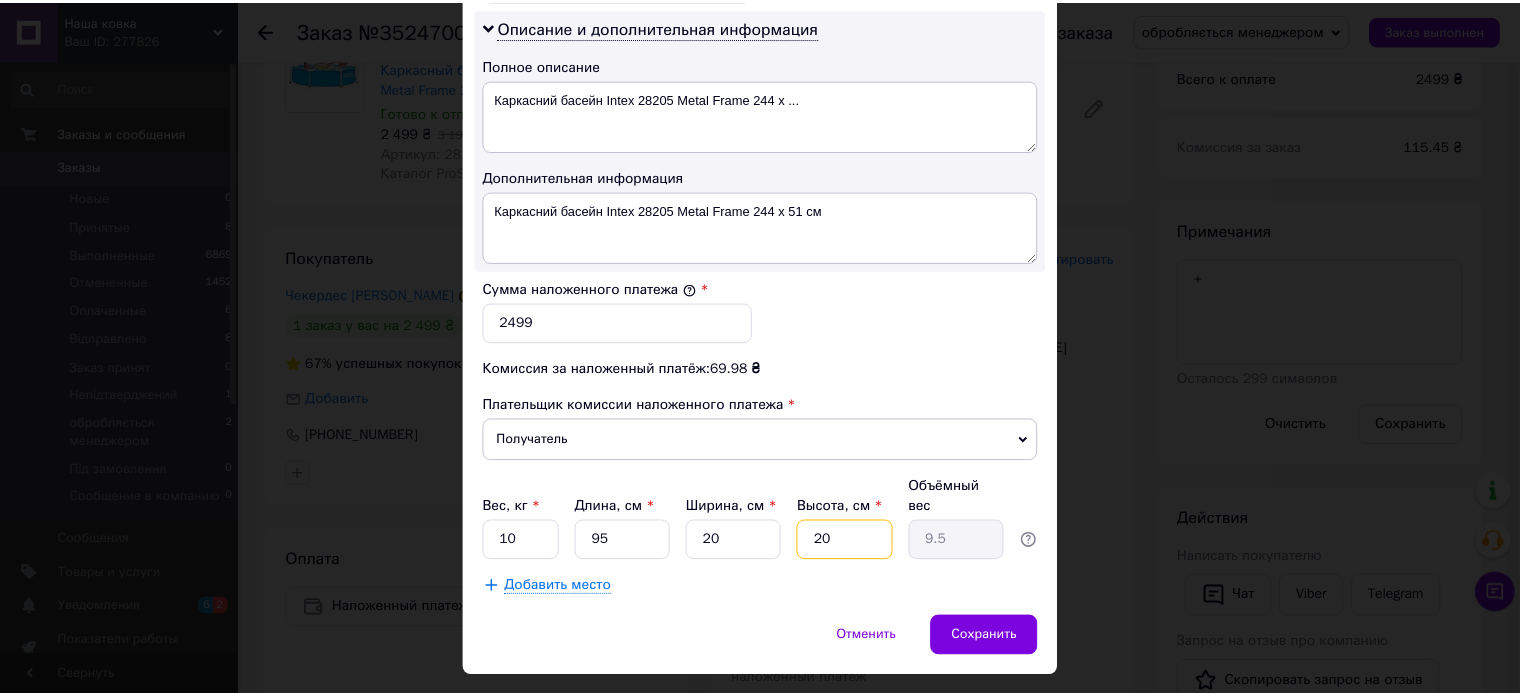 scroll, scrollTop: 1047, scrollLeft: 0, axis: vertical 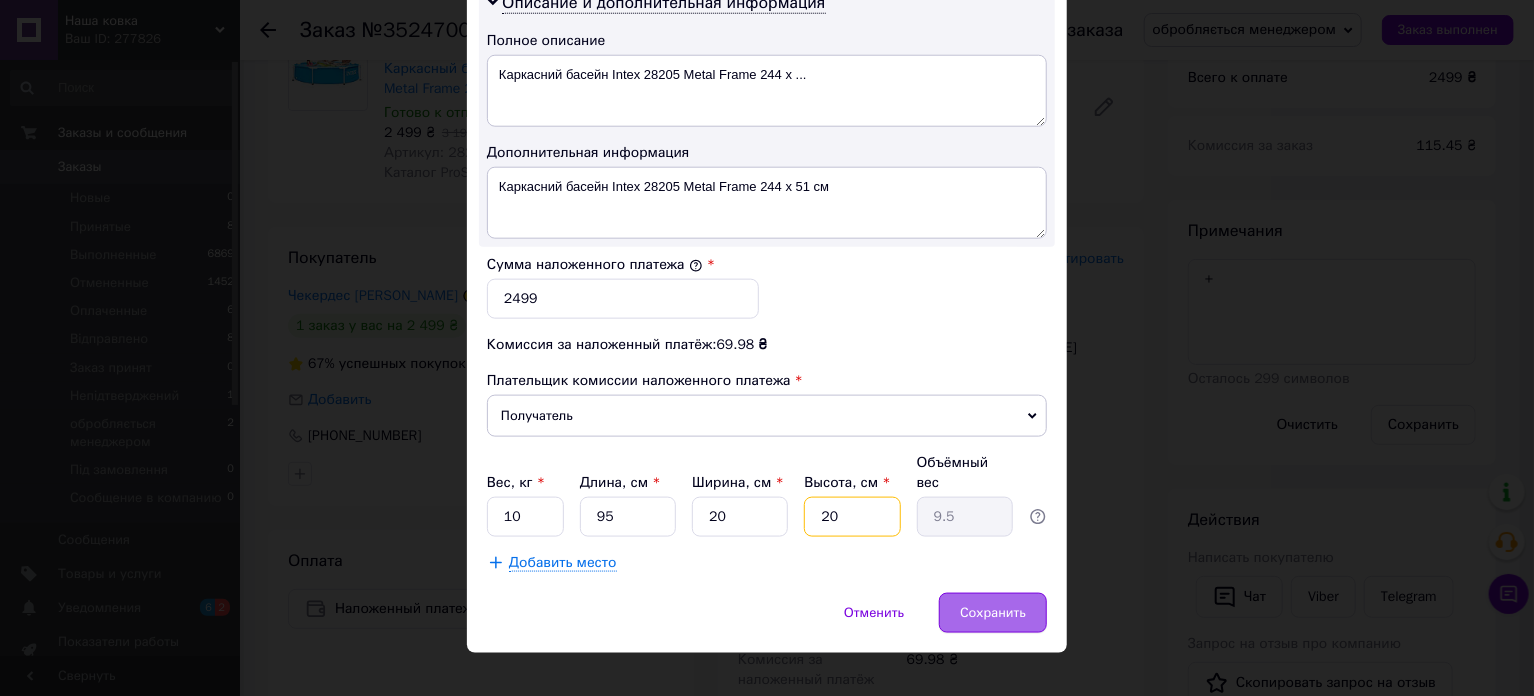type on "20" 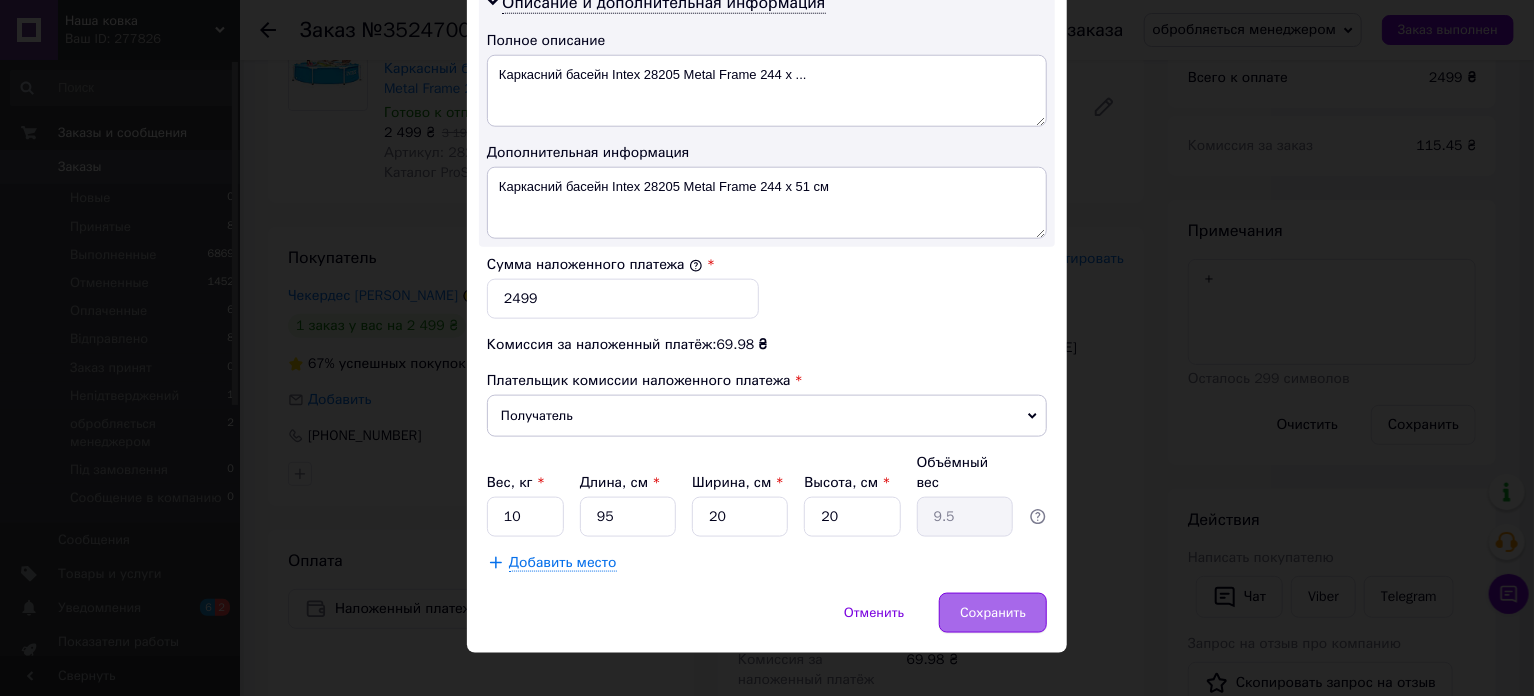 click on "Сохранить" at bounding box center (993, 613) 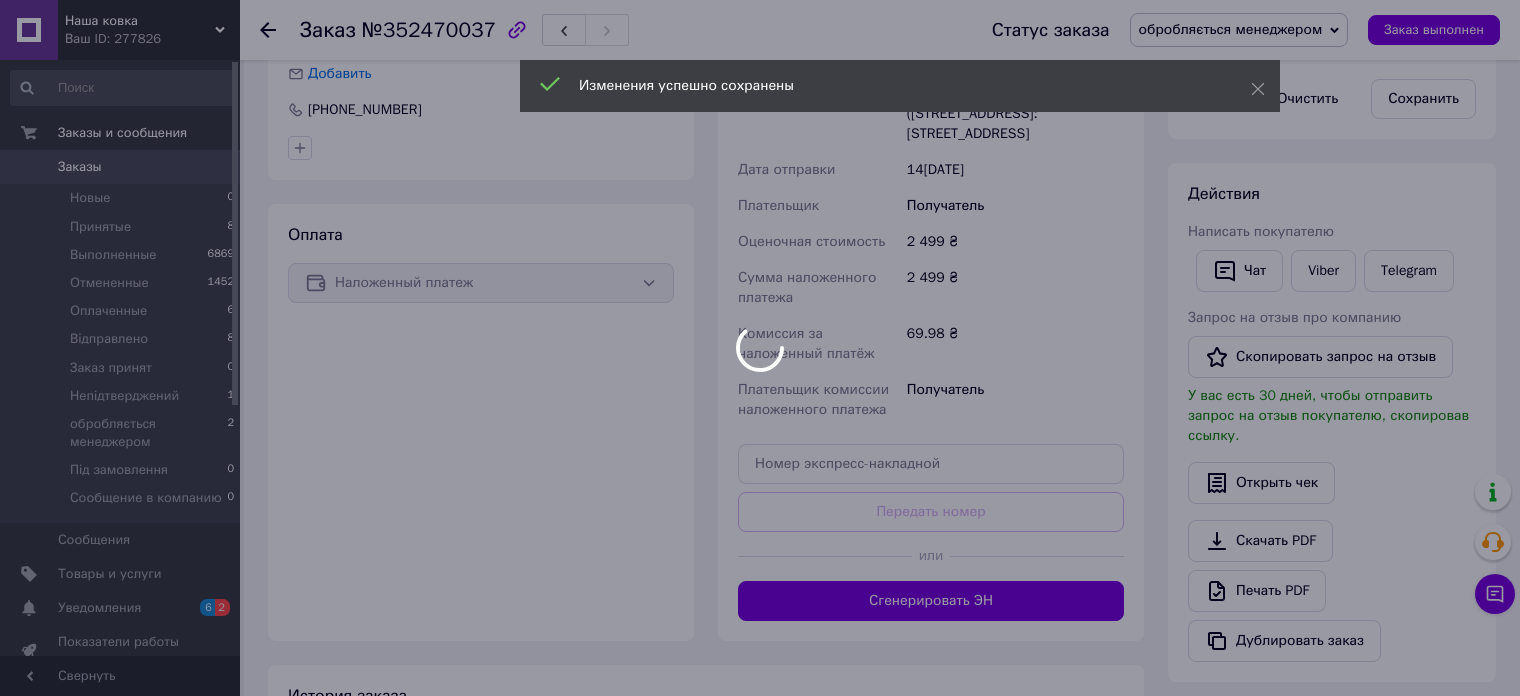 scroll, scrollTop: 600, scrollLeft: 0, axis: vertical 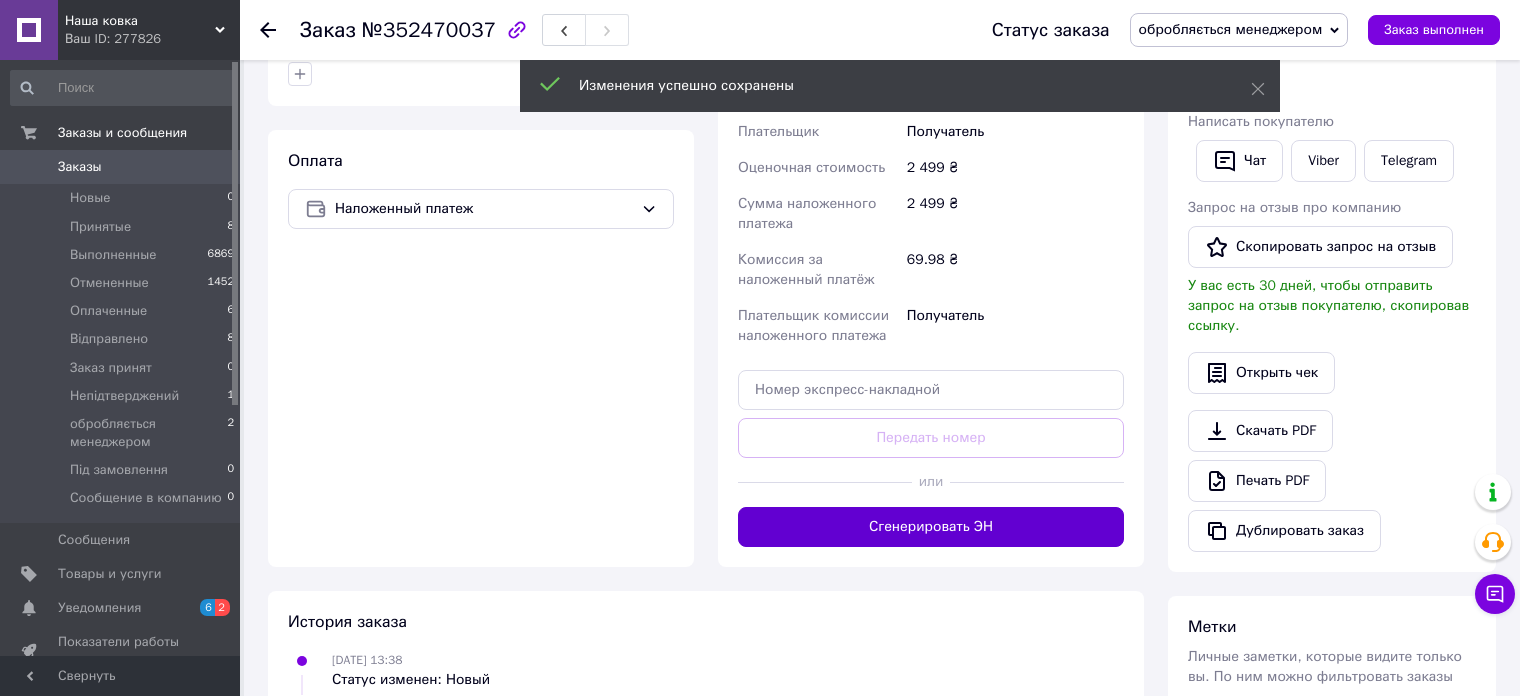 click on "Сгенерировать ЭН" at bounding box center [931, 527] 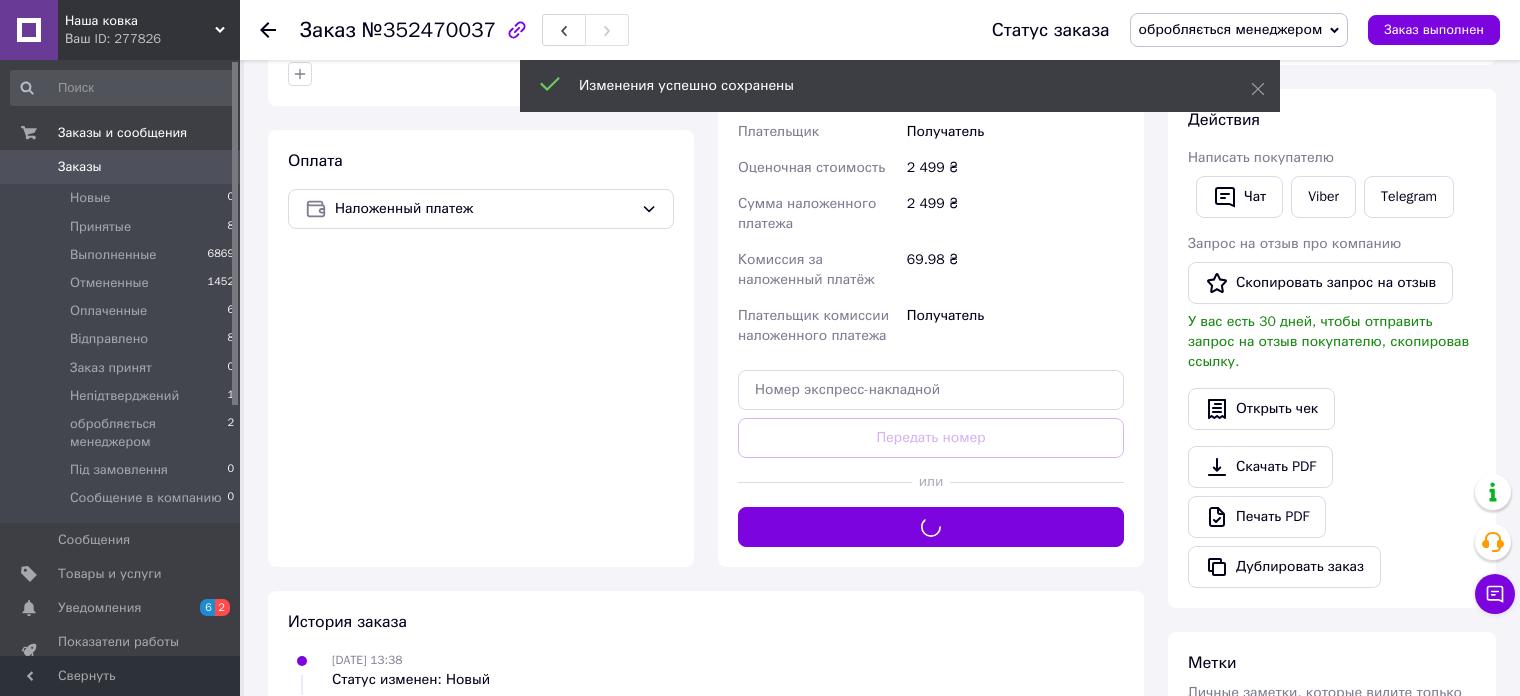 click on "обробляється менеджером" at bounding box center [1239, 30] 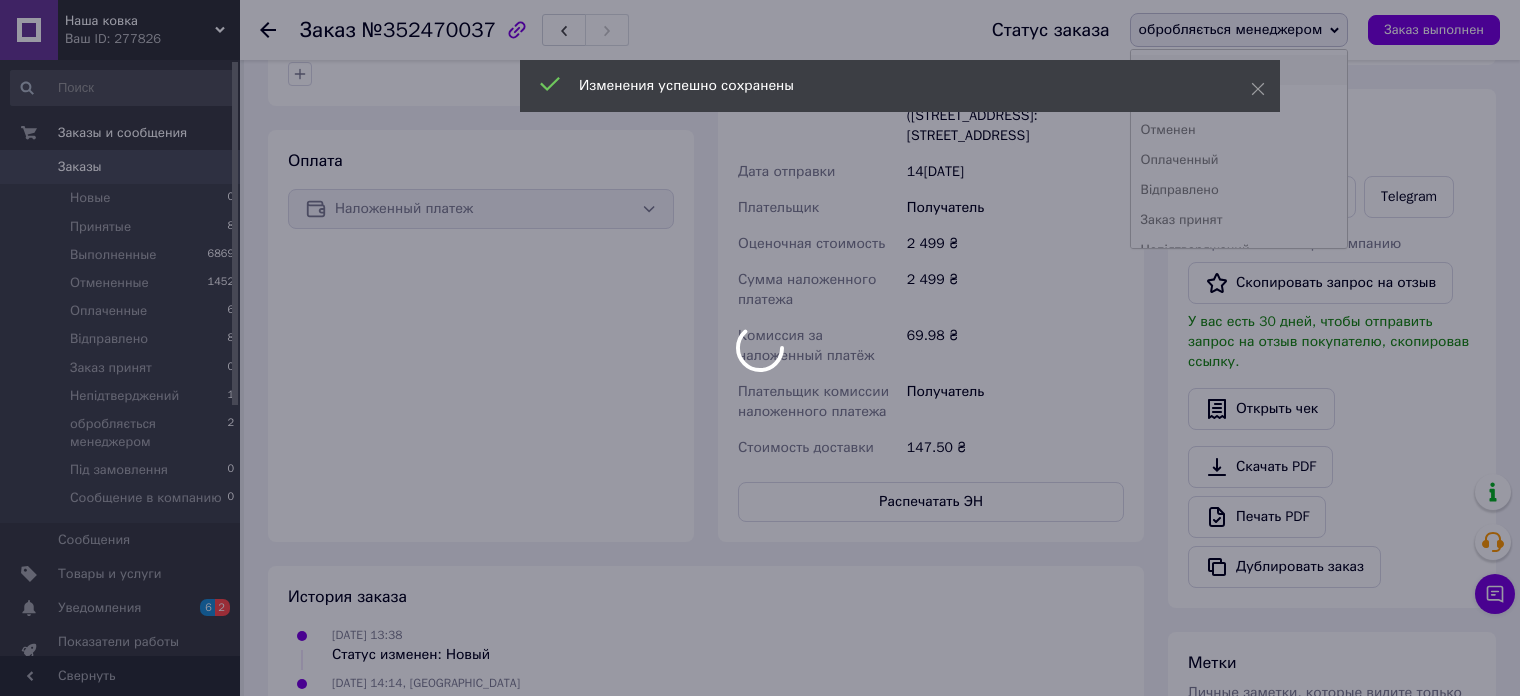 click on "Принят" at bounding box center [1239, 70] 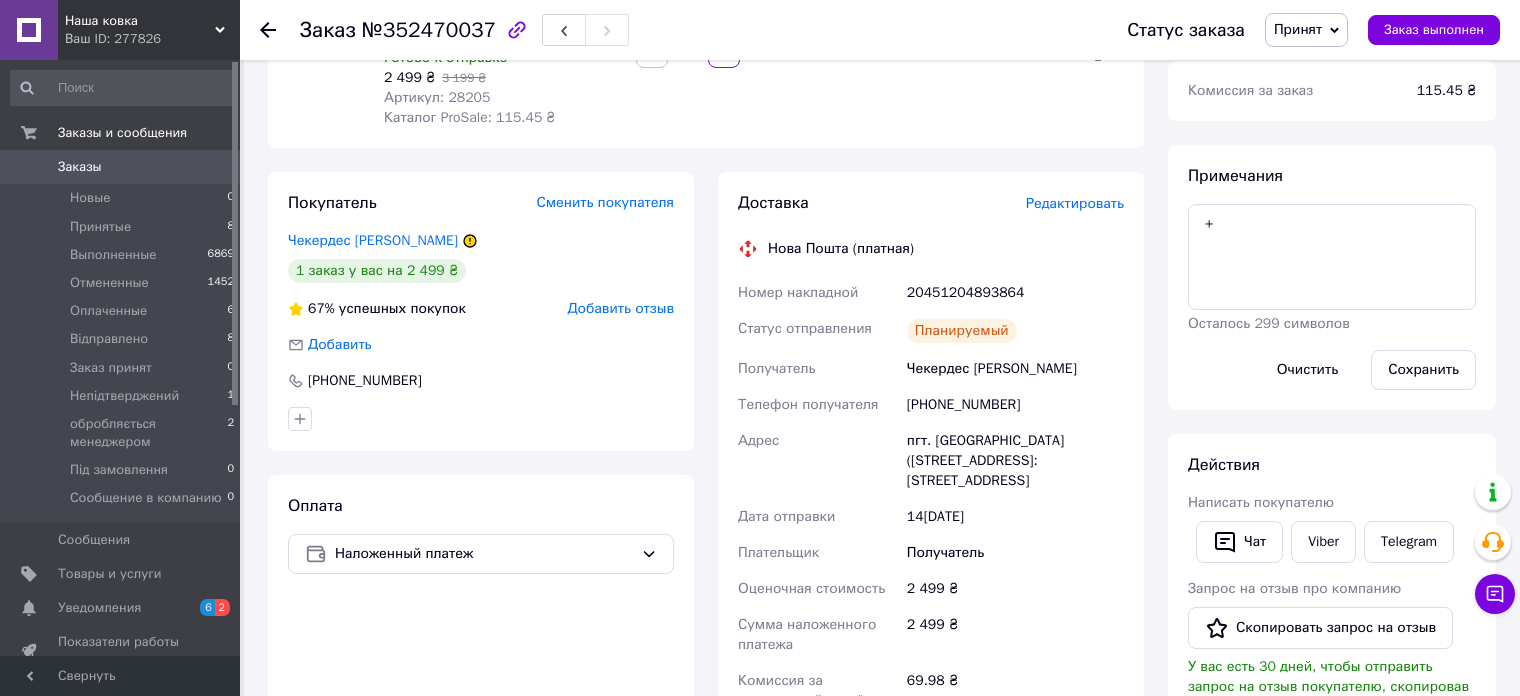 scroll, scrollTop: 0, scrollLeft: 0, axis: both 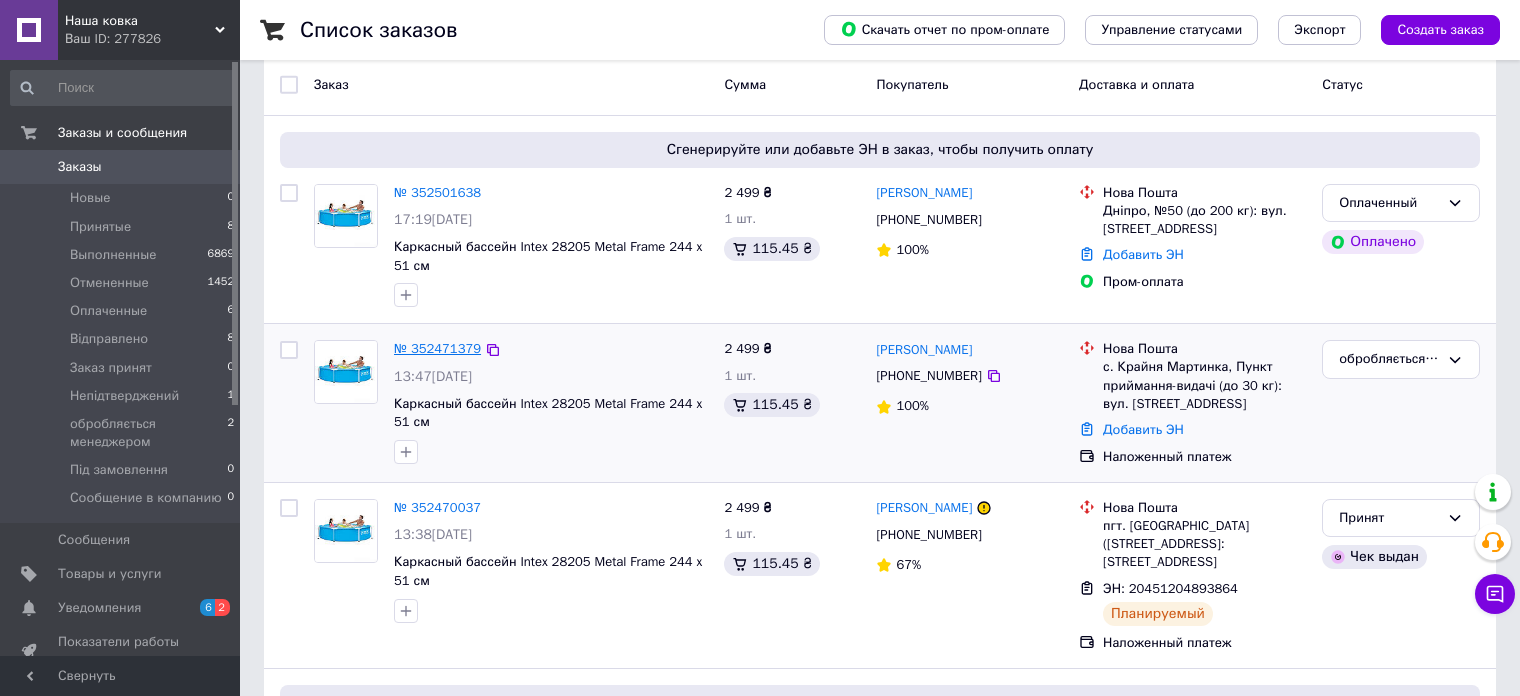 click on "№ 352471379" at bounding box center (437, 348) 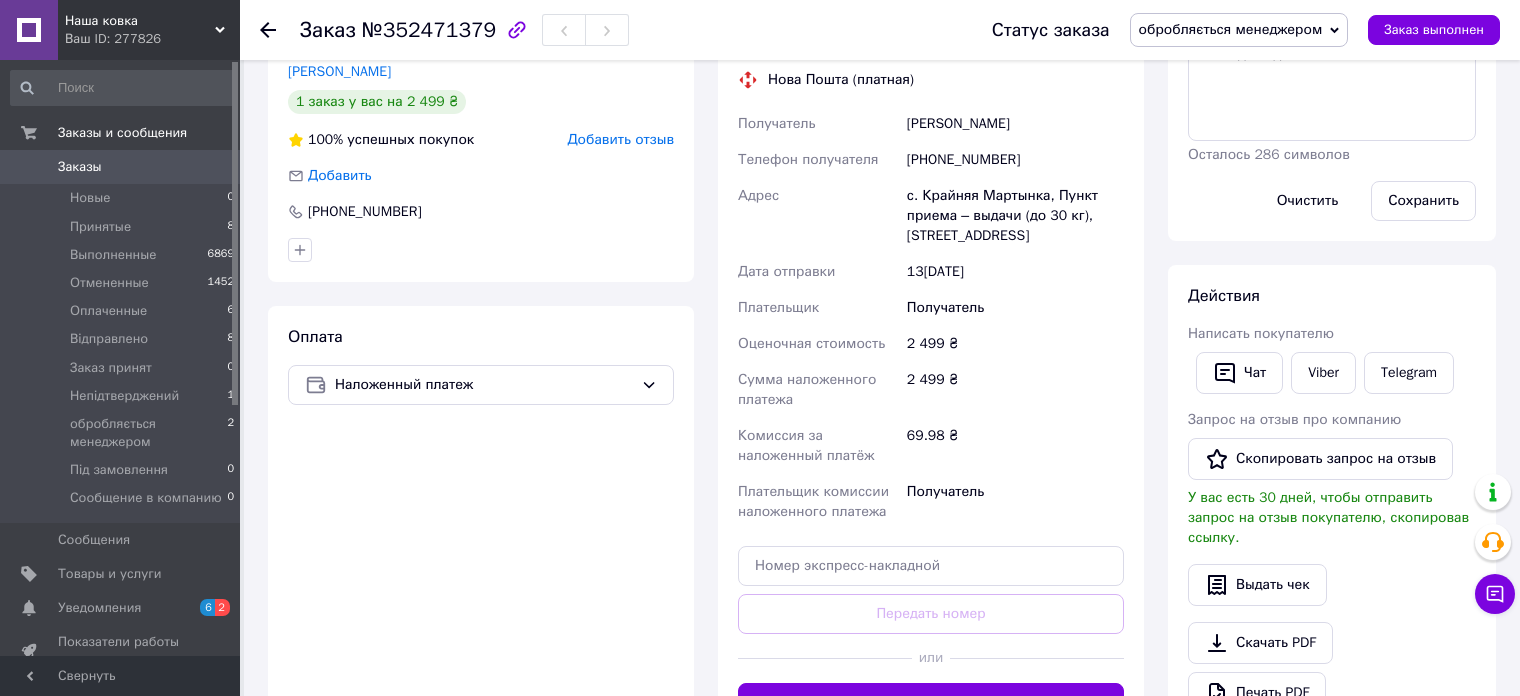 scroll, scrollTop: 500, scrollLeft: 0, axis: vertical 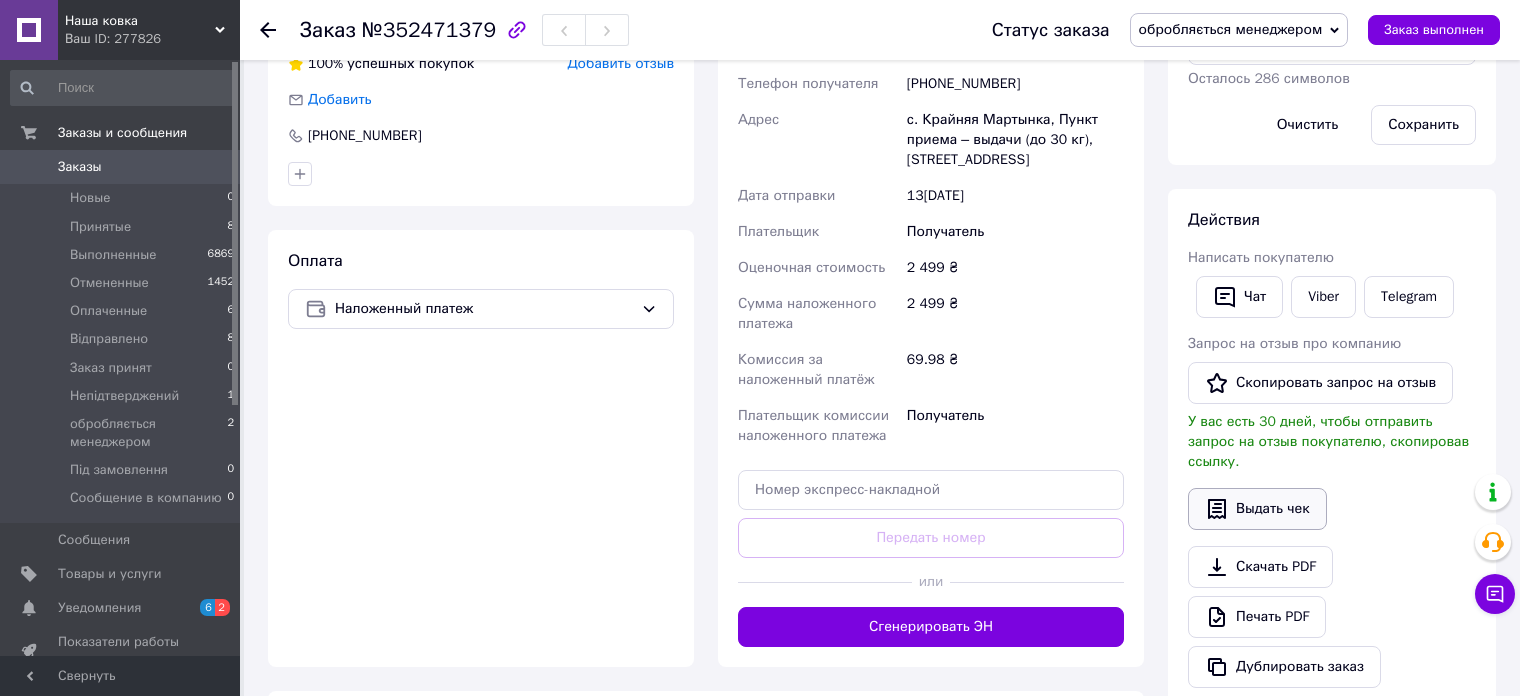 click on "Выдать чек" at bounding box center (1257, 509) 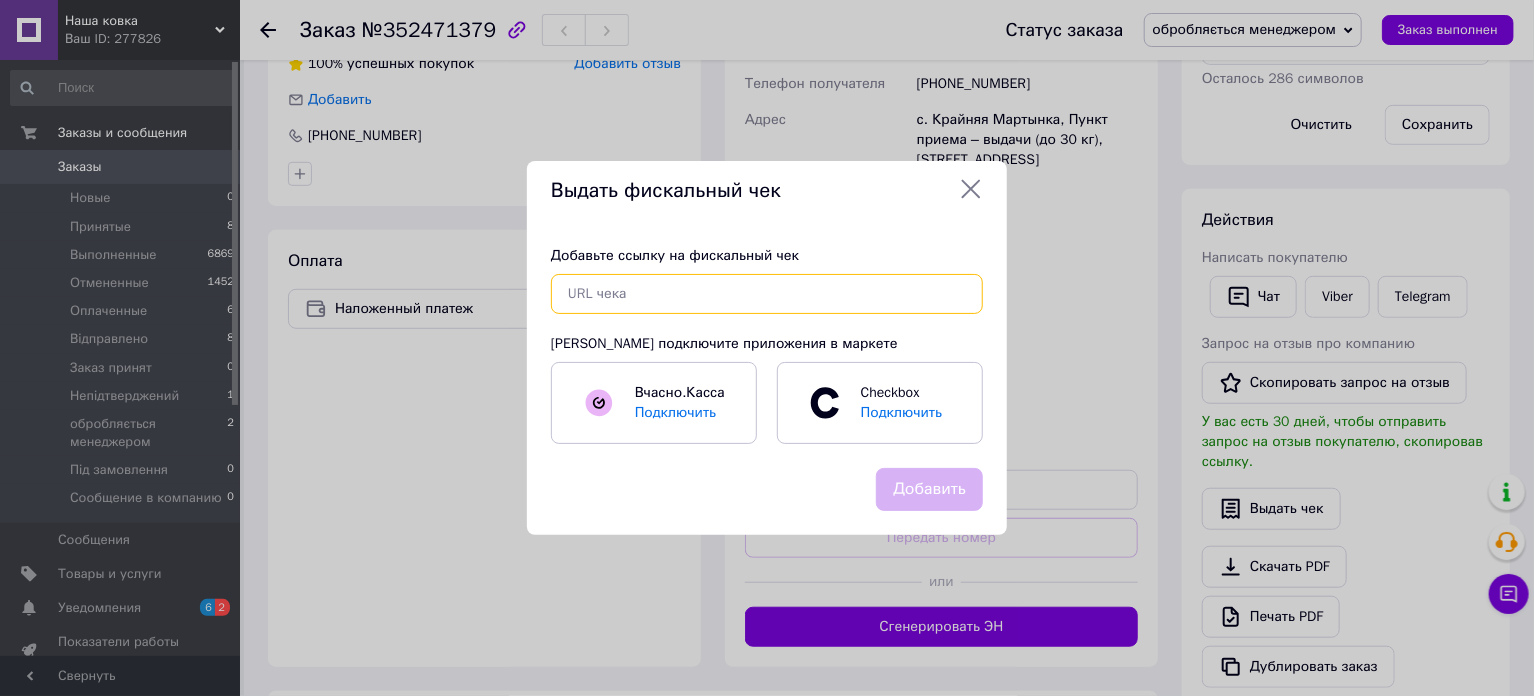 click at bounding box center [767, 294] 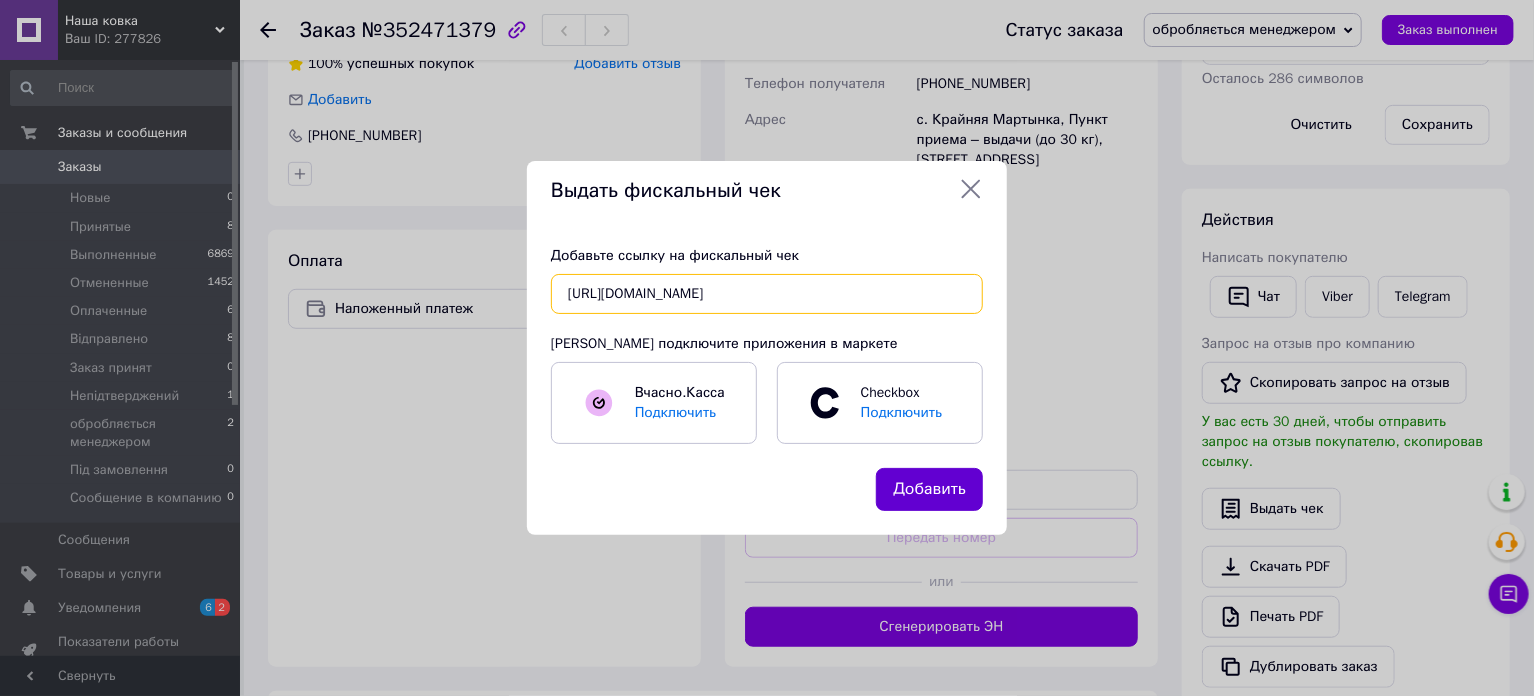 type on "[URL][DOMAIN_NAME]" 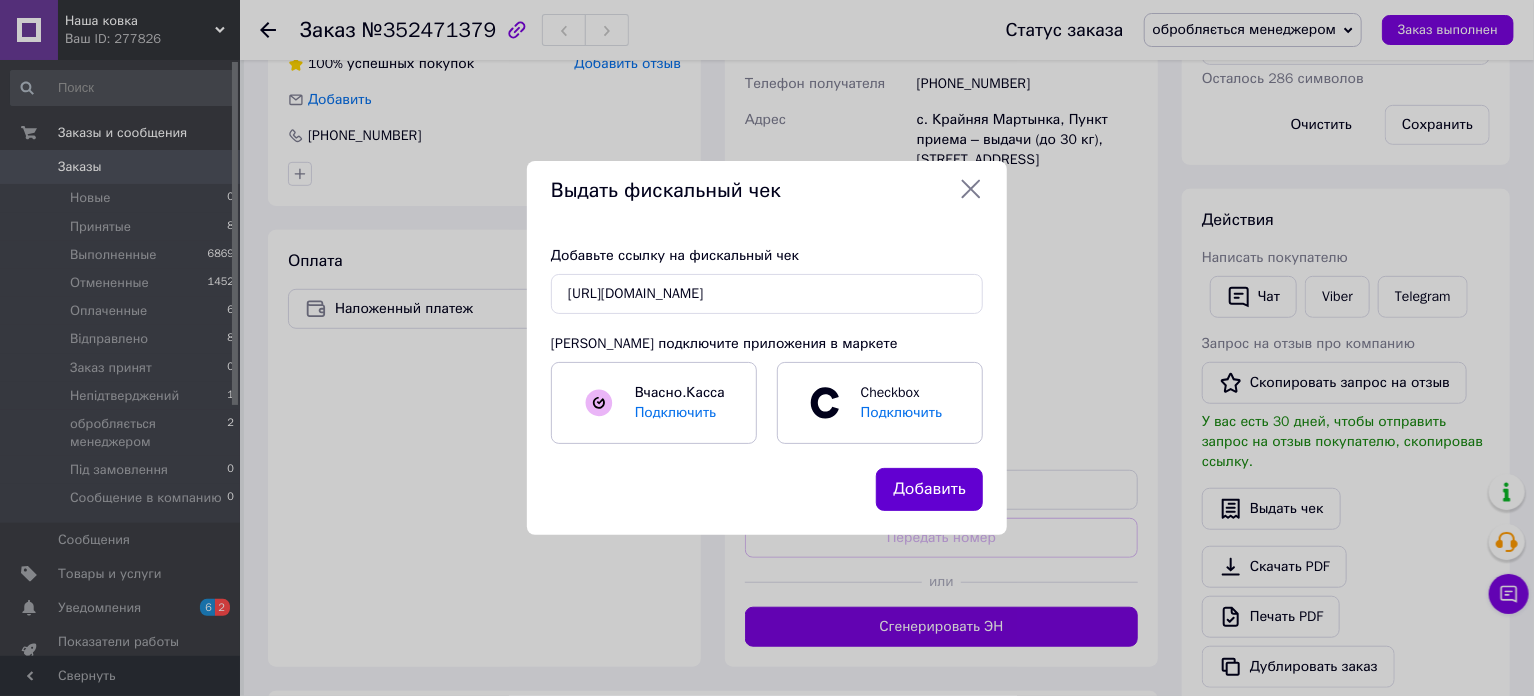 click on "Добавить" at bounding box center (929, 489) 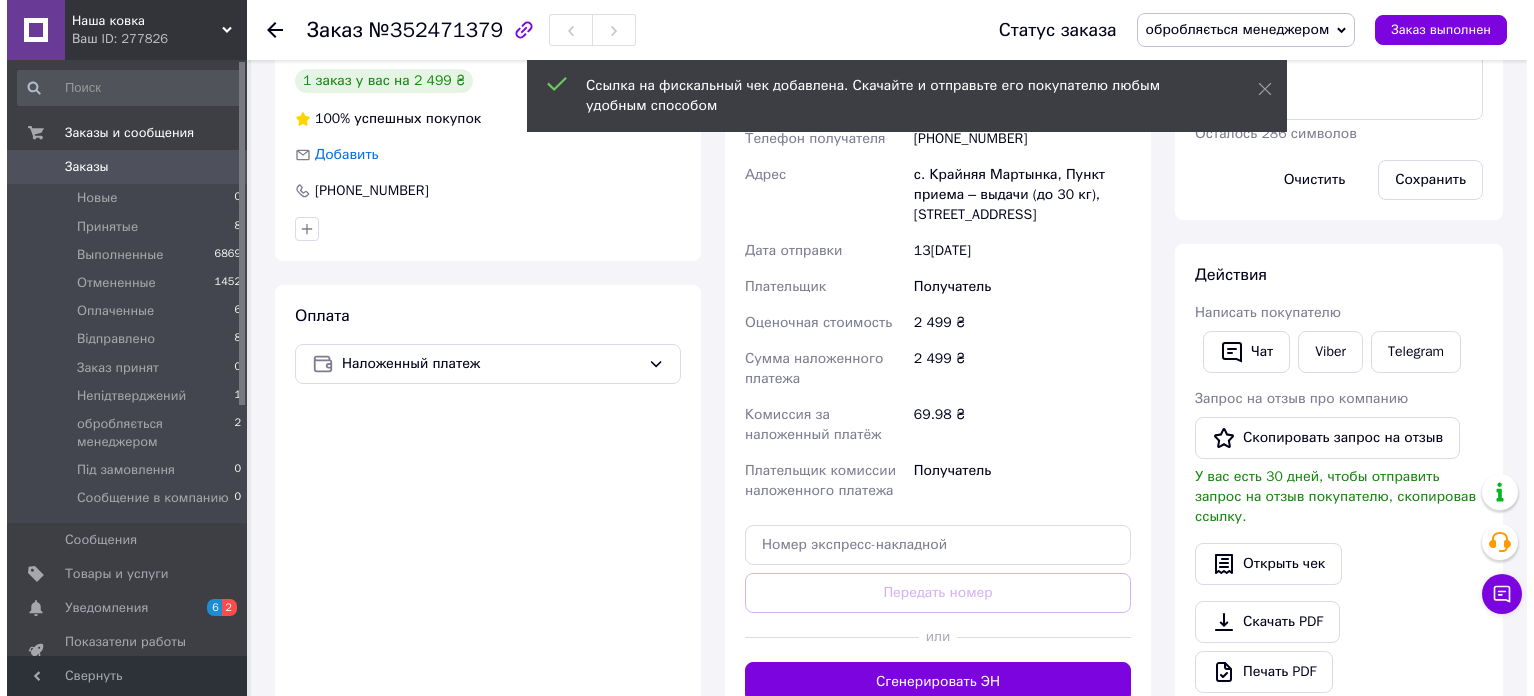 scroll, scrollTop: 200, scrollLeft: 0, axis: vertical 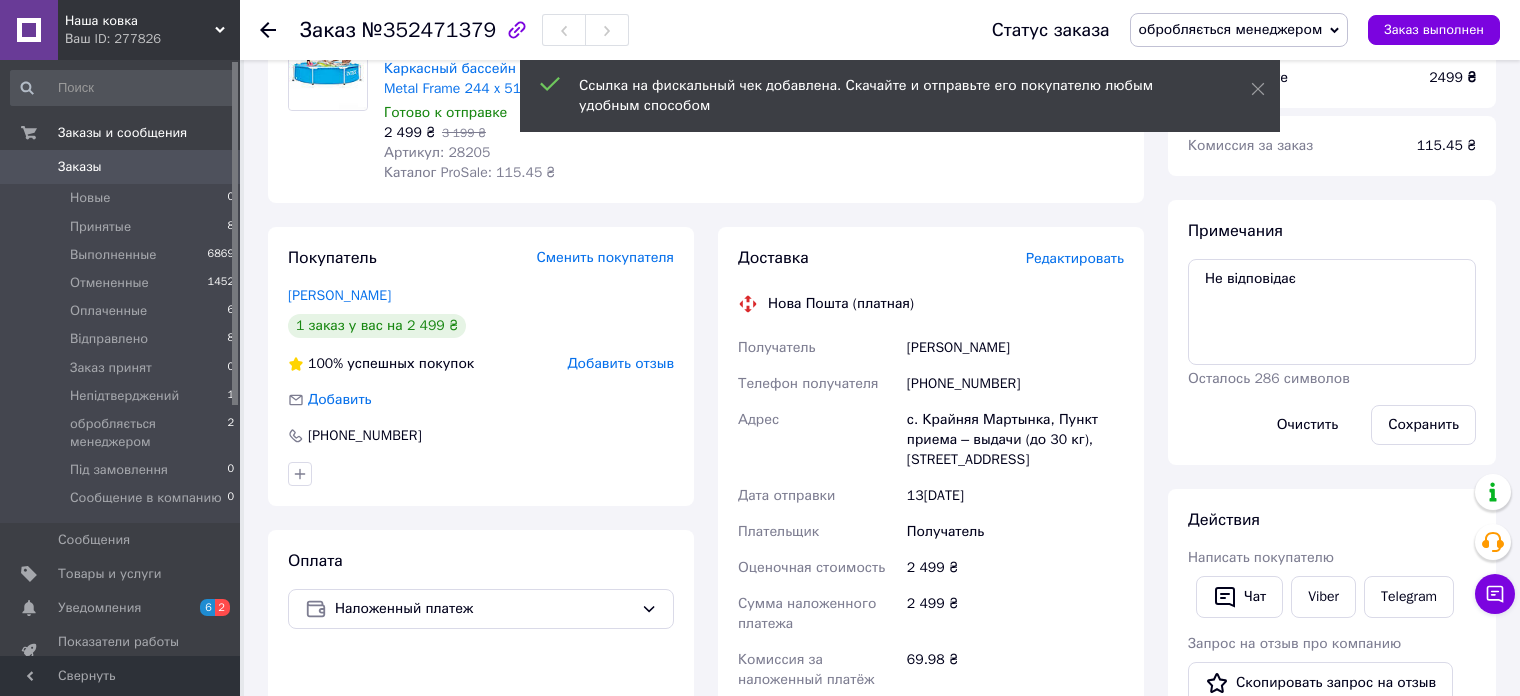 click on "Редактировать" at bounding box center (1075, 258) 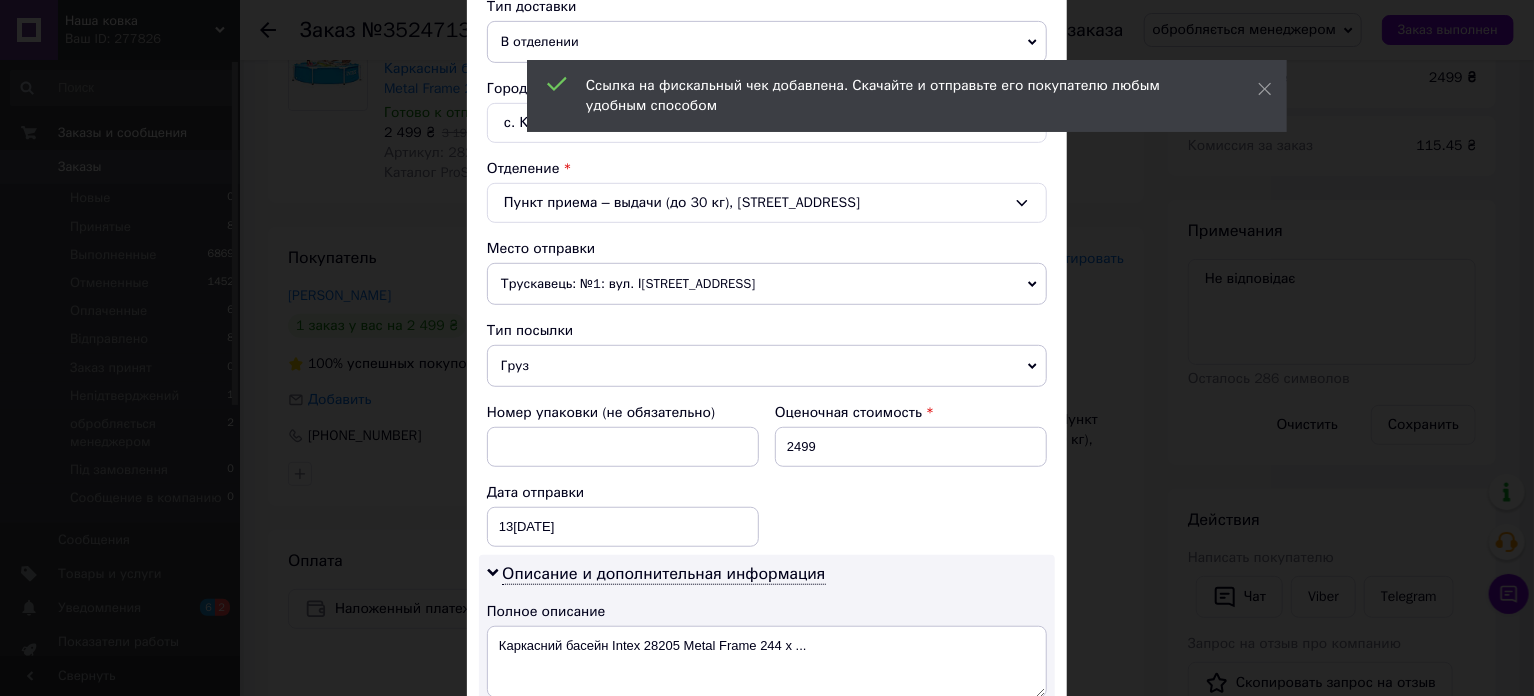 scroll, scrollTop: 500, scrollLeft: 0, axis: vertical 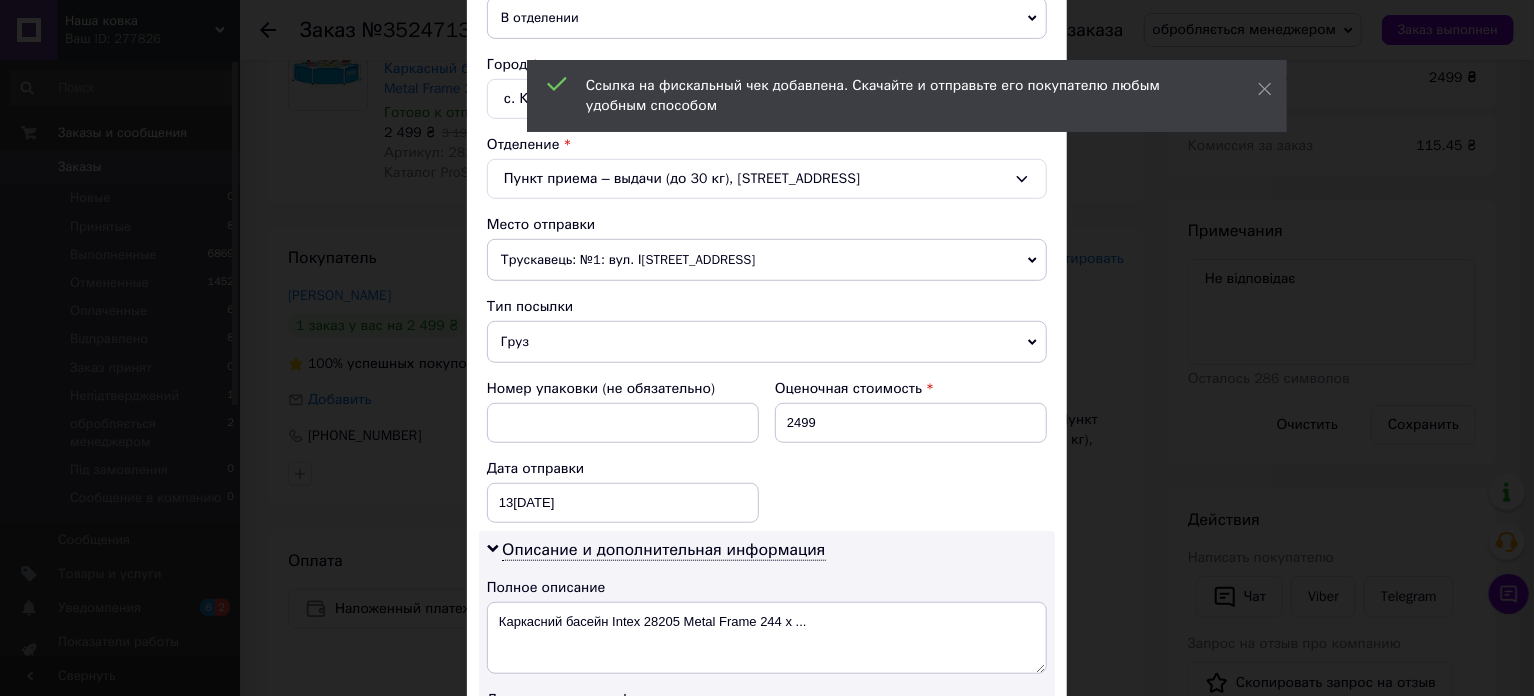 drag, startPoint x: 617, startPoint y: 265, endPoint x: 621, endPoint y: 281, distance: 16.492422 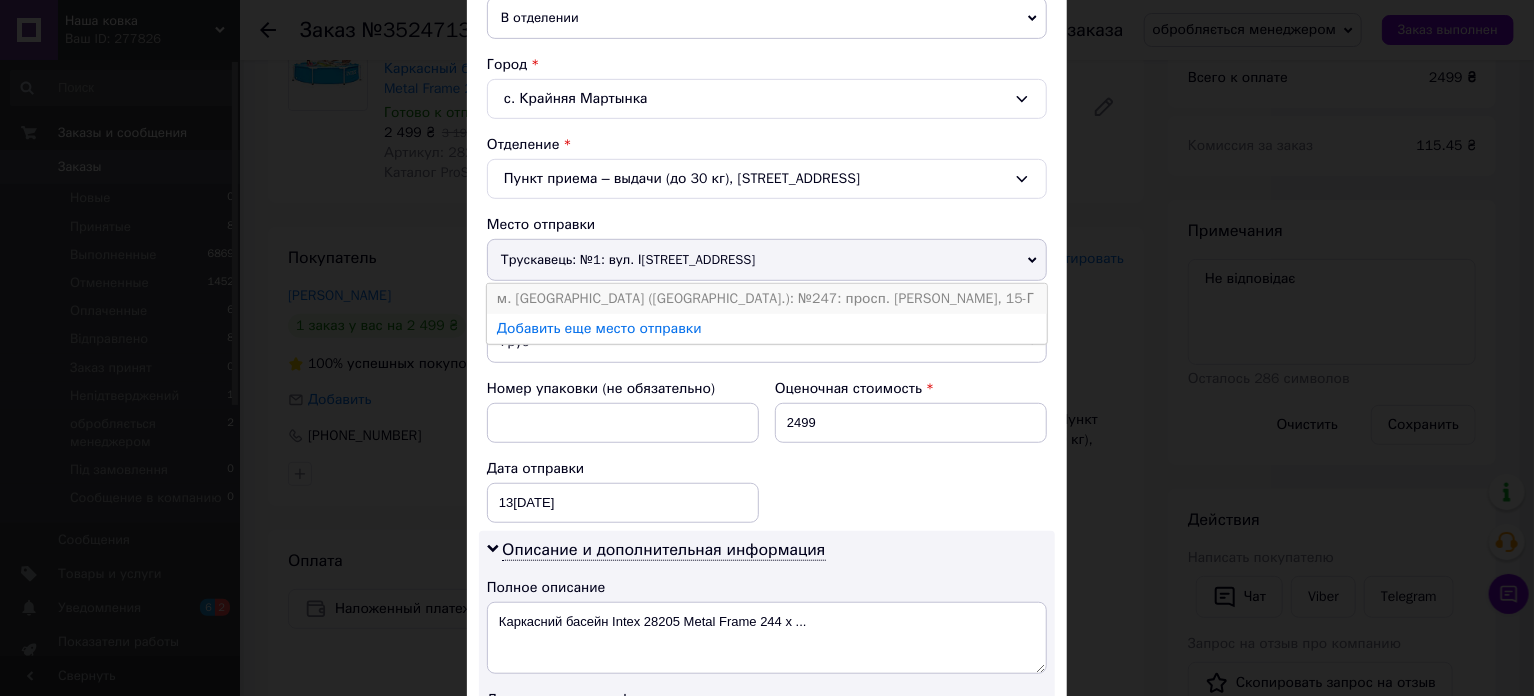 click on "м. [GEOGRAPHIC_DATA] ([GEOGRAPHIC_DATA].): №247: просп. [PERSON_NAME], 15-Г" at bounding box center (767, 299) 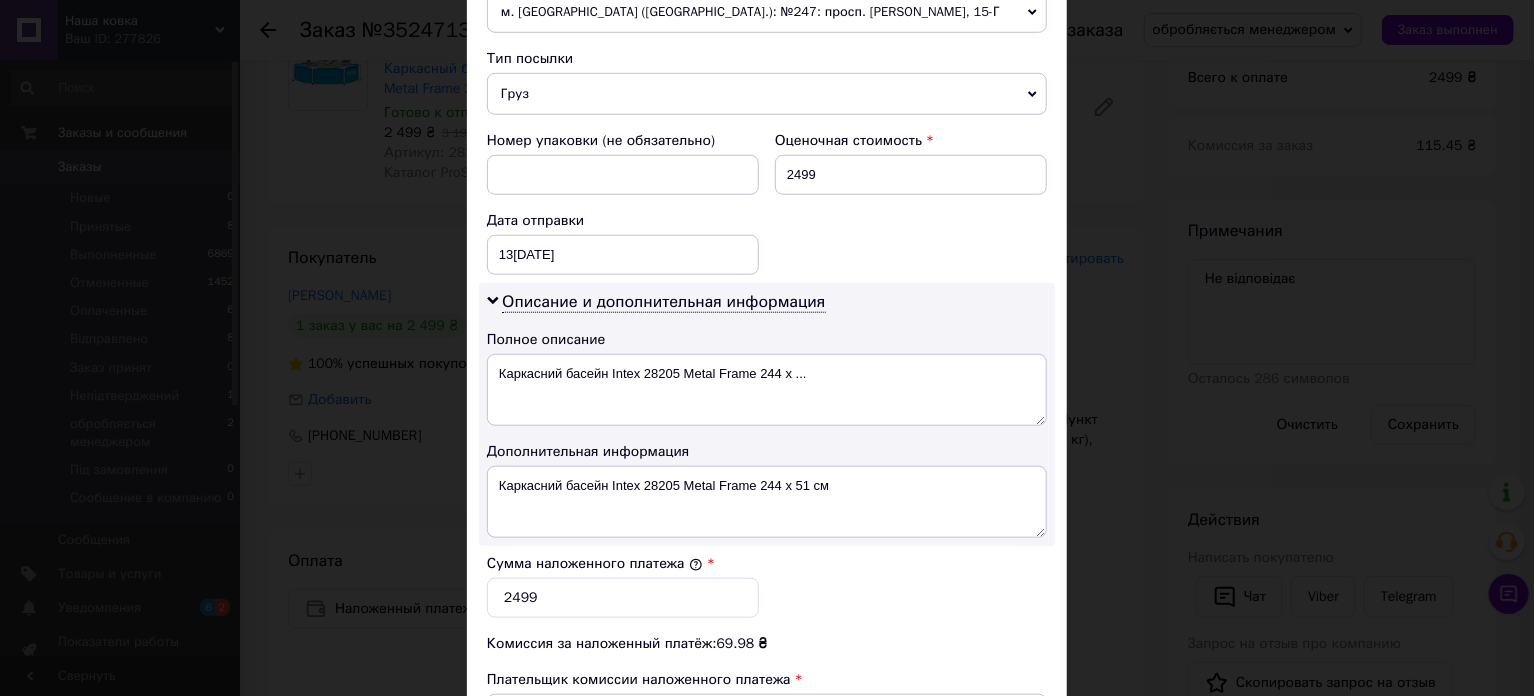 scroll, scrollTop: 800, scrollLeft: 0, axis: vertical 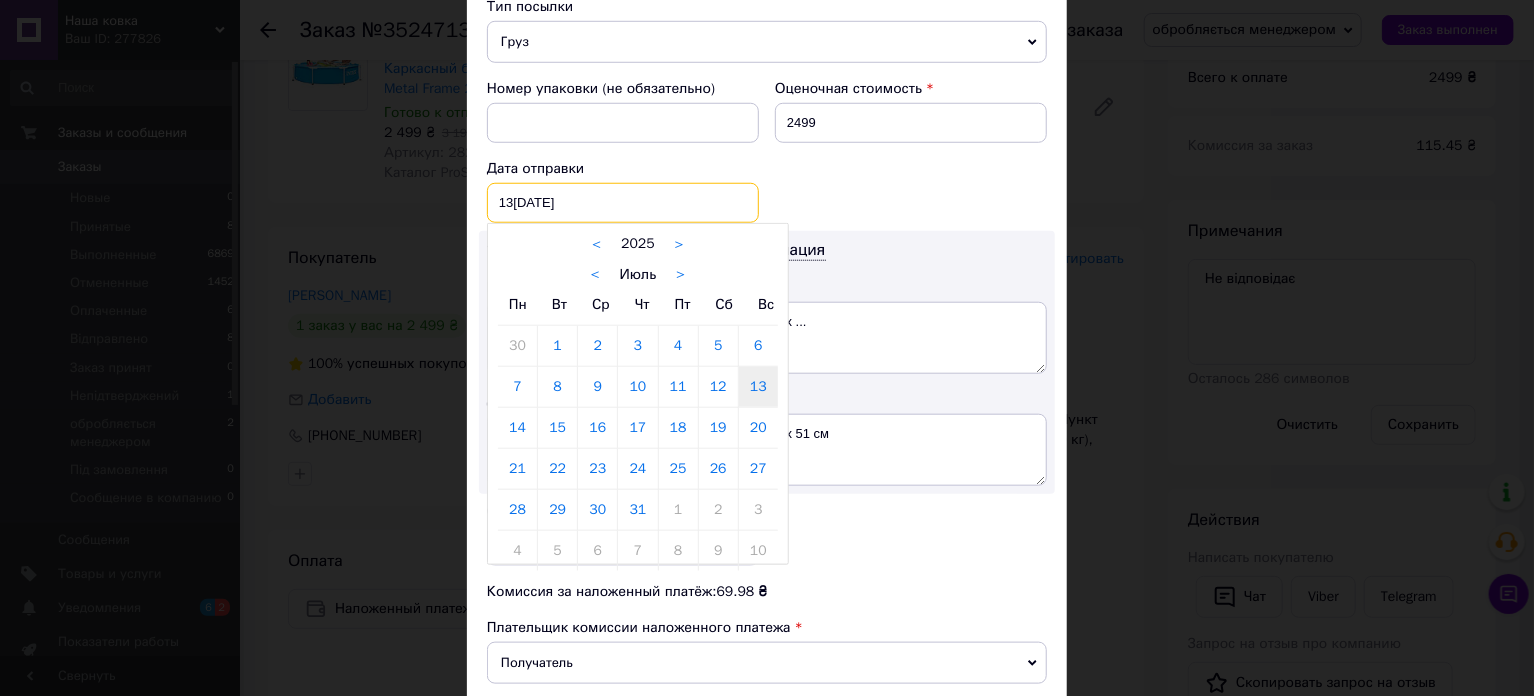 click on "[DATE] < 2025 > < Июль > Пн Вт Ср Чт Пт Сб Вс 30 1 2 3 4 5 6 7 8 9 10 11 12 13 14 15 16 17 18 19 20 21 22 23 24 25 26 27 28 29 30 31 1 2 3 4 5 6 7 8 9 10" at bounding box center [623, 203] 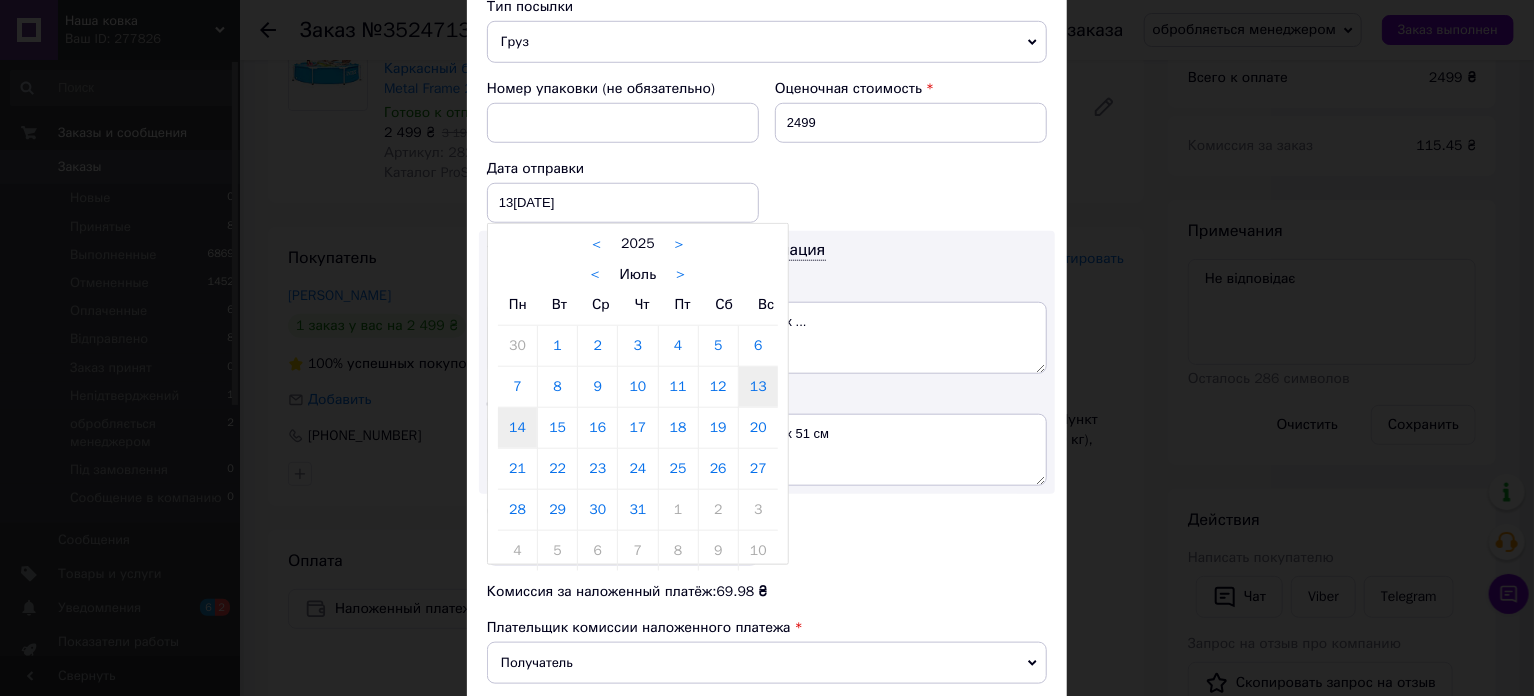 click on "14" at bounding box center [517, 428] 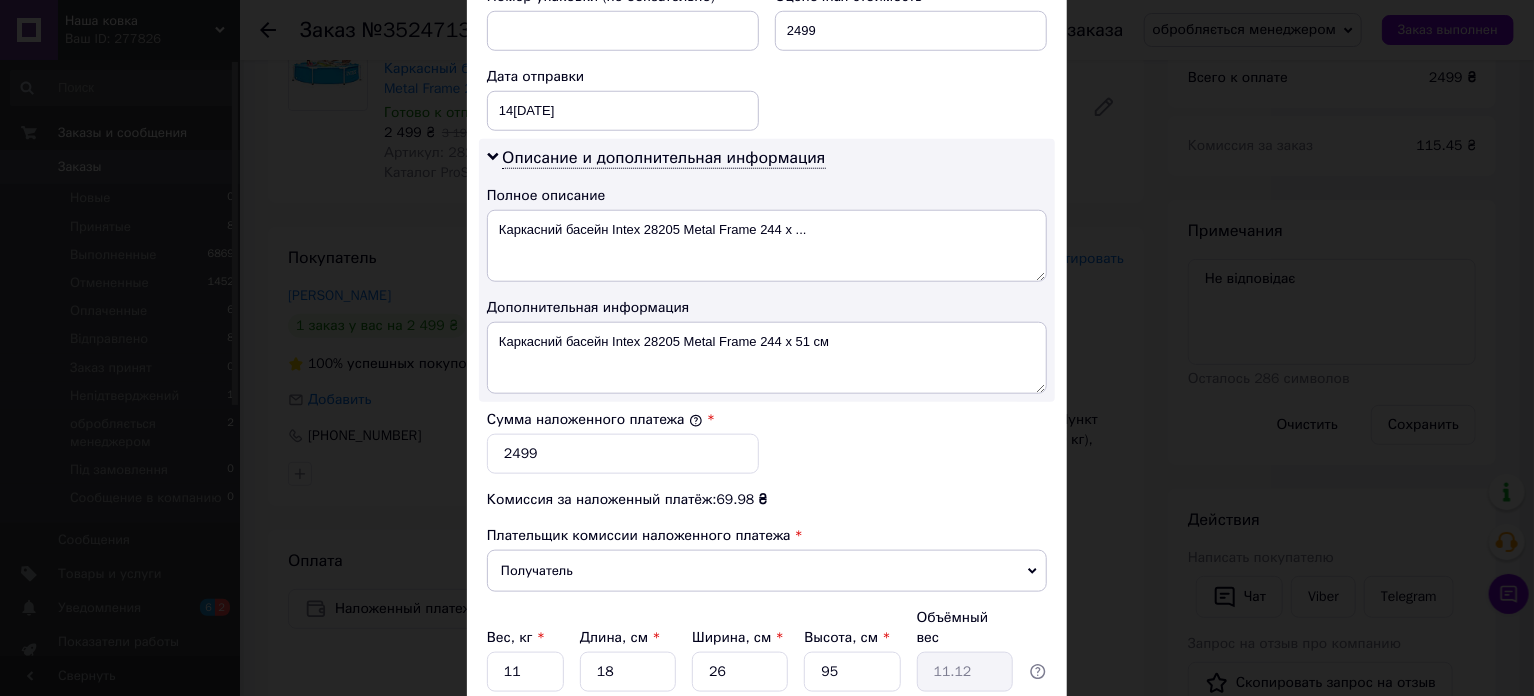 scroll, scrollTop: 900, scrollLeft: 0, axis: vertical 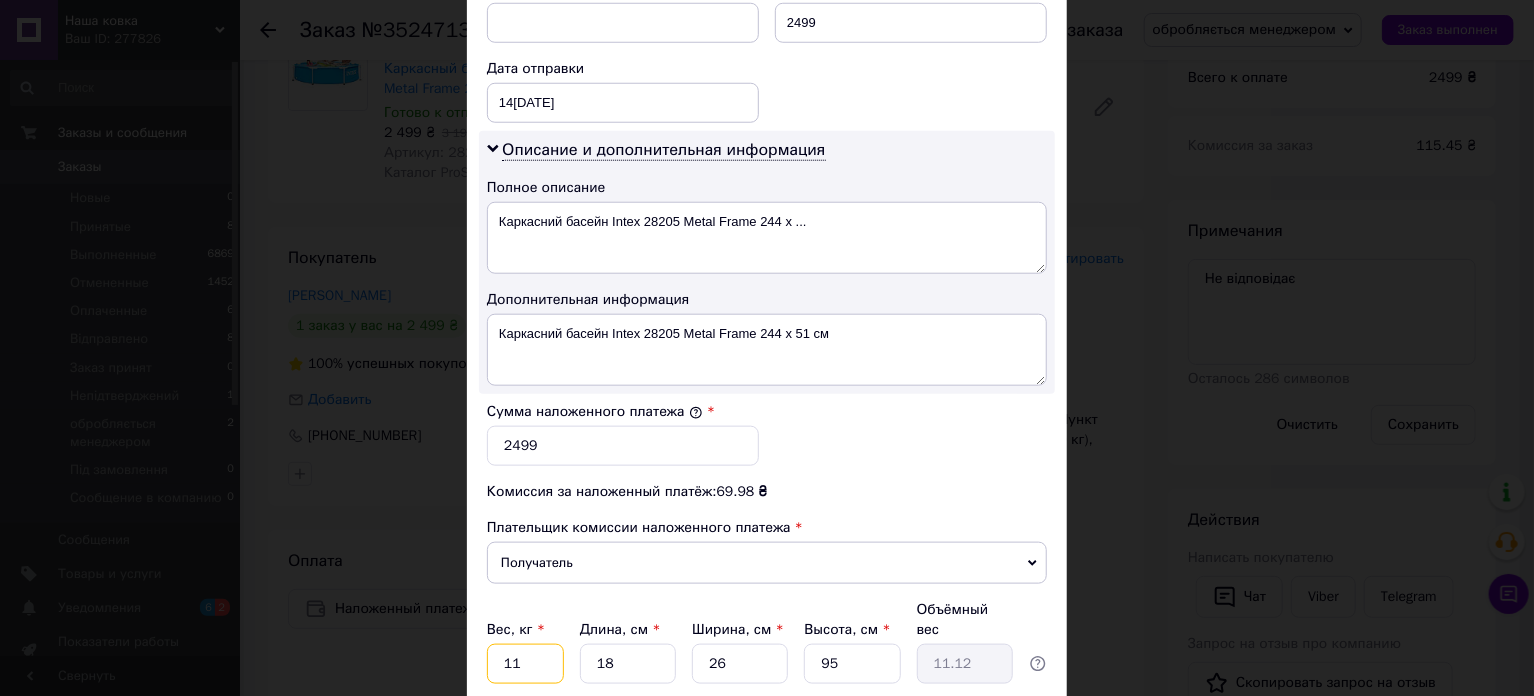 click on "11" at bounding box center (525, 664) 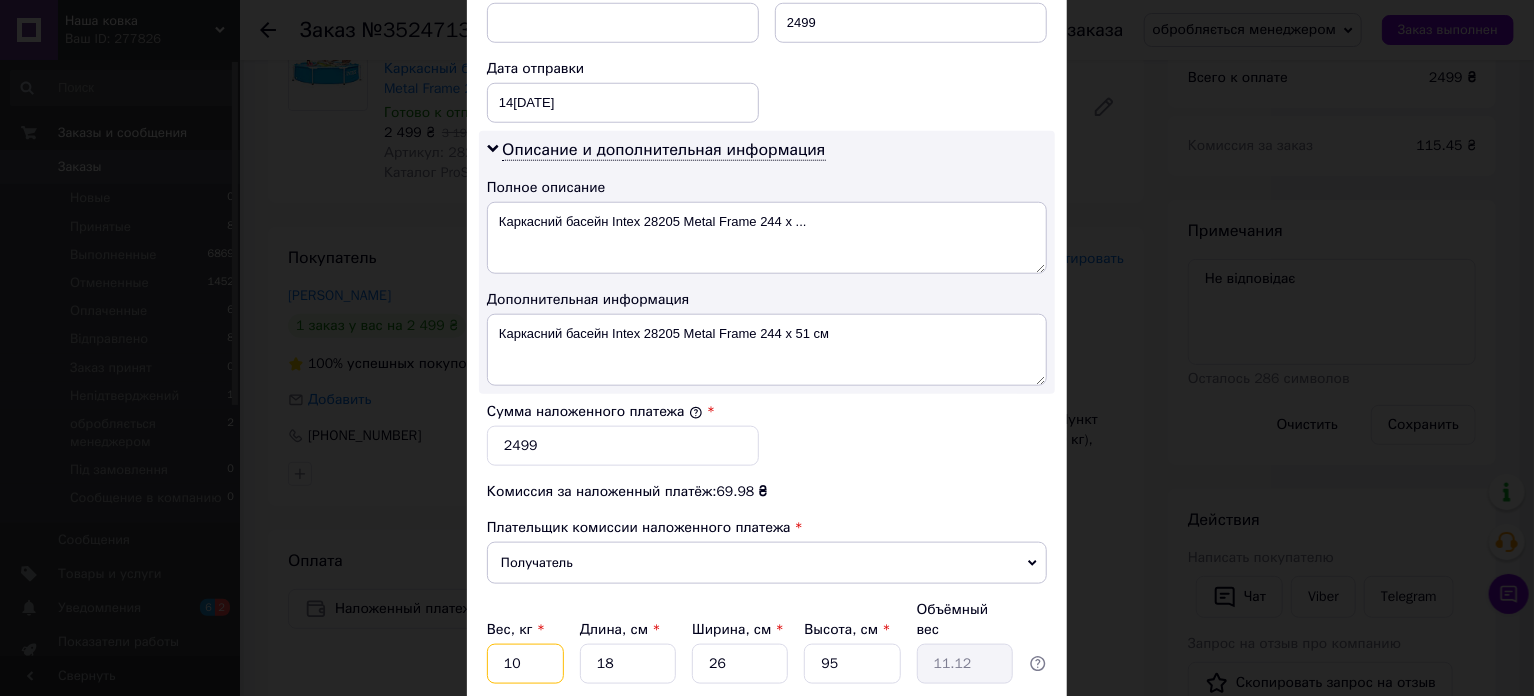 type on "10" 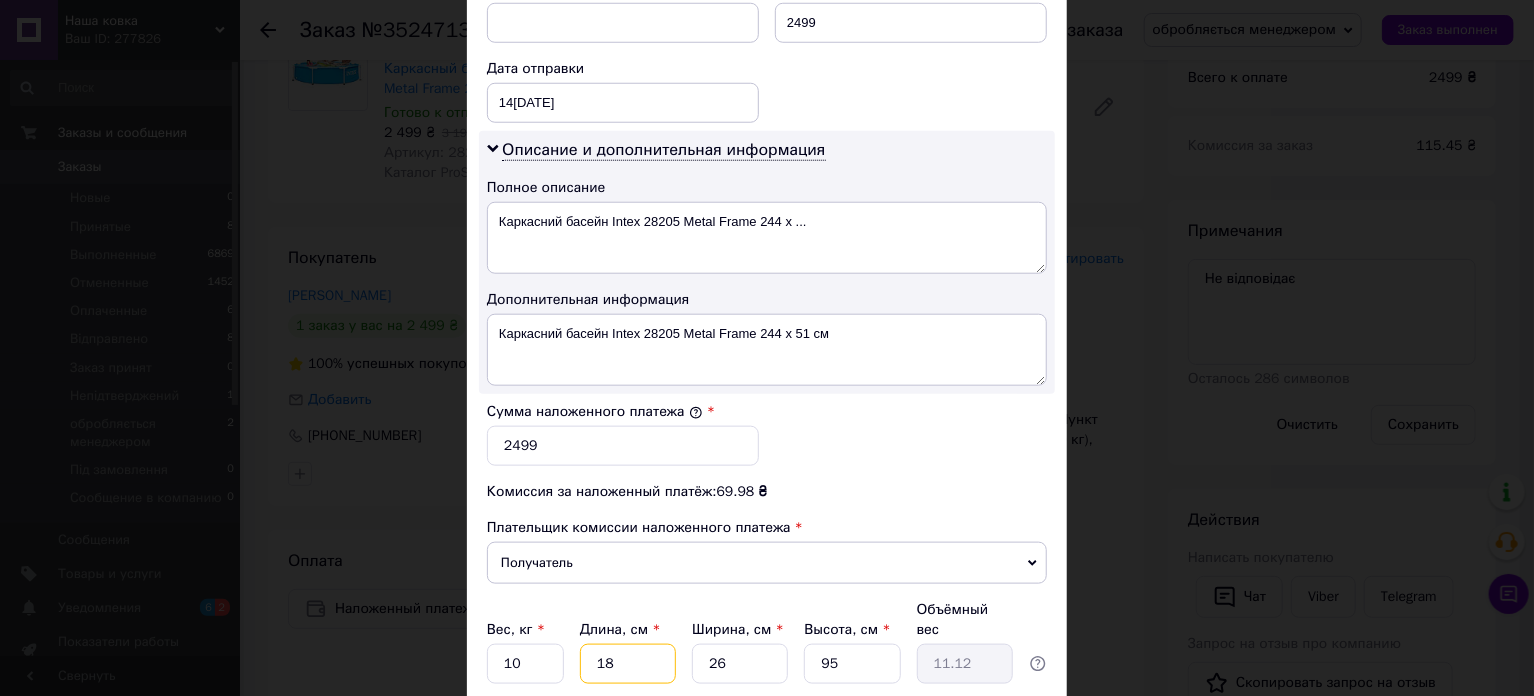 type on "9" 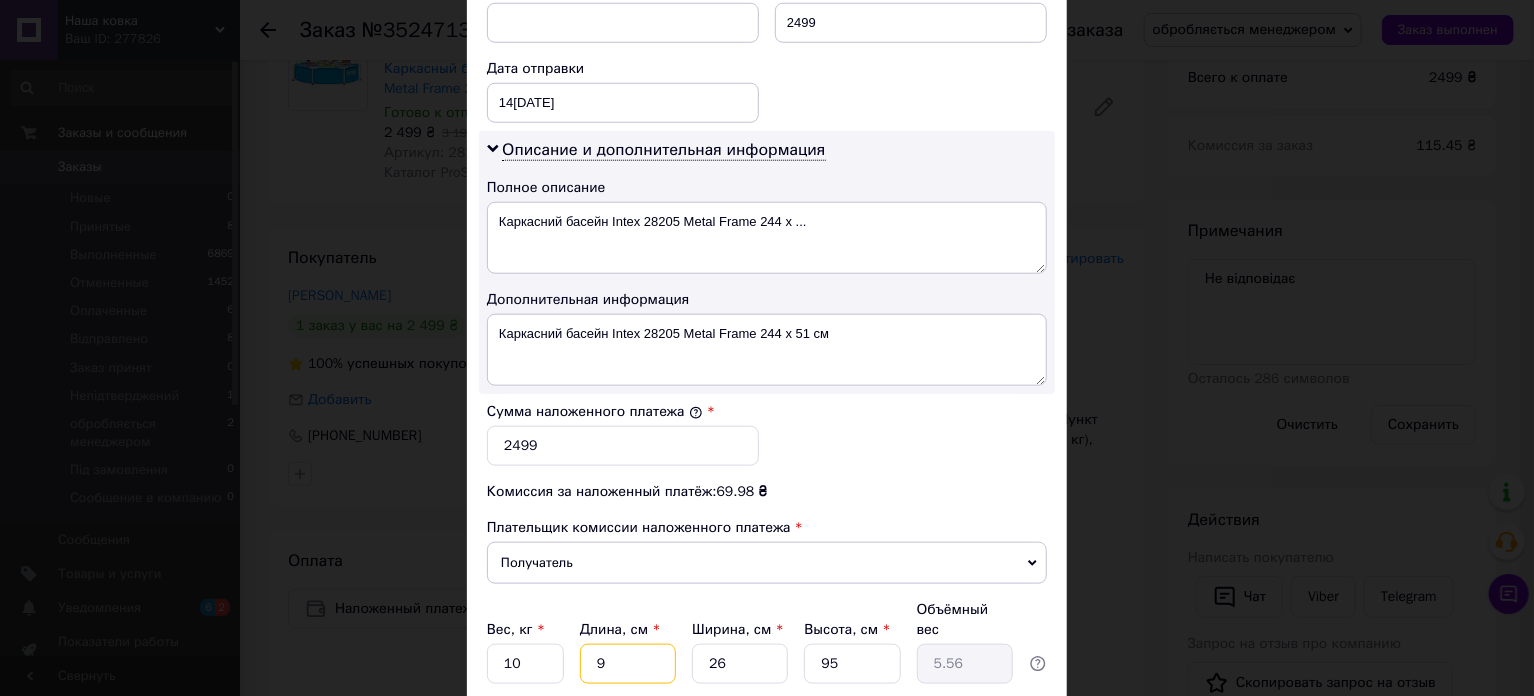 type on "95" 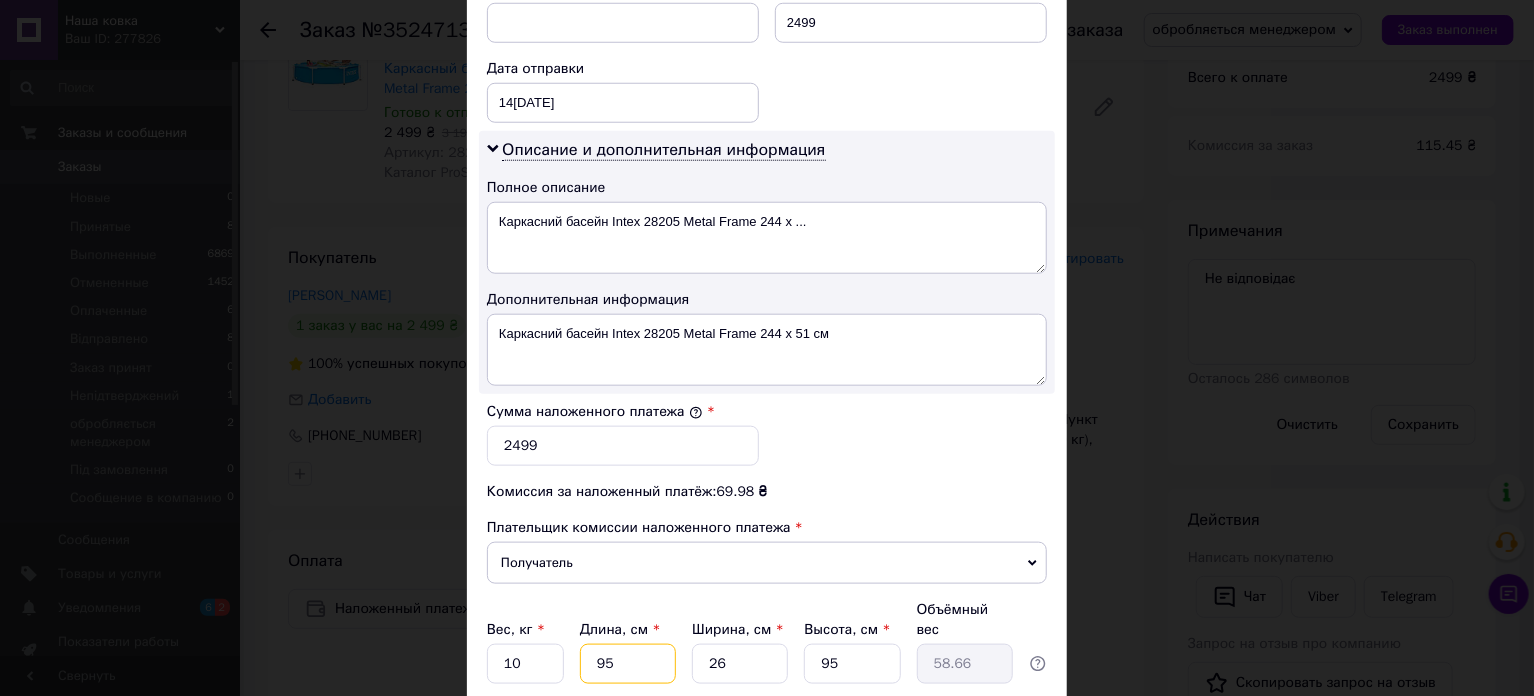 type on "95" 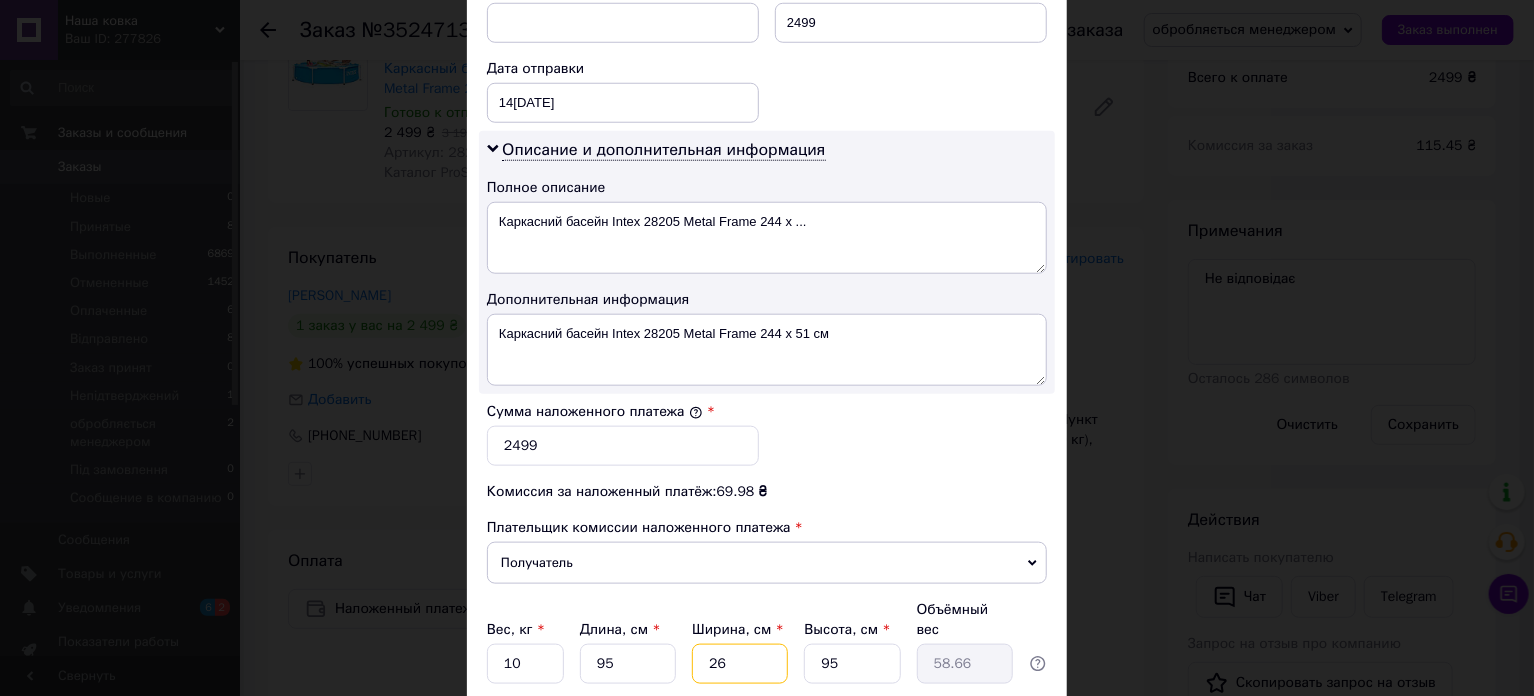 type on "2" 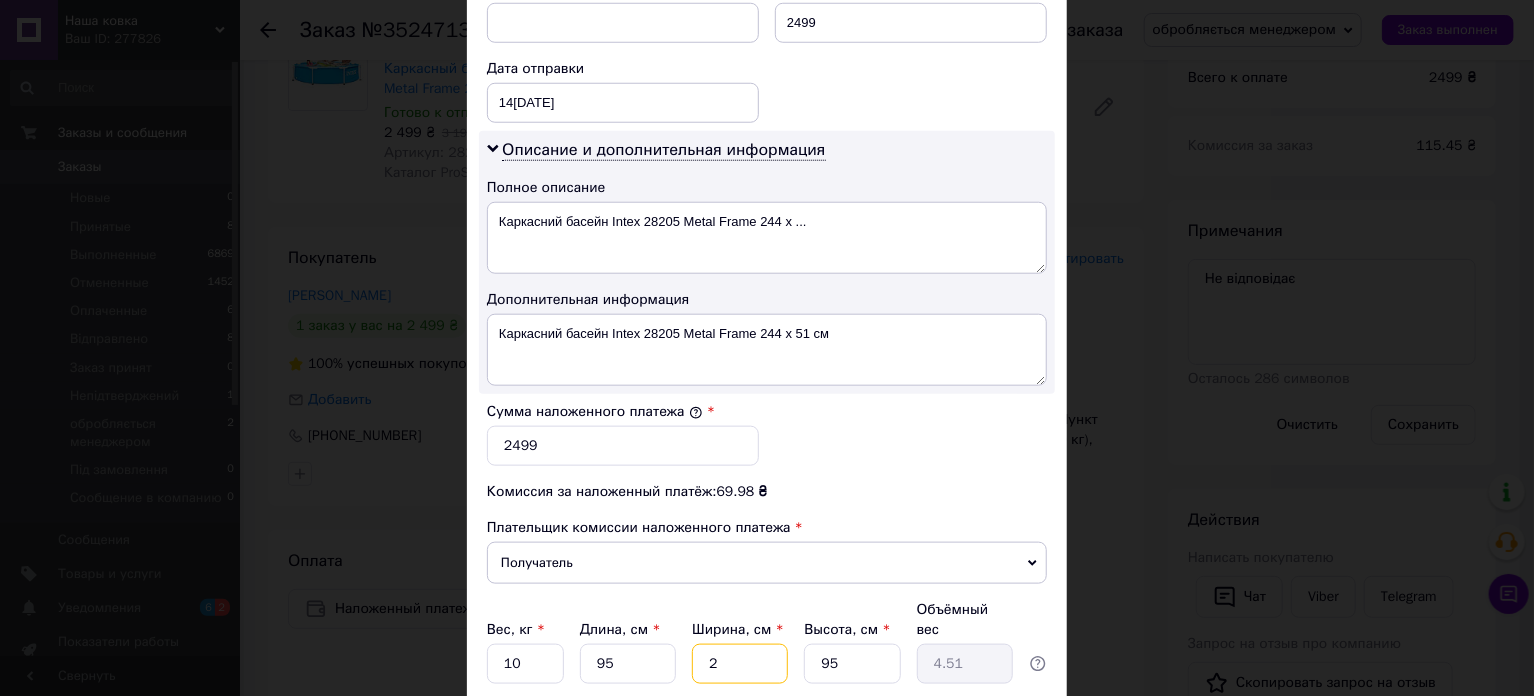 type on "20" 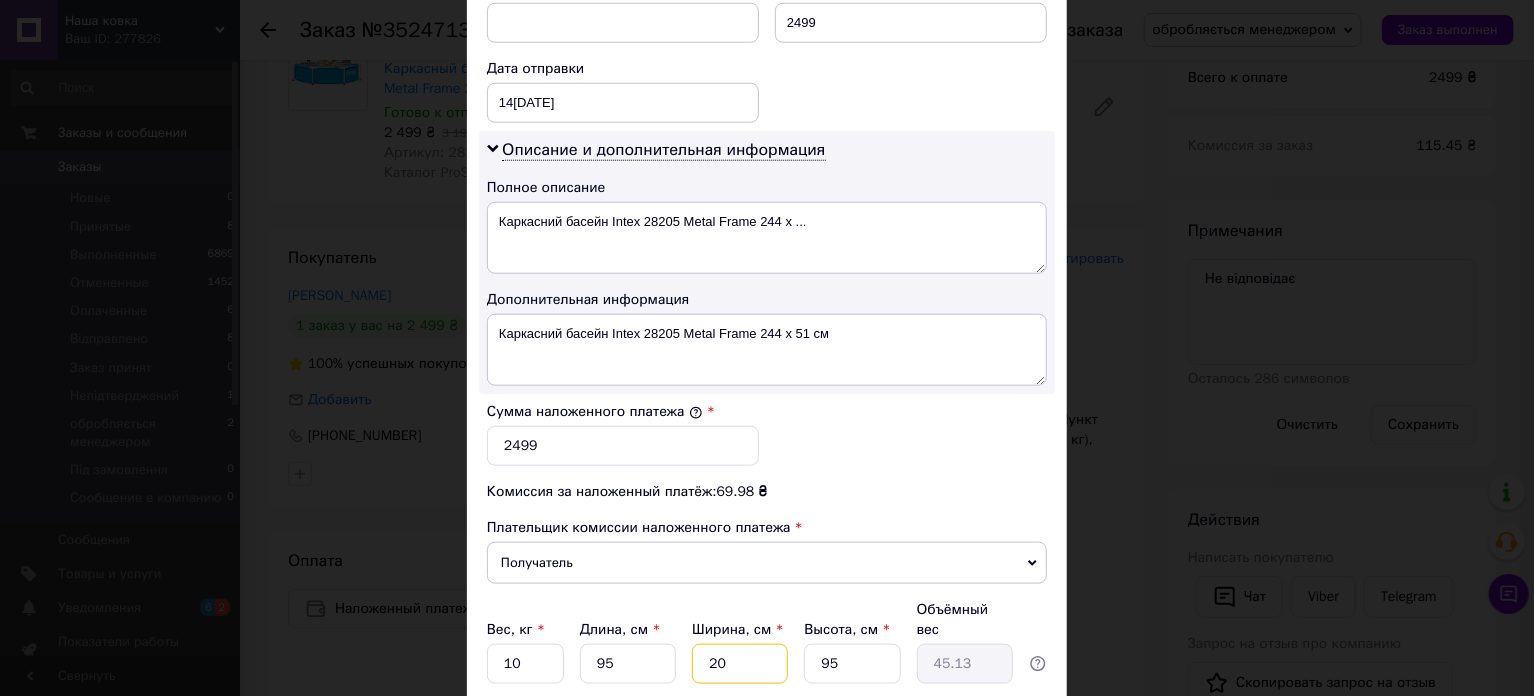 type on "20" 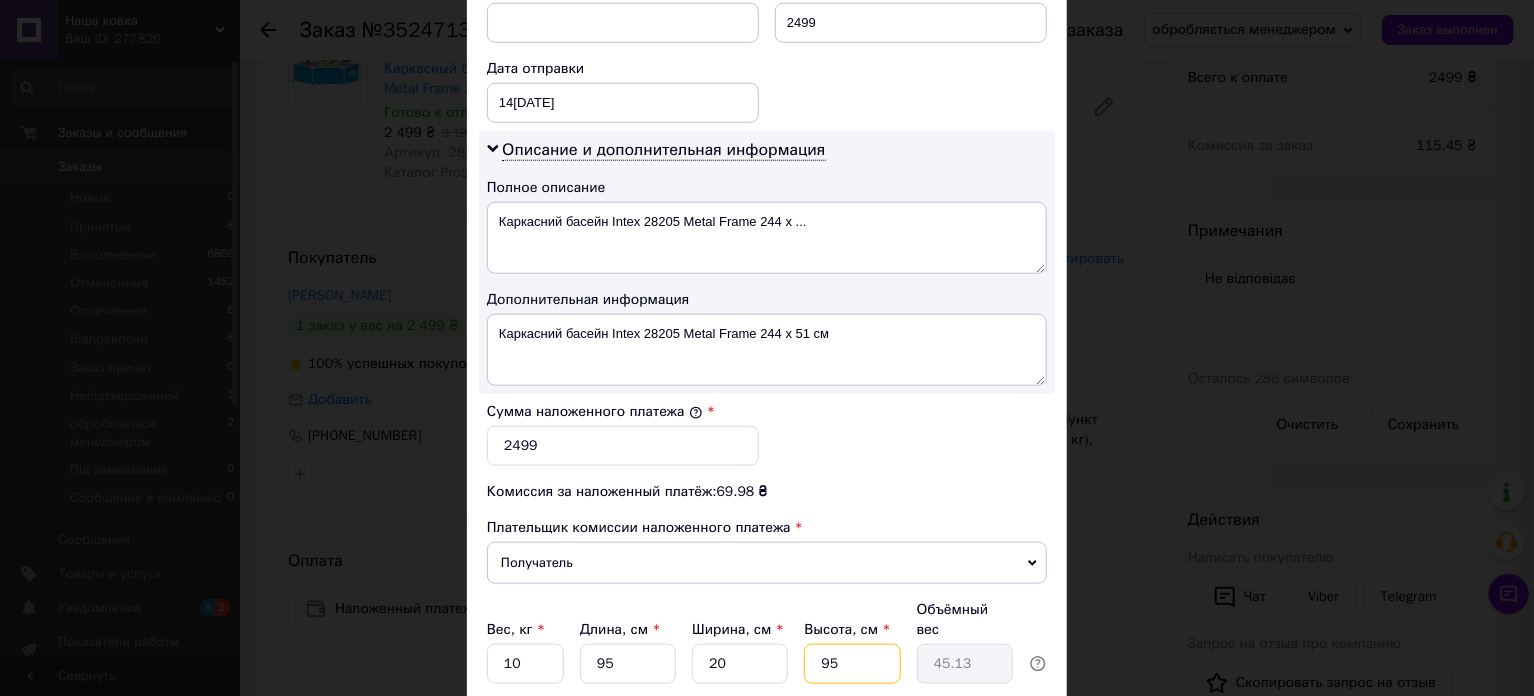 type on "2" 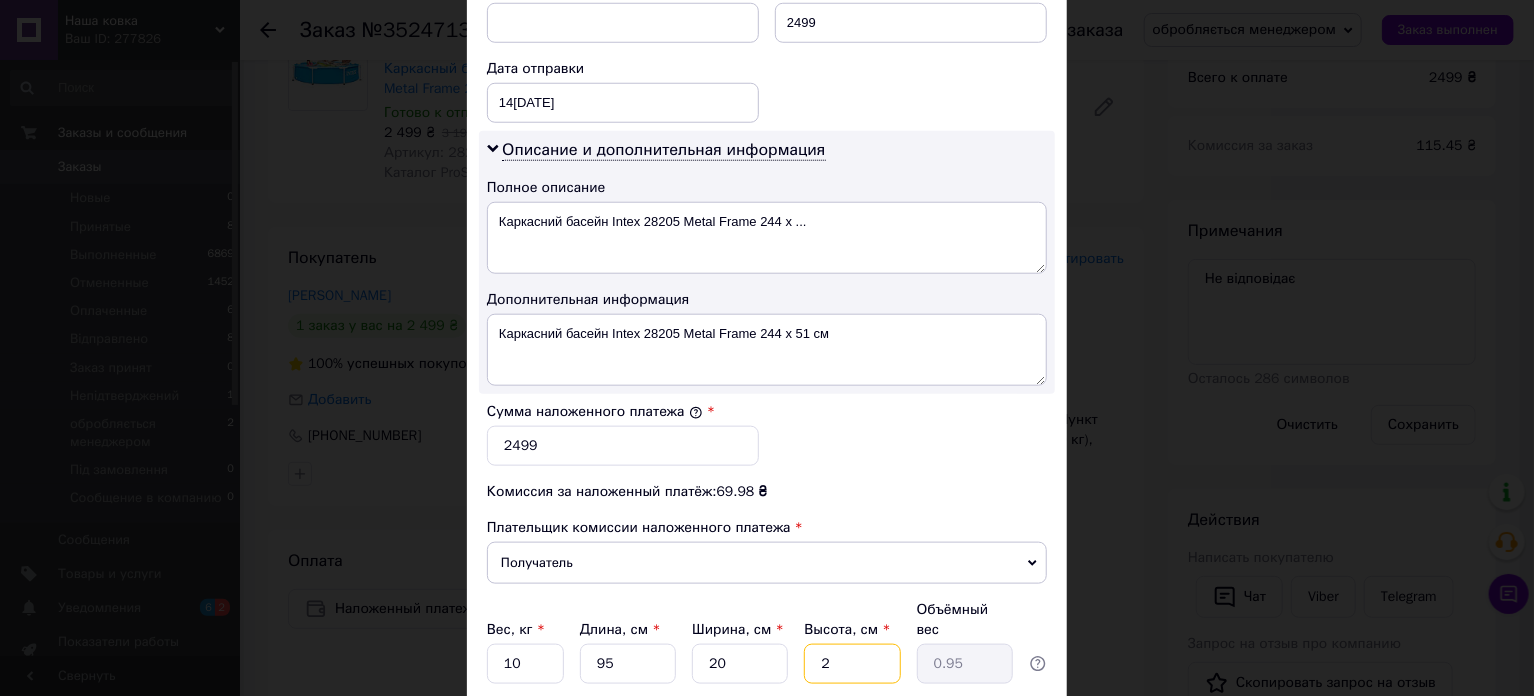 type on "20" 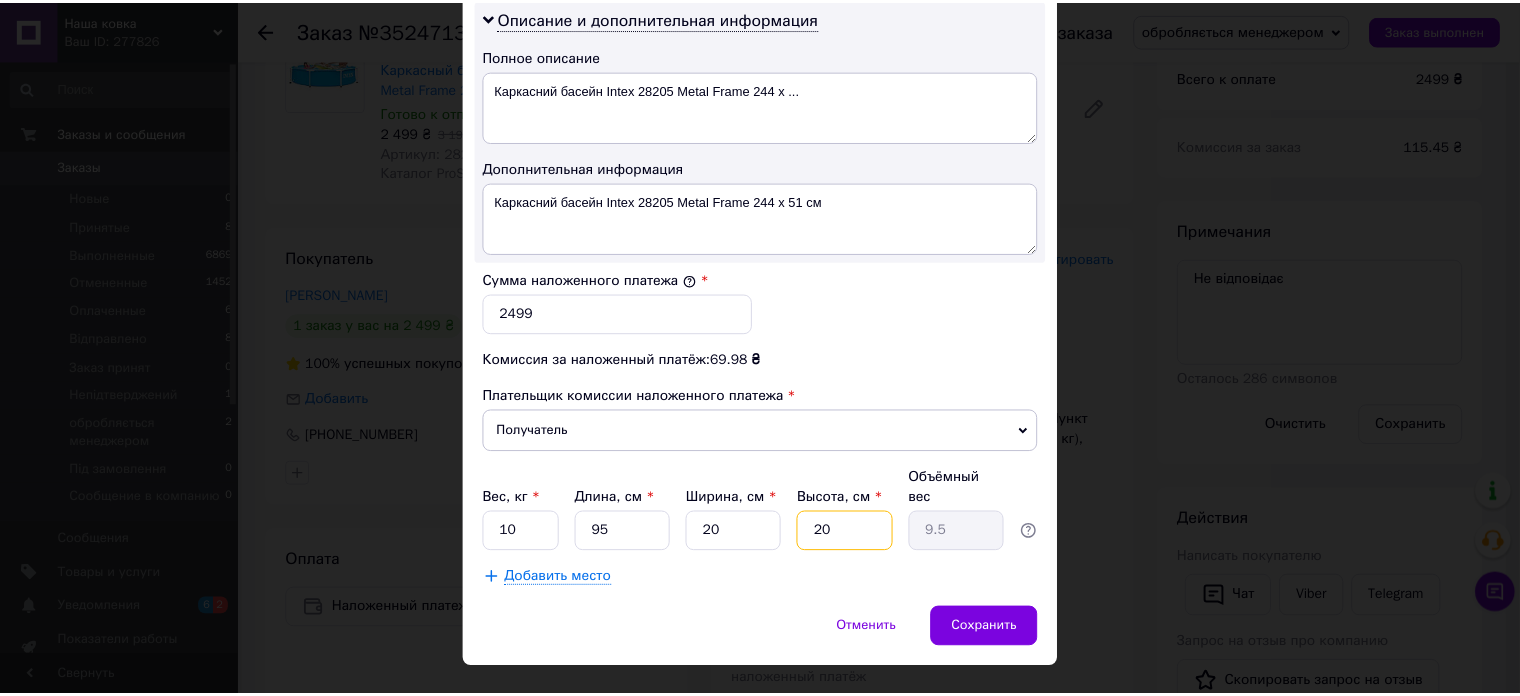 scroll, scrollTop: 1047, scrollLeft: 0, axis: vertical 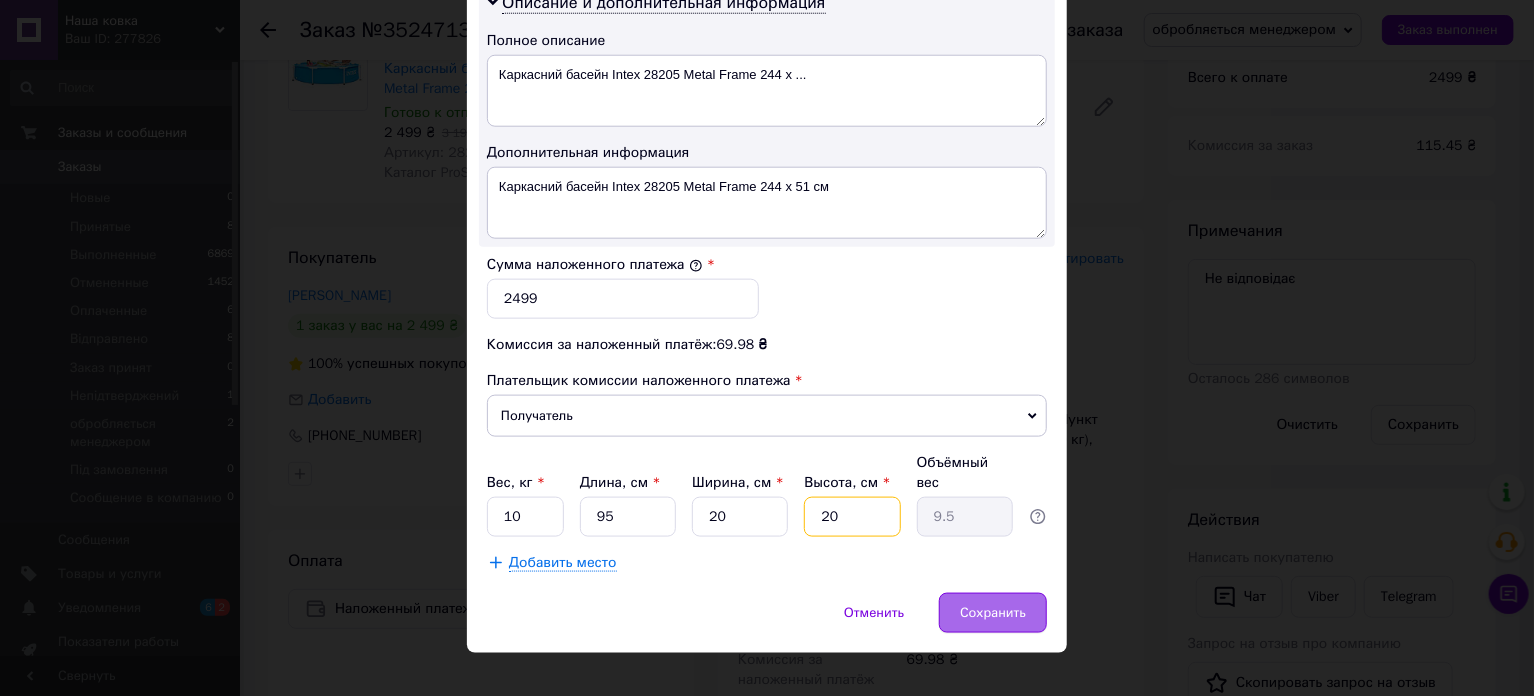 type on "20" 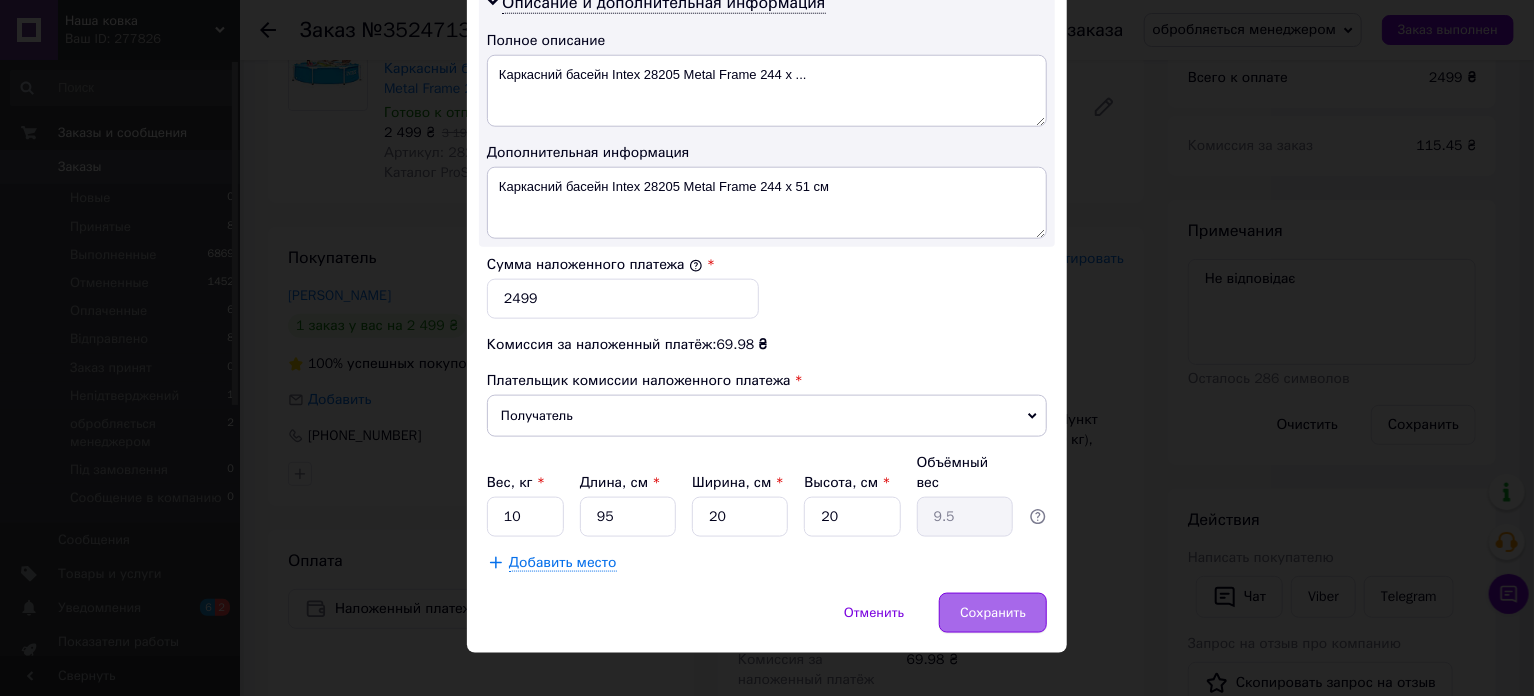 click on "Сохранить" at bounding box center (993, 613) 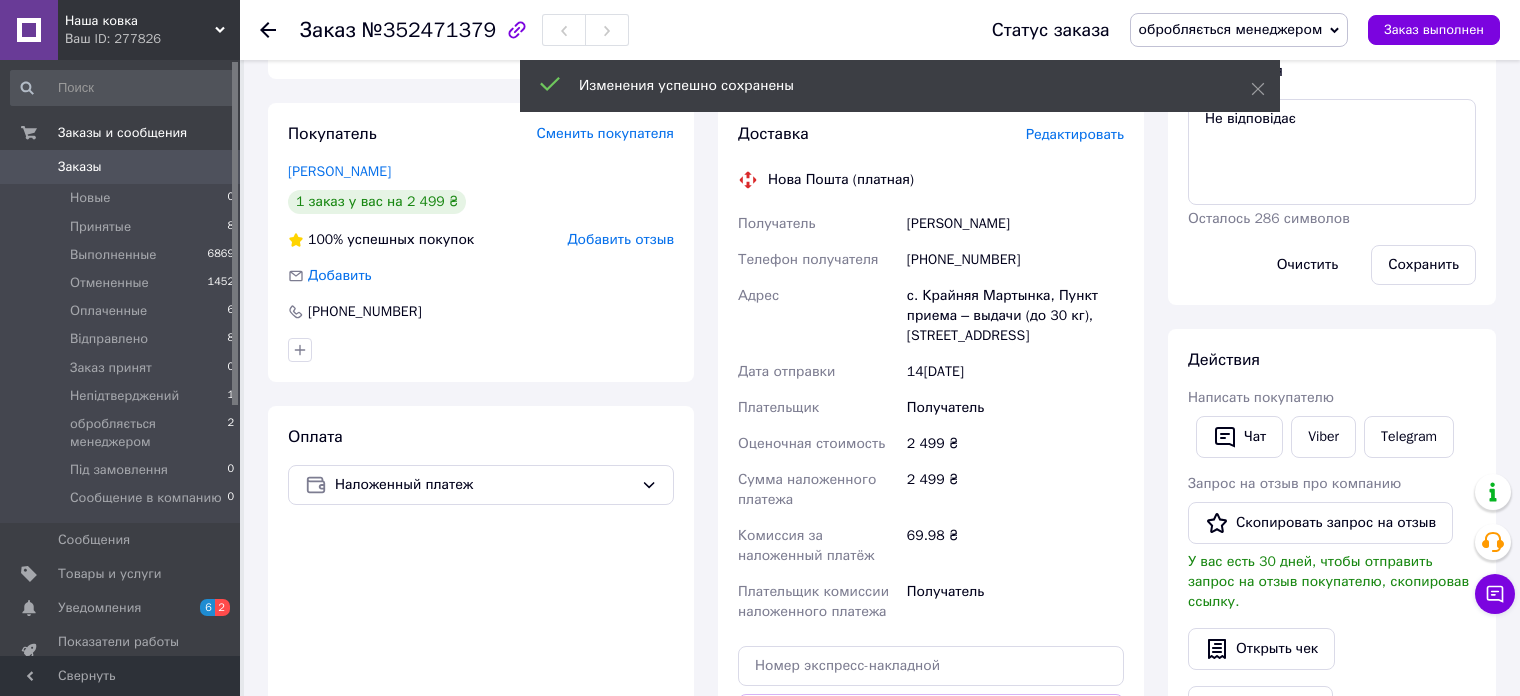 scroll, scrollTop: 500, scrollLeft: 0, axis: vertical 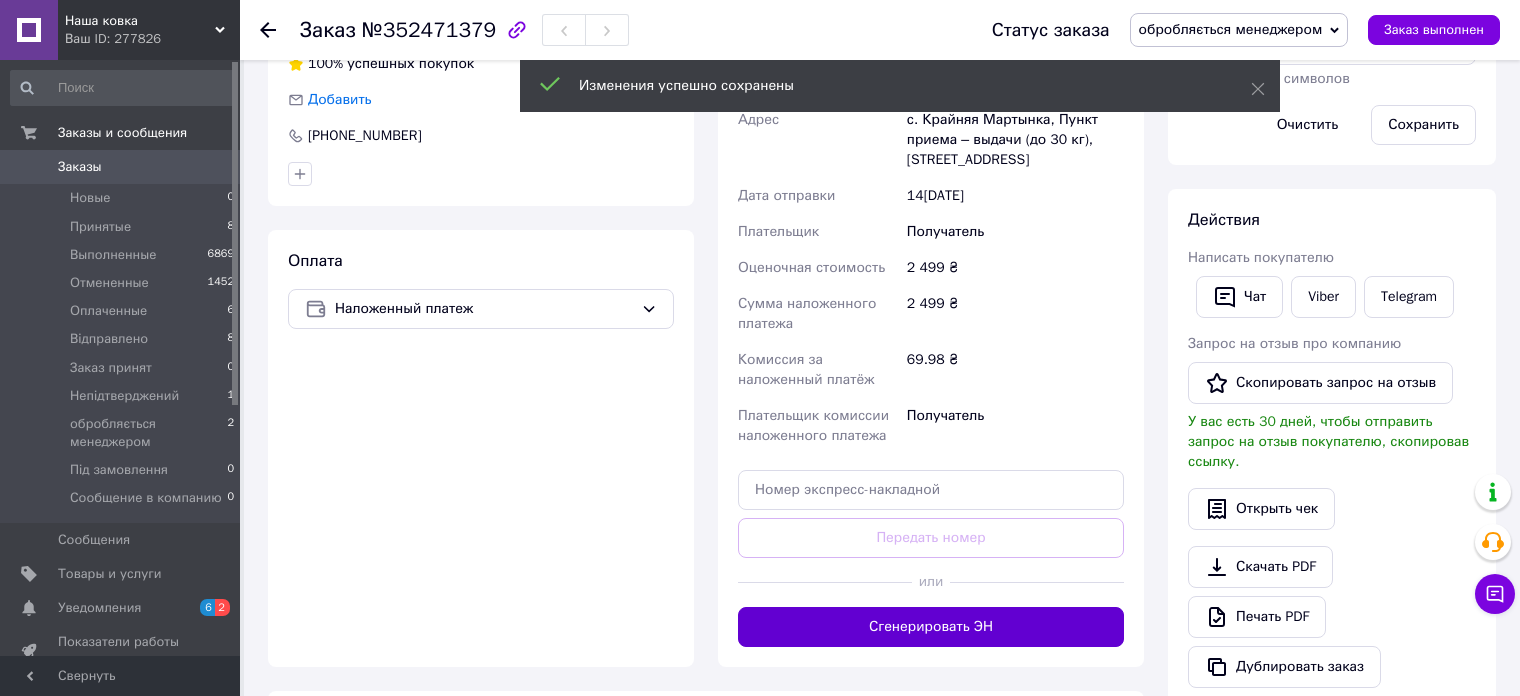 click on "Сгенерировать ЭН" at bounding box center (931, 627) 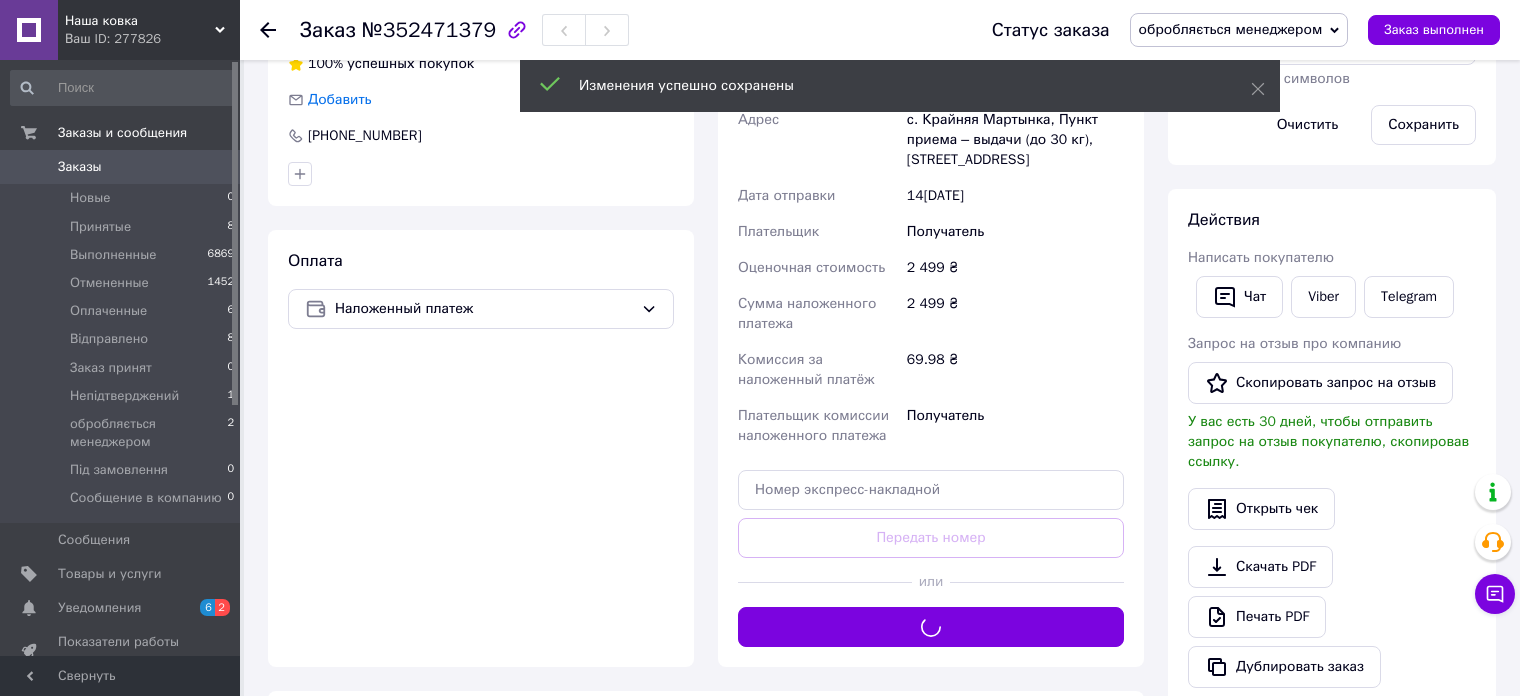 click on "обробляється менеджером Принят Выполнен Отменен Оплаченный Відправлено Заказ принят Непідтверджений Під замовлення Сообщение в компанию" at bounding box center (1239, 30) 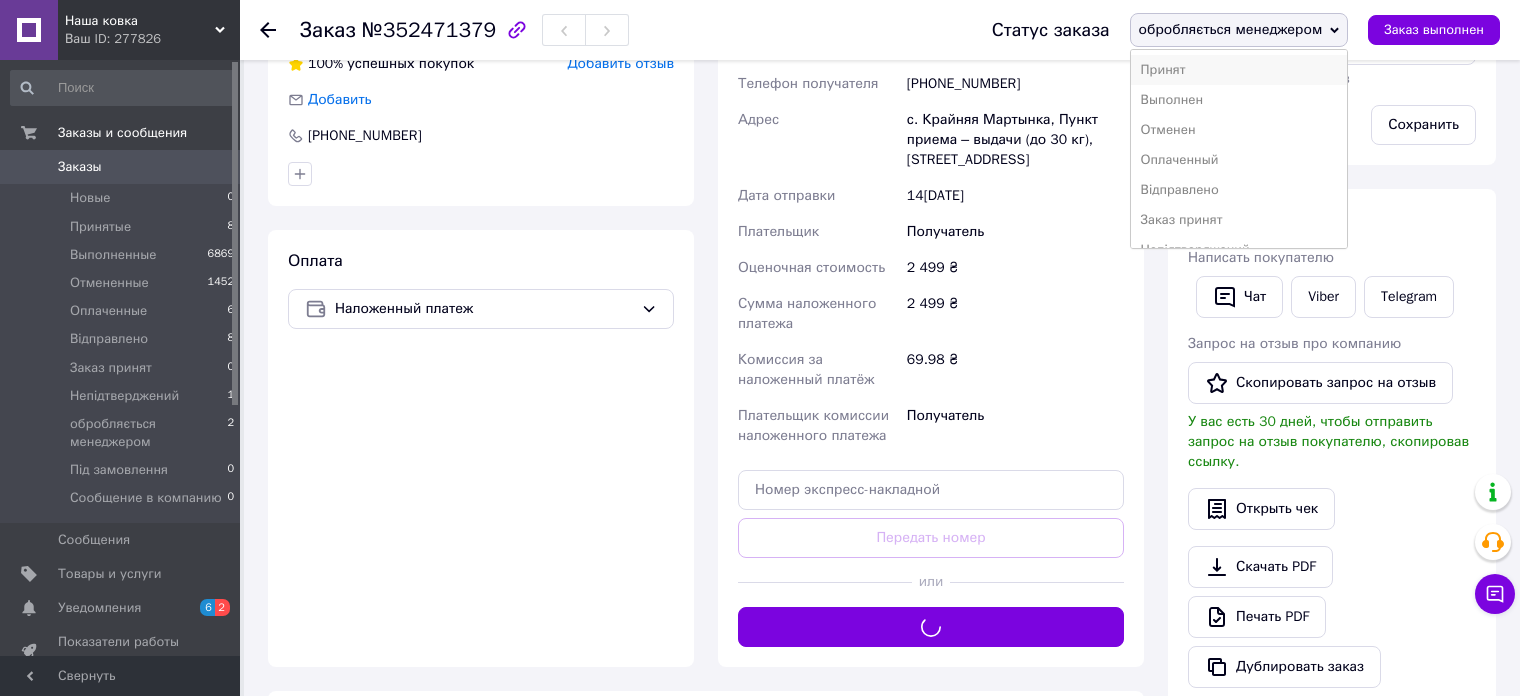 click on "Принят" at bounding box center (1239, 70) 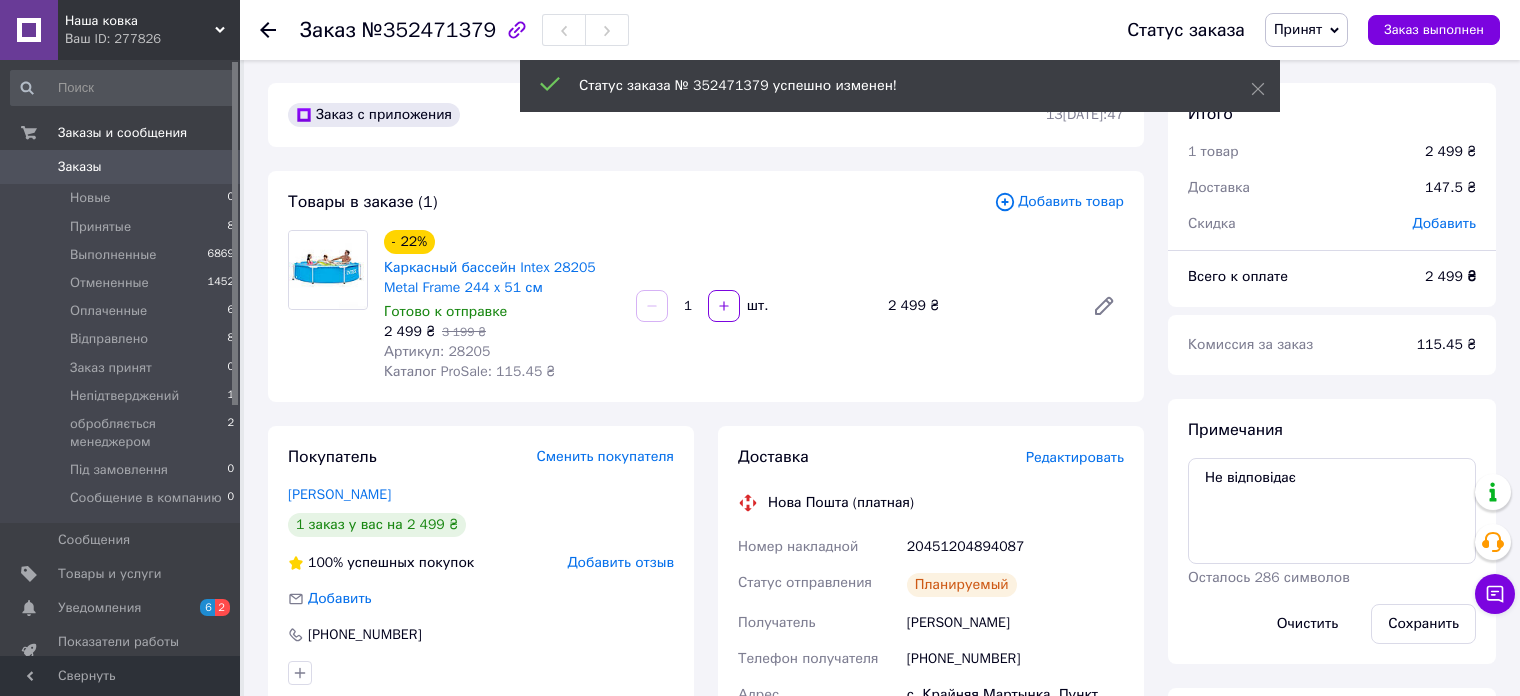 scroll, scrollTop: 0, scrollLeft: 0, axis: both 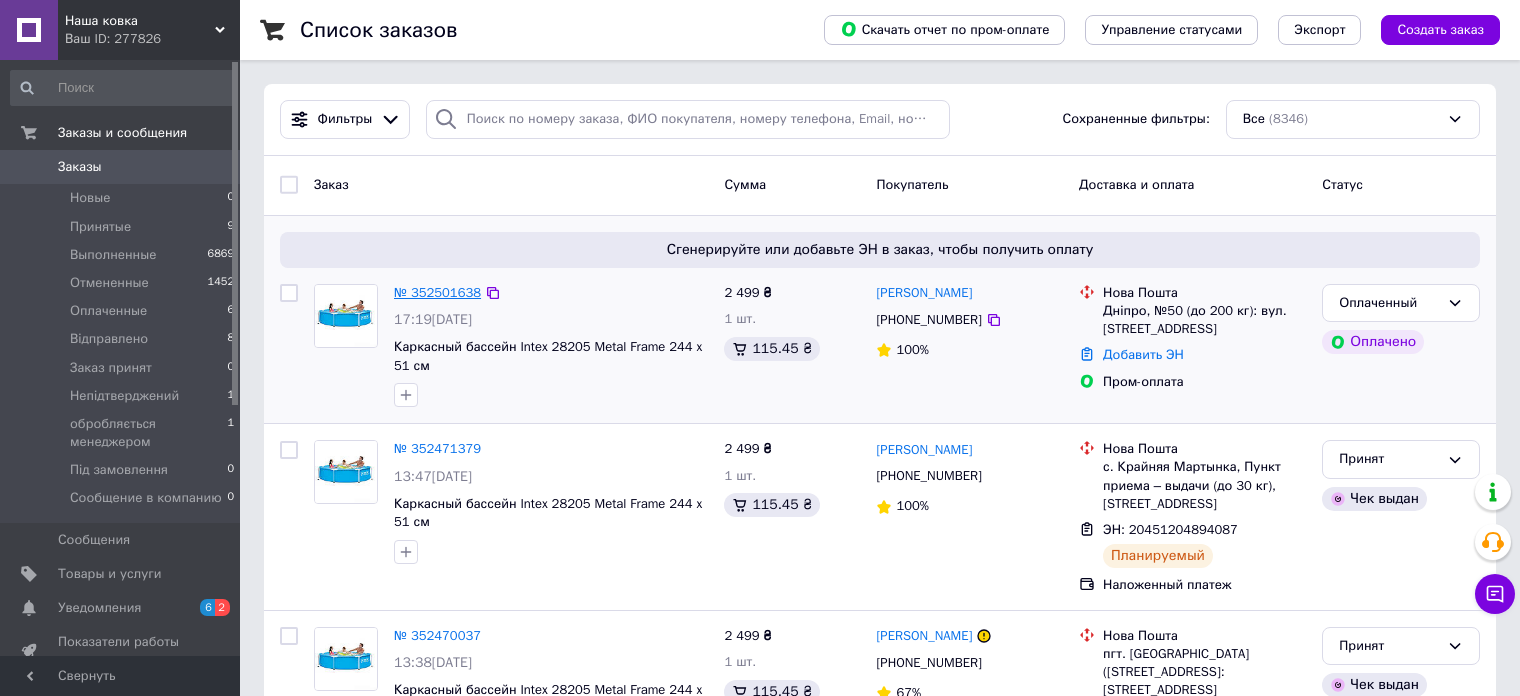 click on "№ 352501638" at bounding box center (437, 292) 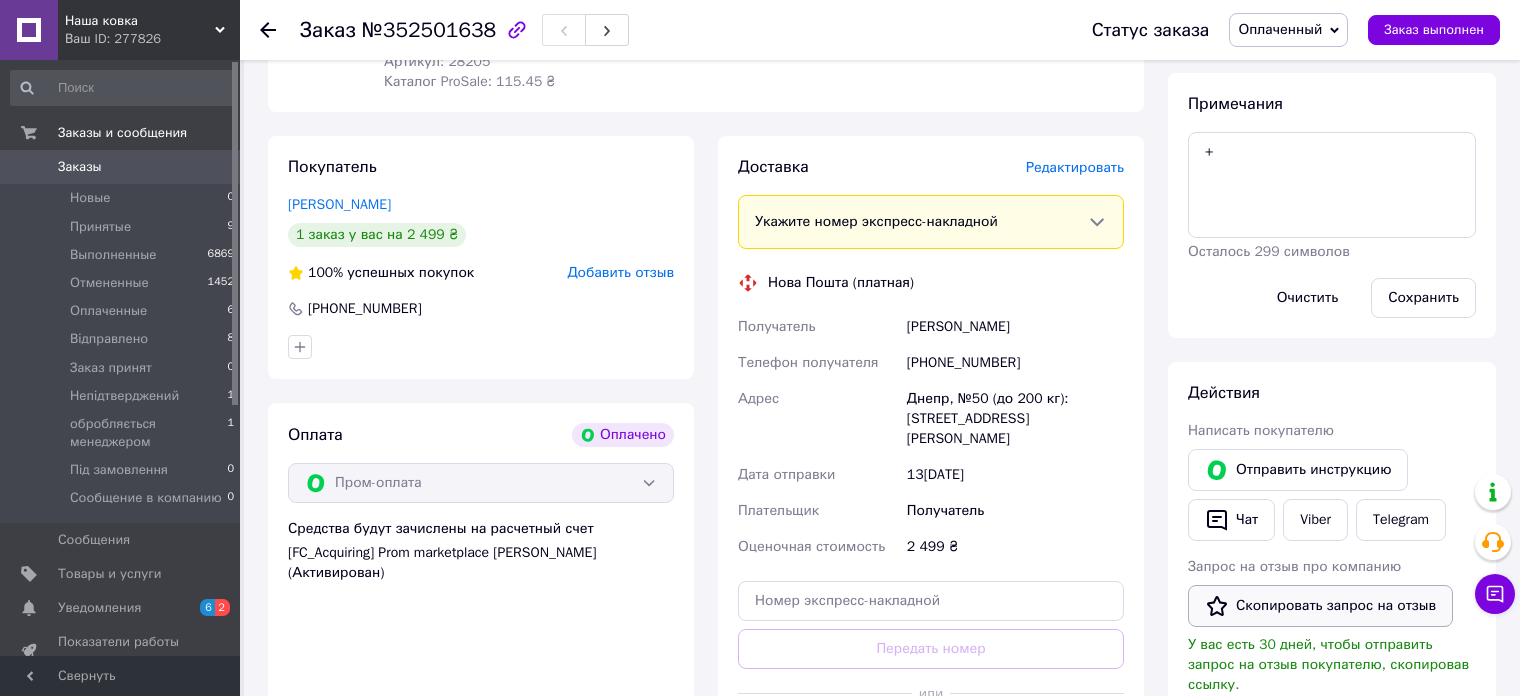 scroll, scrollTop: 1000, scrollLeft: 0, axis: vertical 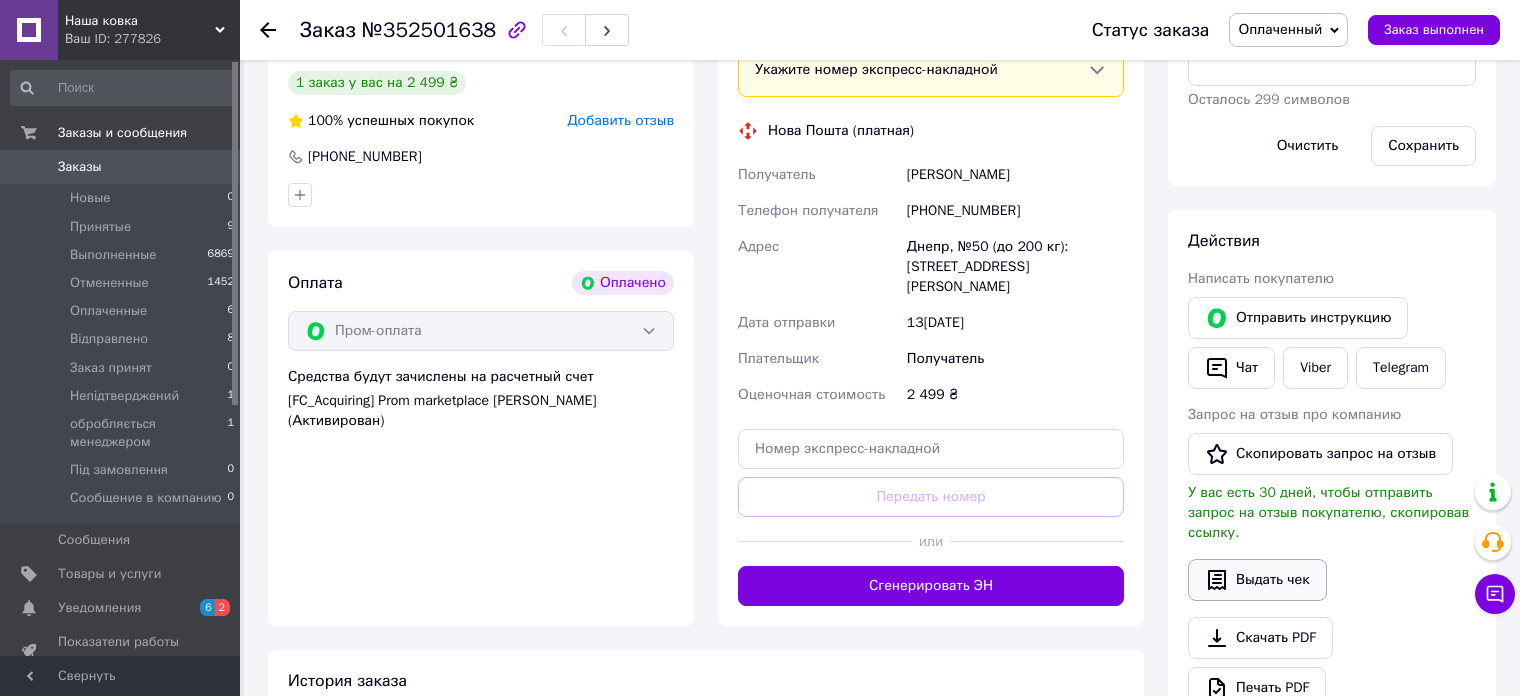 click on "Выдать чек" at bounding box center (1257, 580) 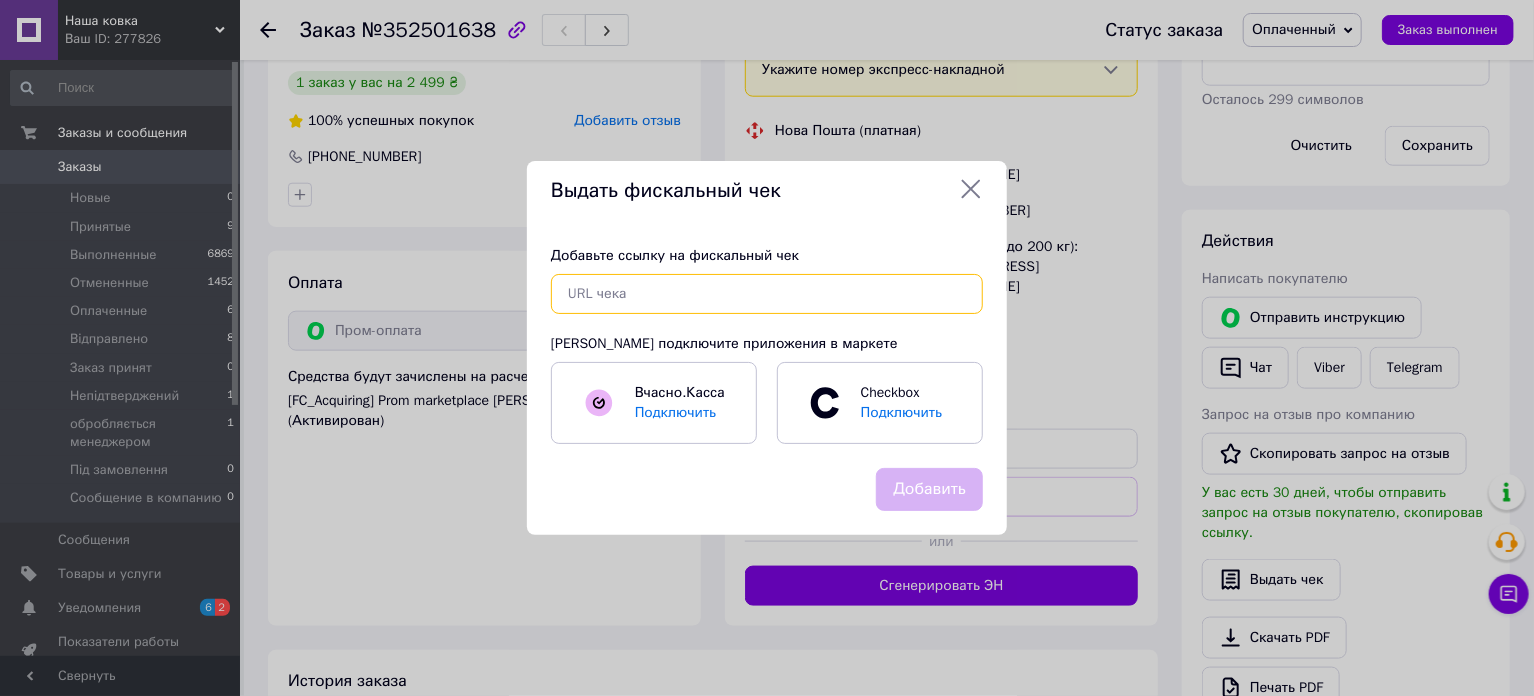 click at bounding box center (767, 294) 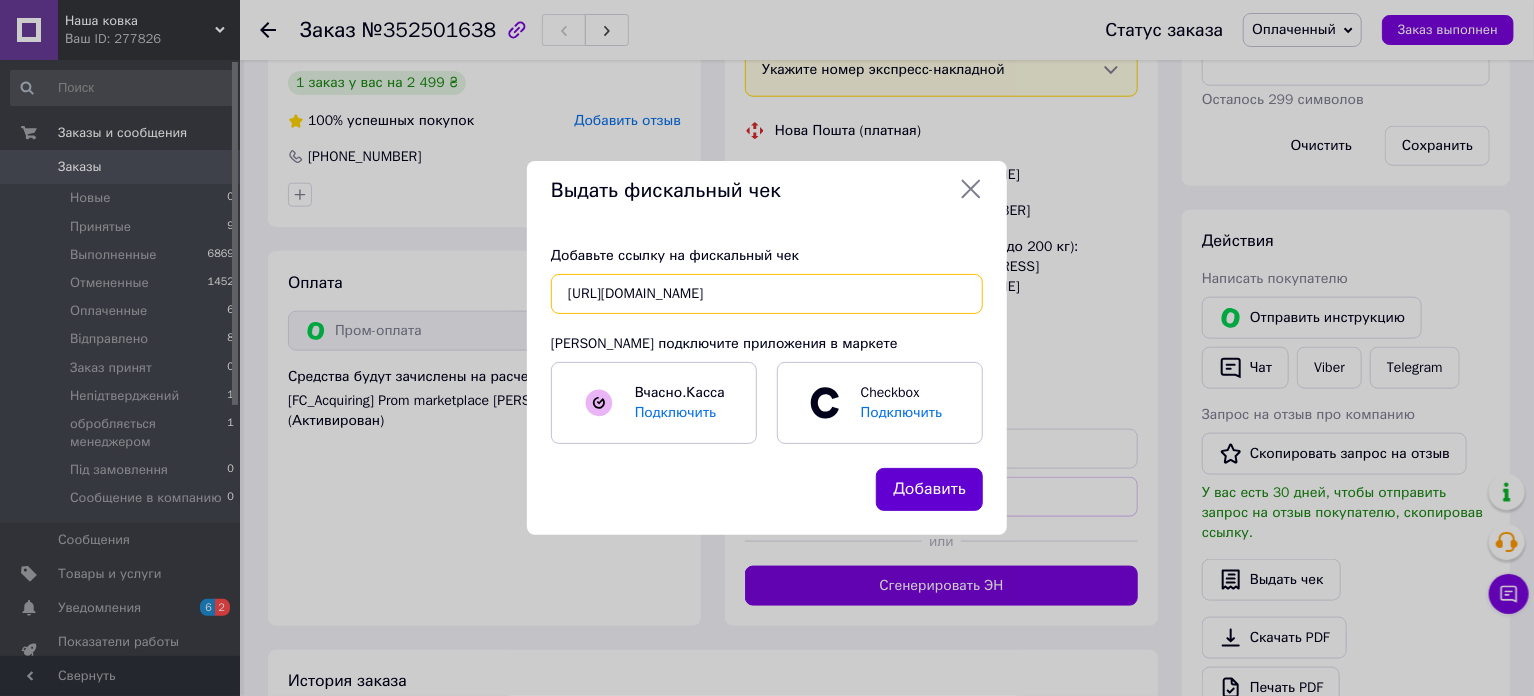 type on "[URL][DOMAIN_NAME]" 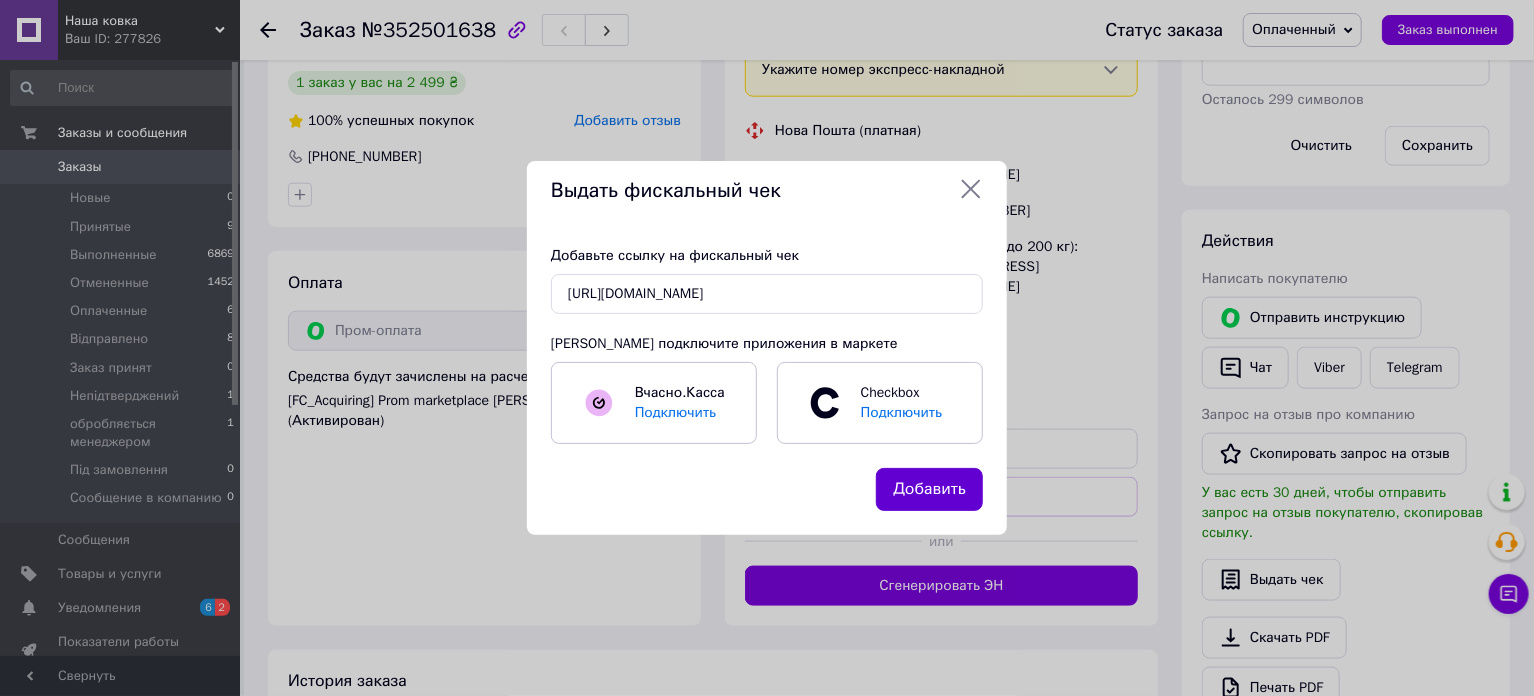 click on "Добавить" at bounding box center (929, 489) 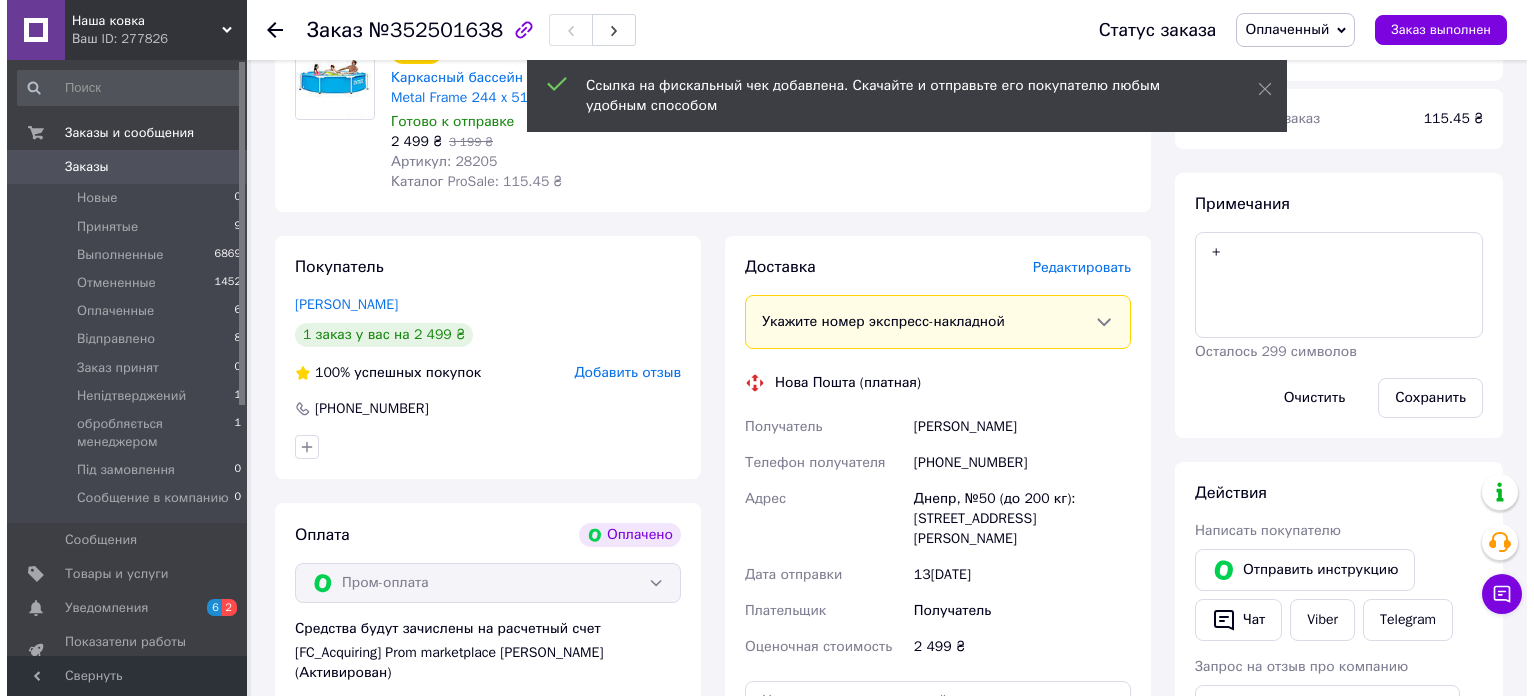 scroll, scrollTop: 700, scrollLeft: 0, axis: vertical 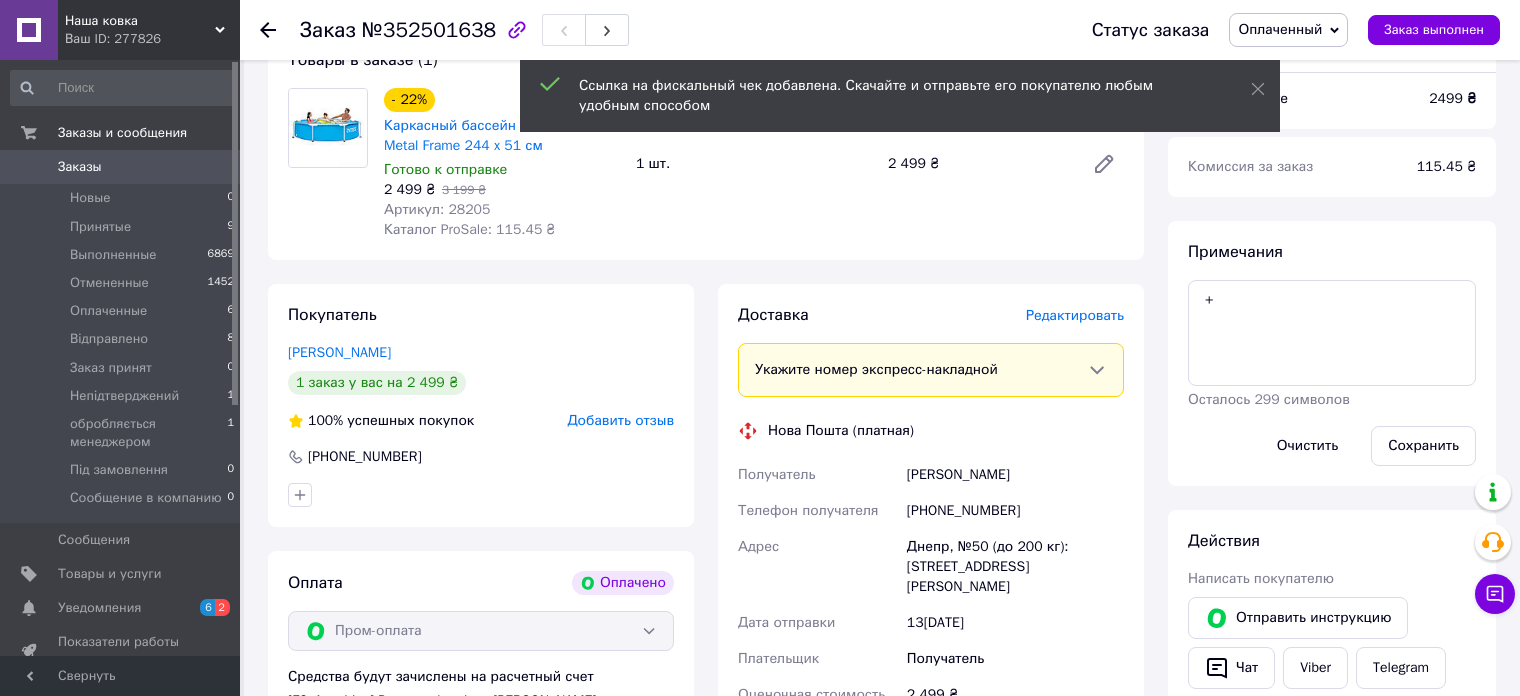 click on "Редактировать" at bounding box center [1075, 315] 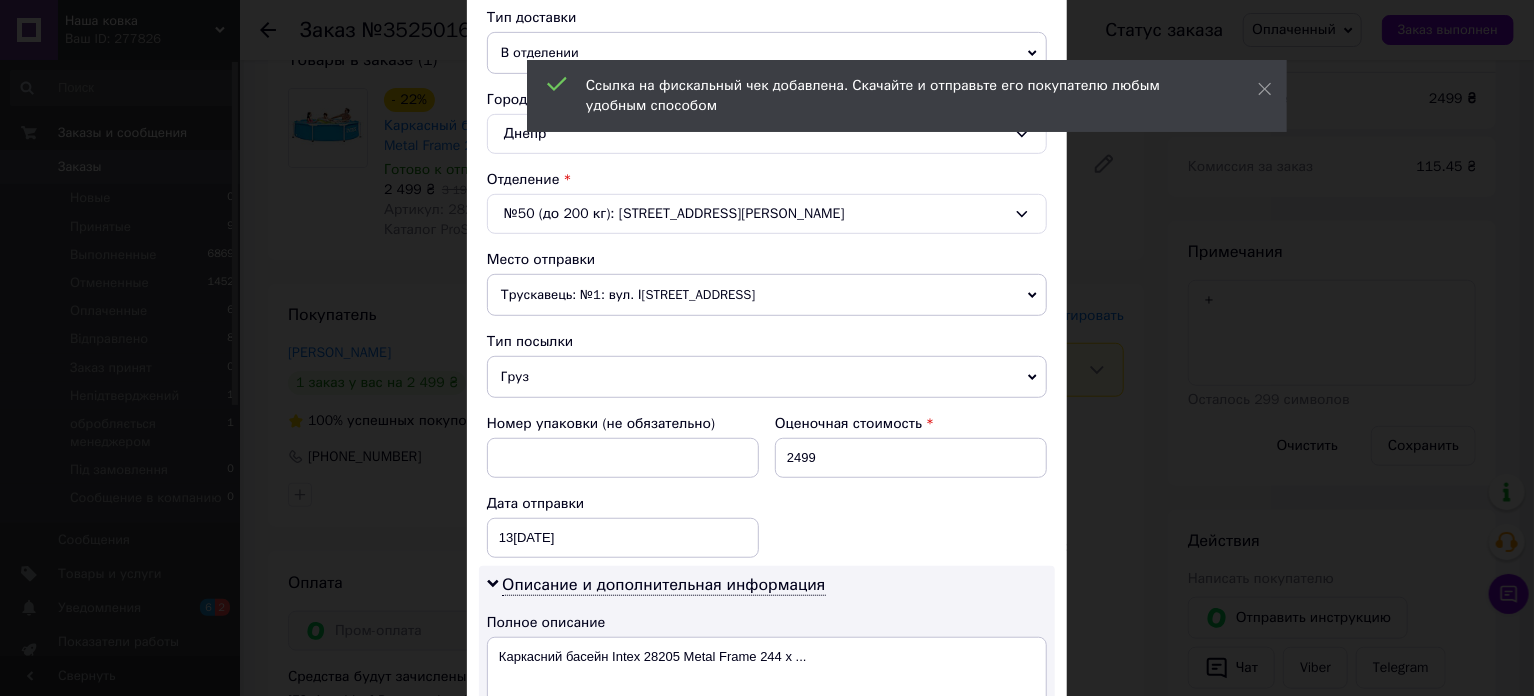 scroll, scrollTop: 500, scrollLeft: 0, axis: vertical 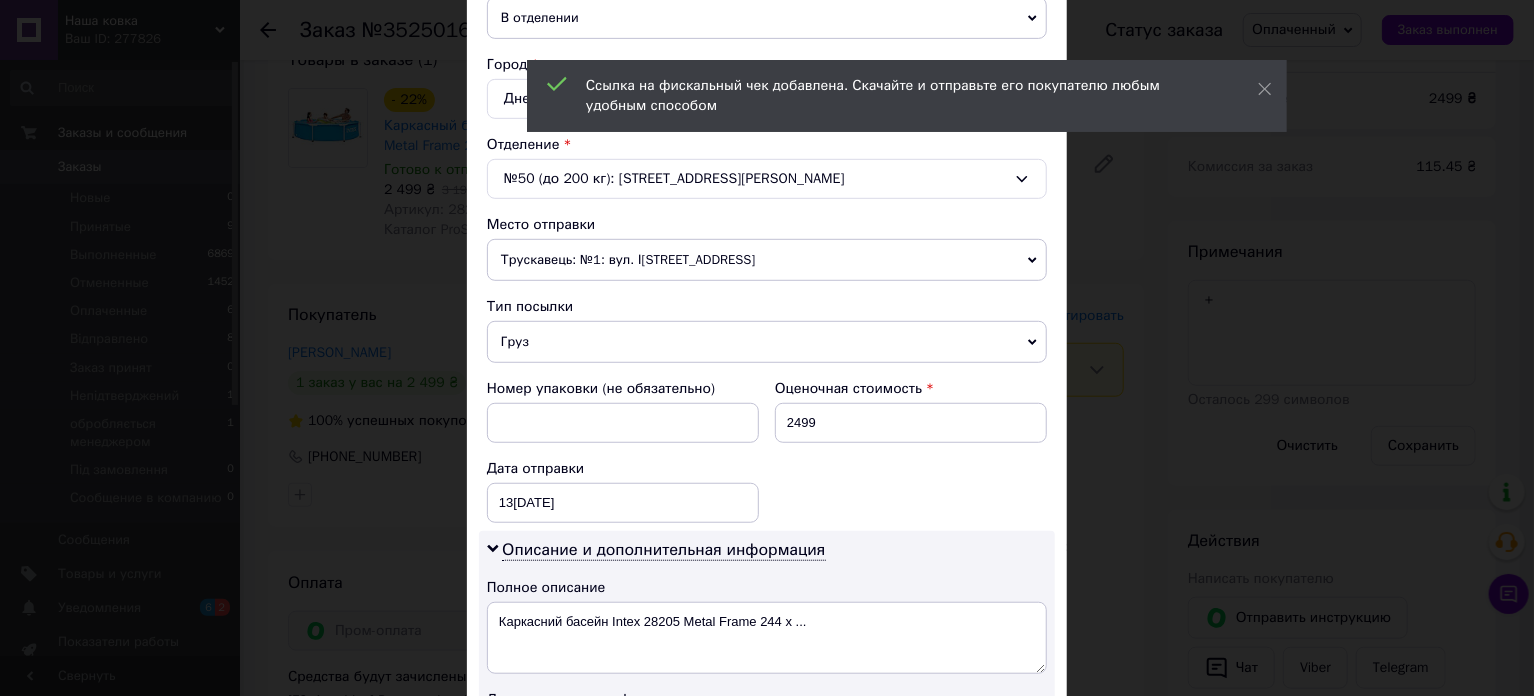 click on "Трускавець: №1: вул. І[STREET_ADDRESS]" at bounding box center [767, 260] 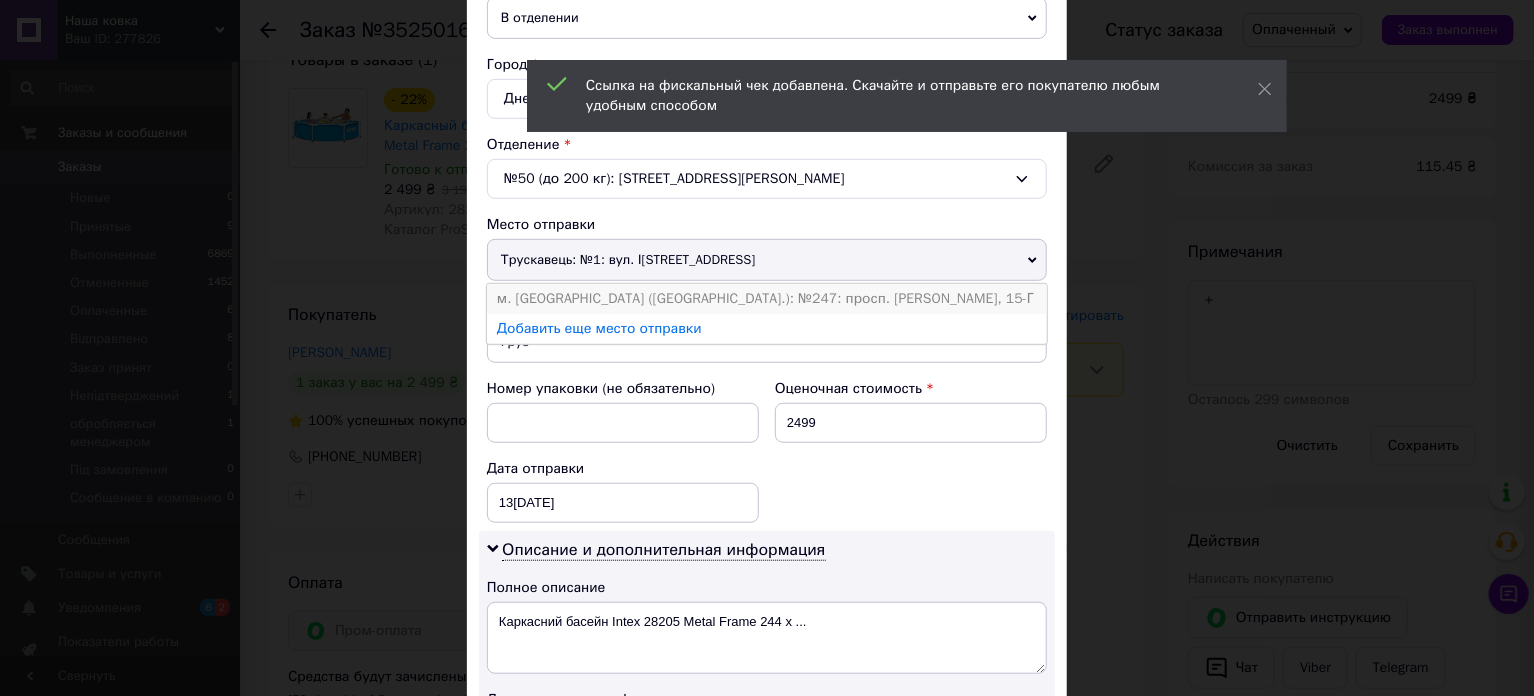 click on "м. [GEOGRAPHIC_DATA] ([GEOGRAPHIC_DATA].): №247: просп. [PERSON_NAME], 15-Г" at bounding box center (767, 299) 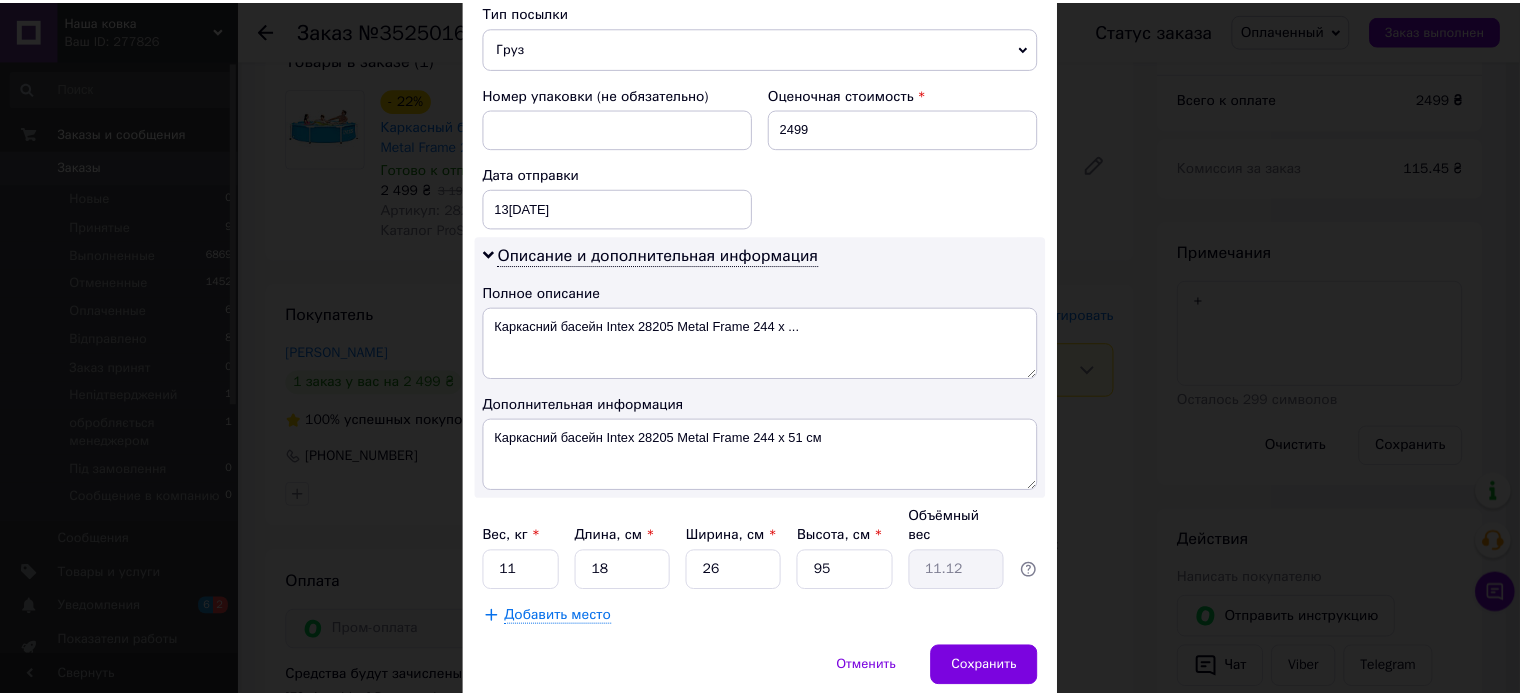 scroll, scrollTop: 800, scrollLeft: 0, axis: vertical 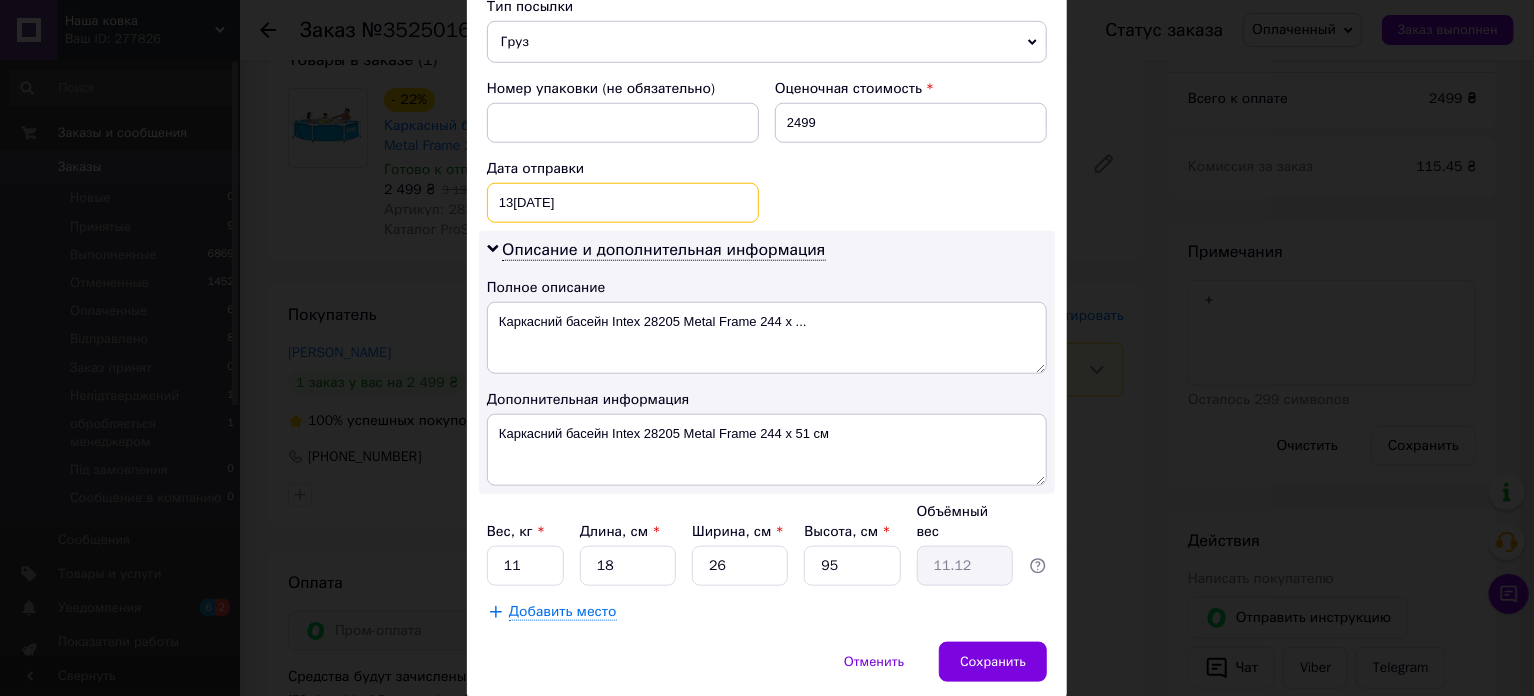 click on "[DATE] < 2025 > < Июль > Пн Вт Ср Чт Пт Сб Вс 30 1 2 3 4 5 6 7 8 9 10 11 12 13 14 15 16 17 18 19 20 21 22 23 24 25 26 27 28 29 30 31 1 2 3 4 5 6 7 8 9 10" at bounding box center [623, 203] 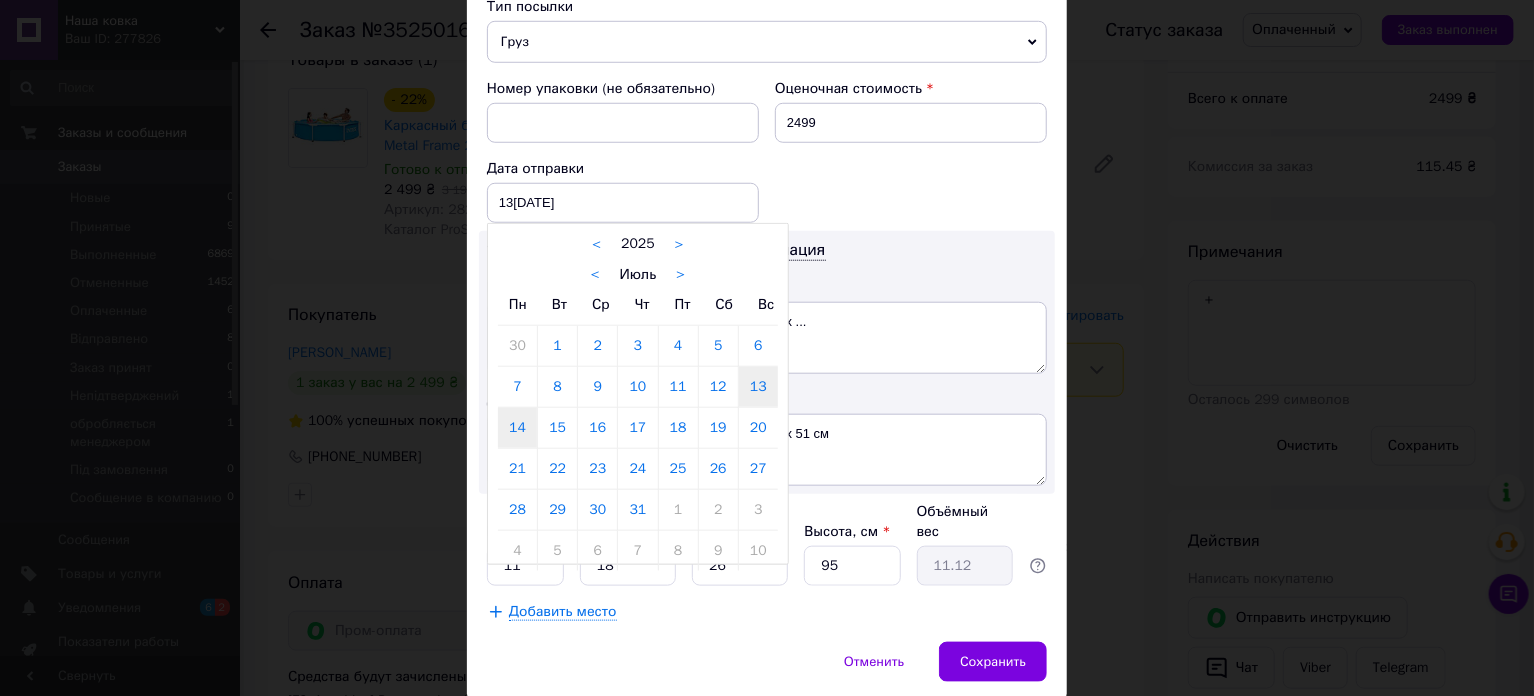 click on "14" at bounding box center (517, 428) 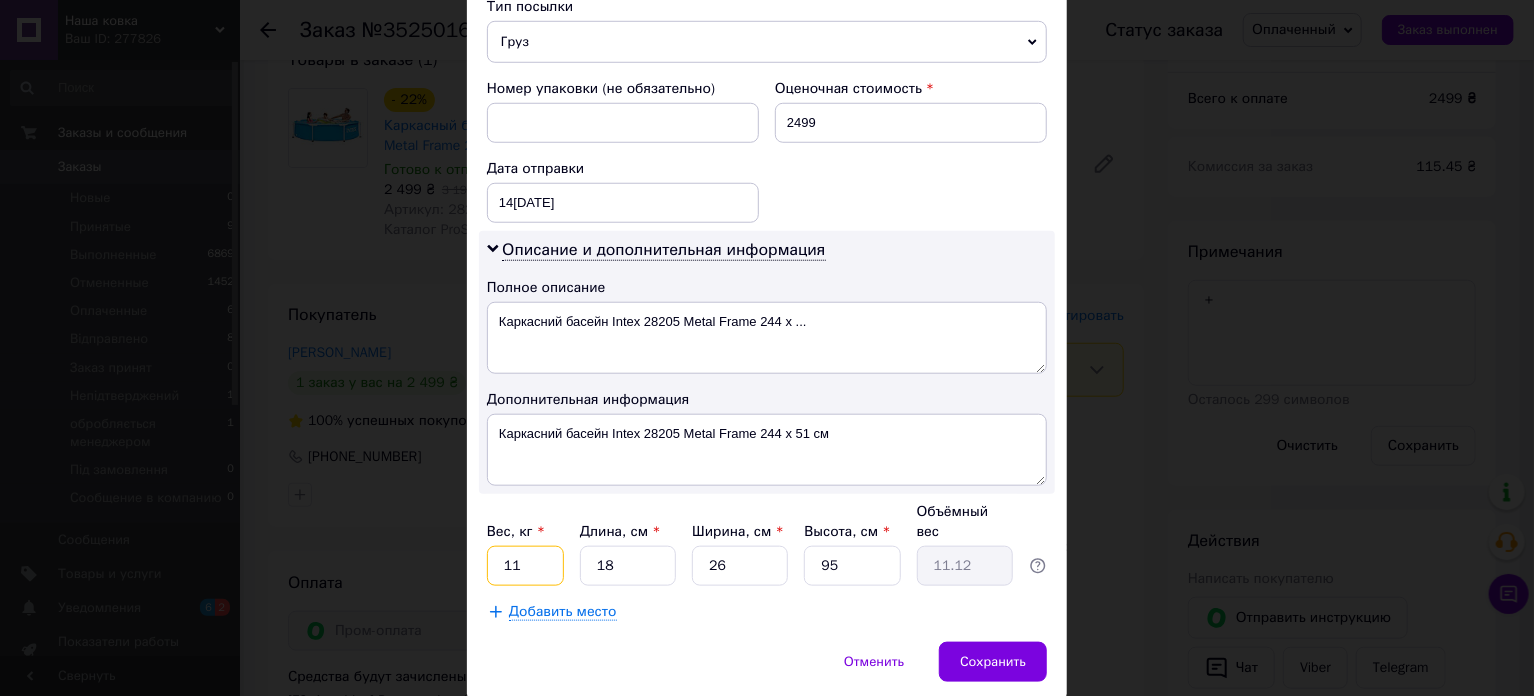 click on "11" at bounding box center [525, 566] 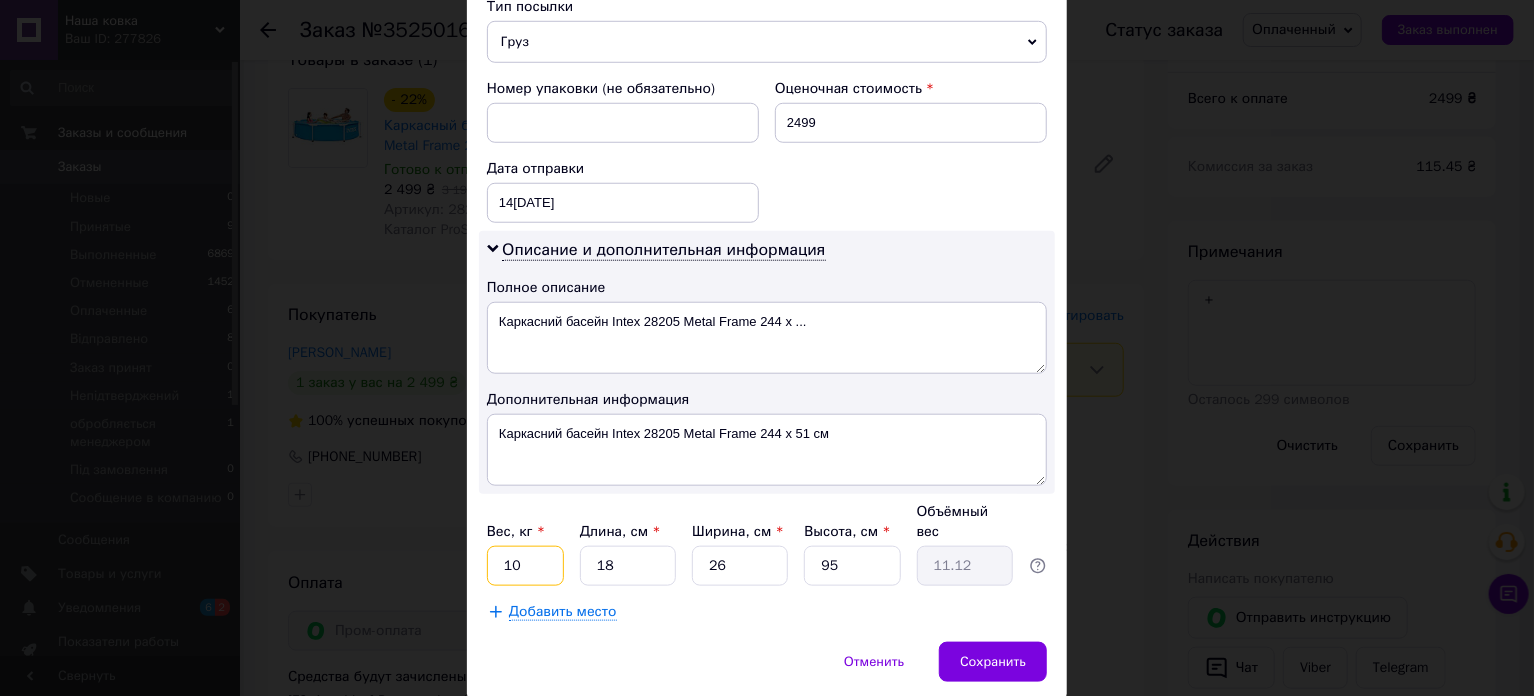 type on "10" 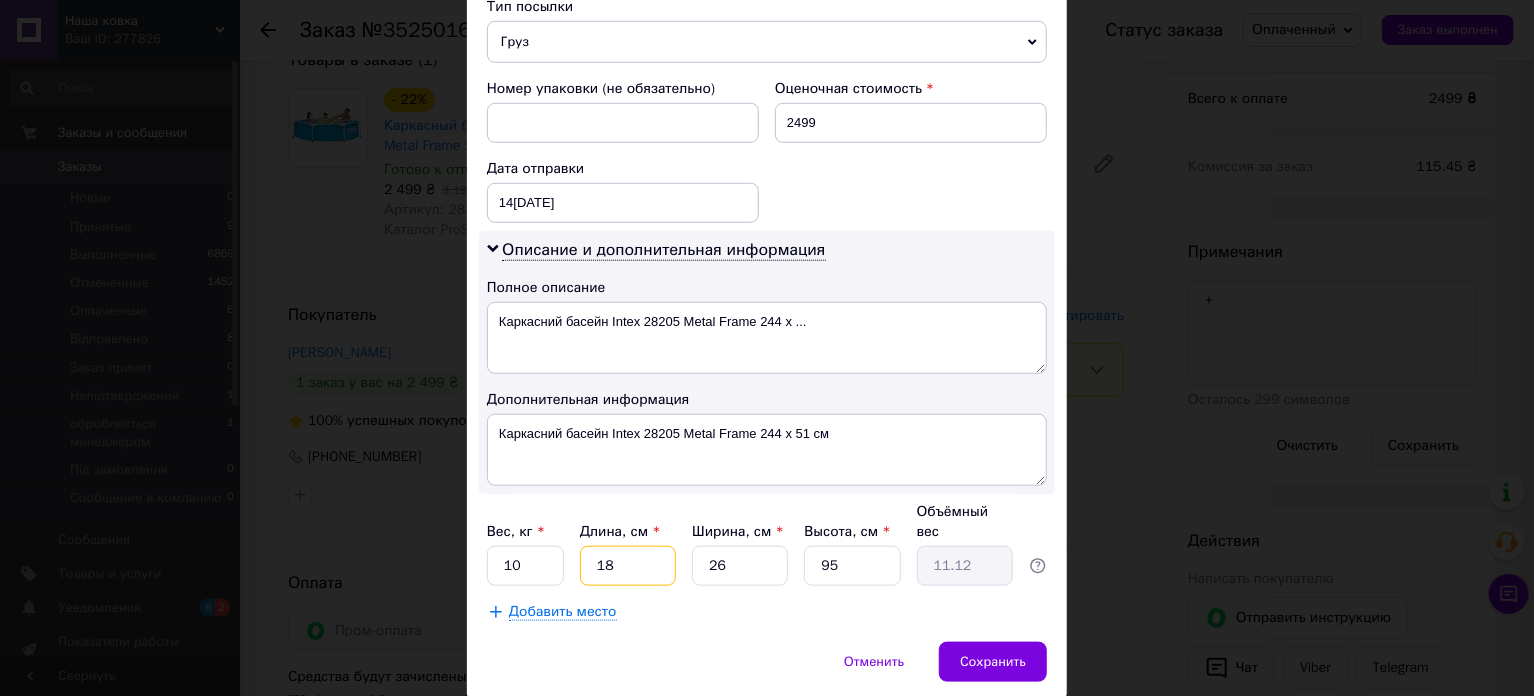 type on "9" 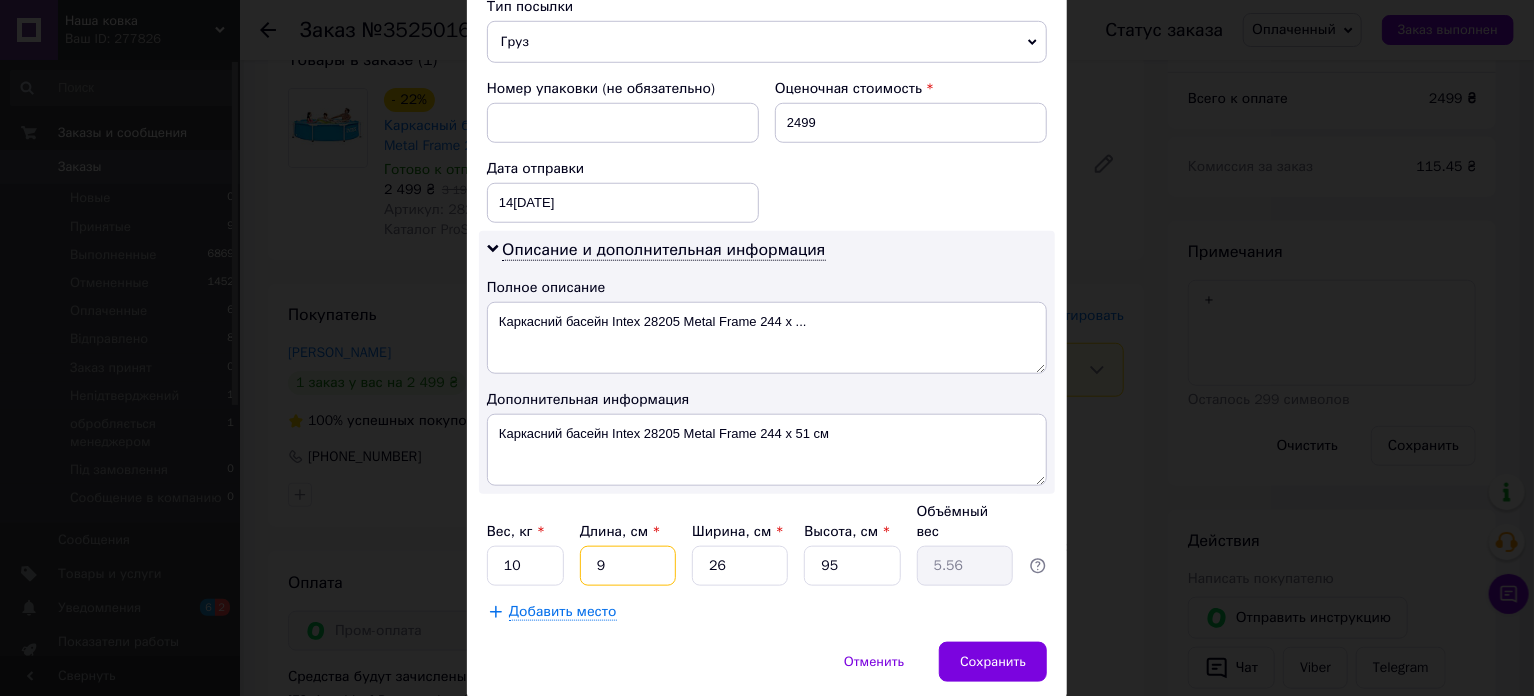 type on "95" 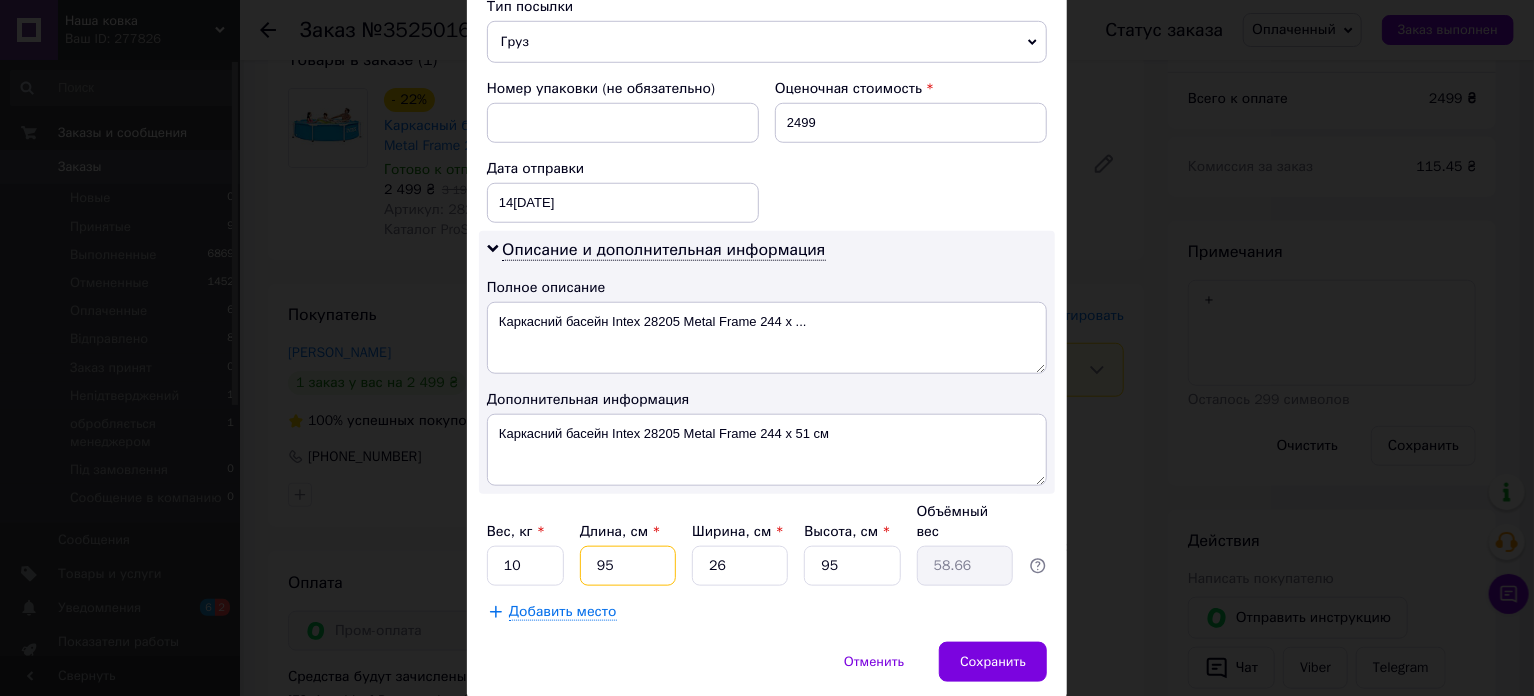 type on "95" 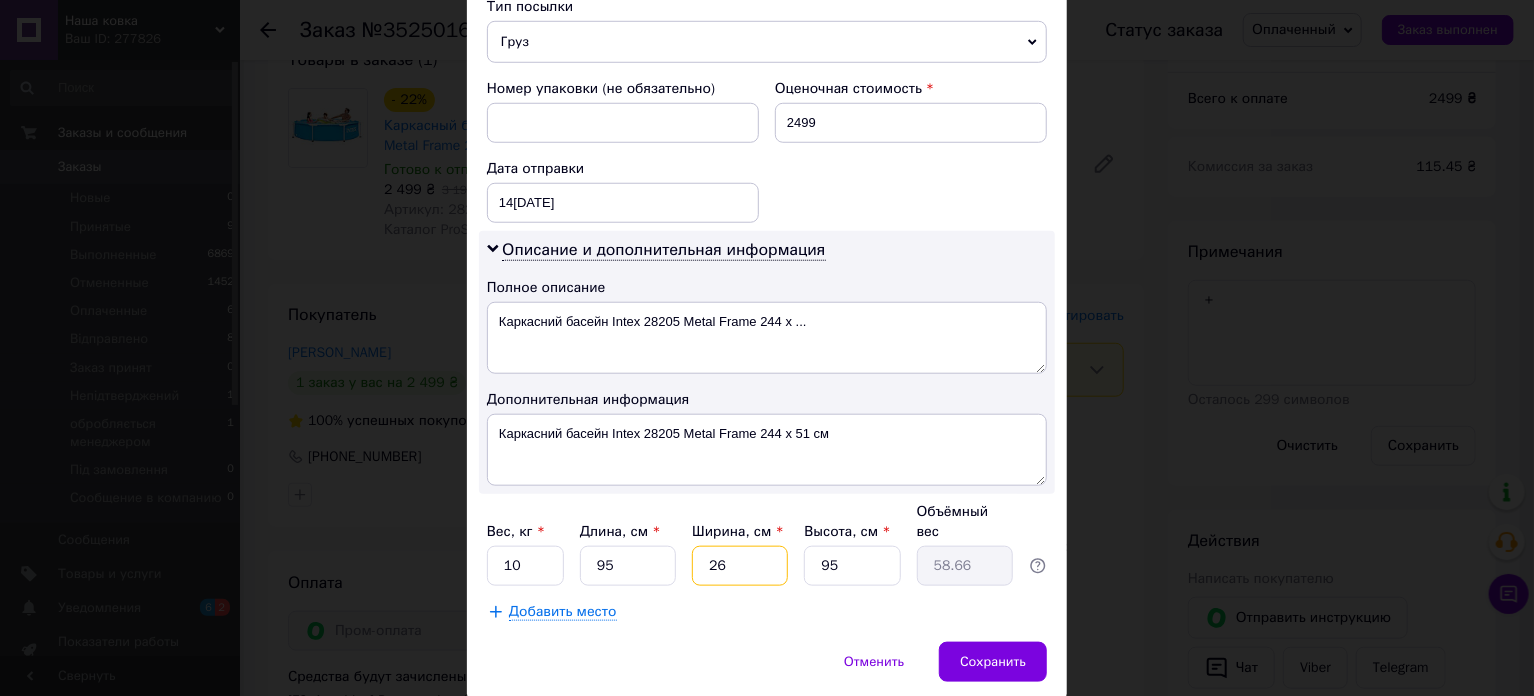 type on "2" 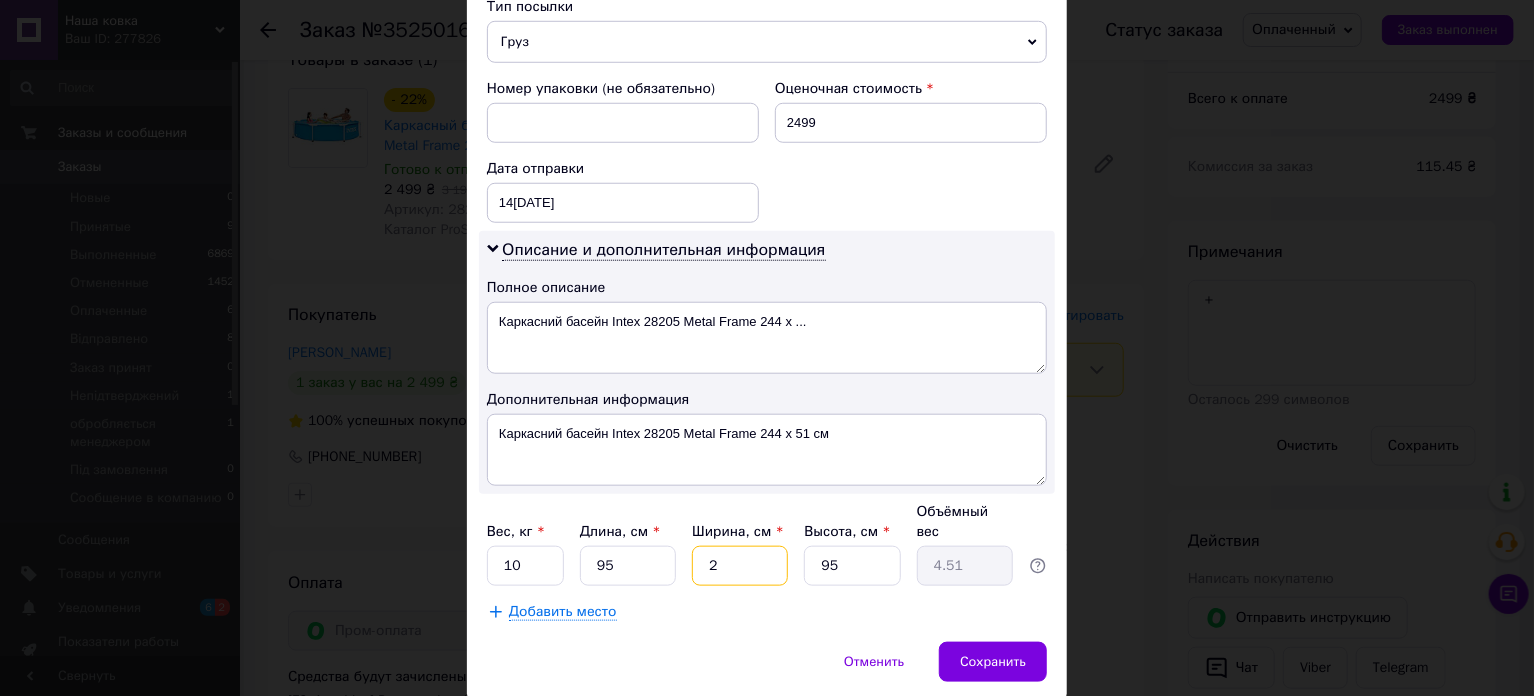 type on "20" 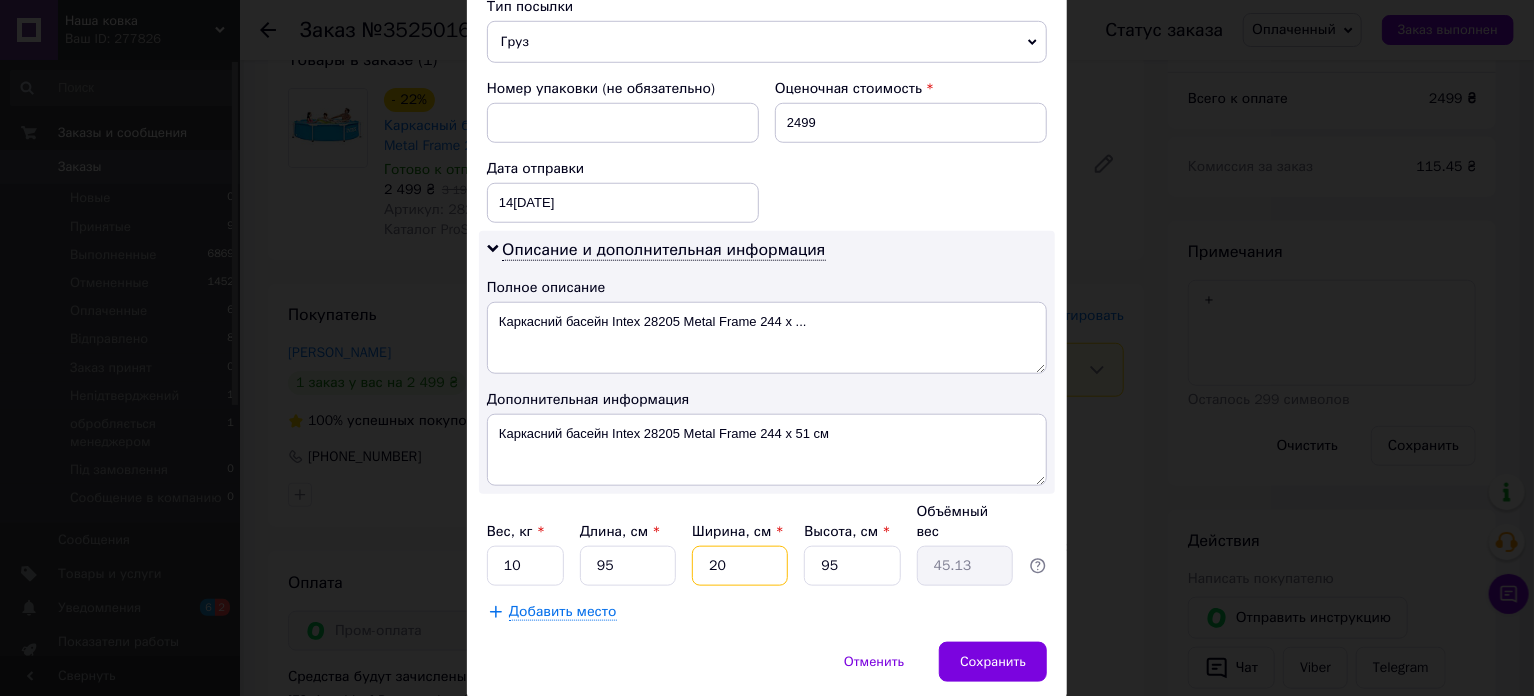 type on "20" 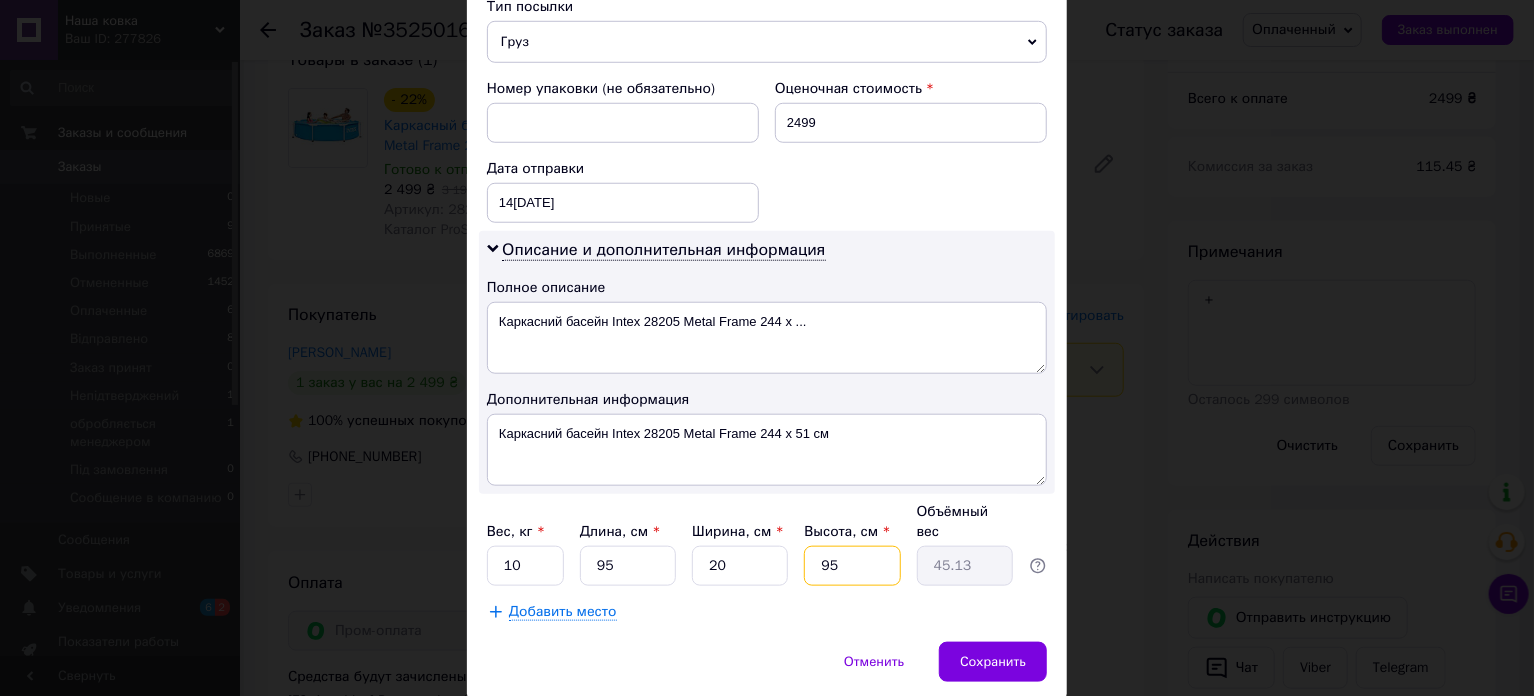 type on "2" 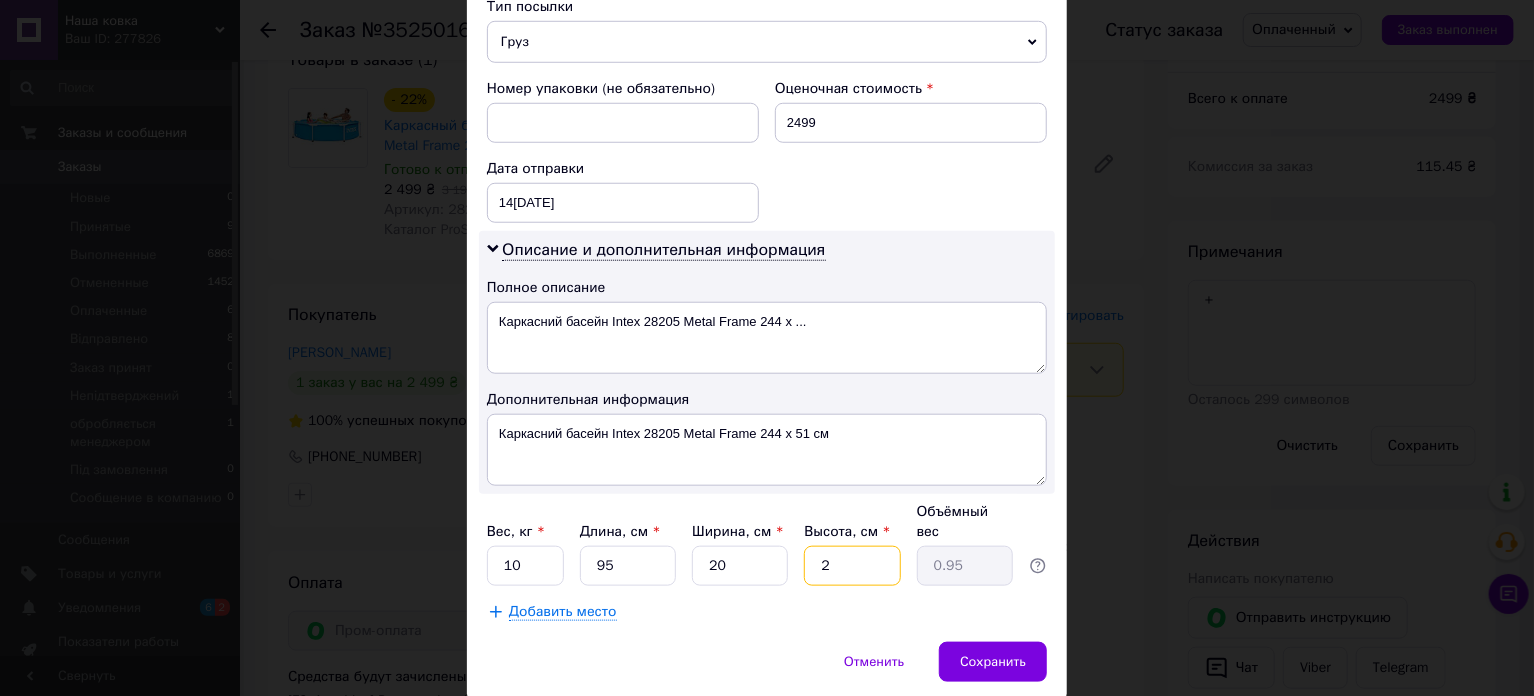 type on "20" 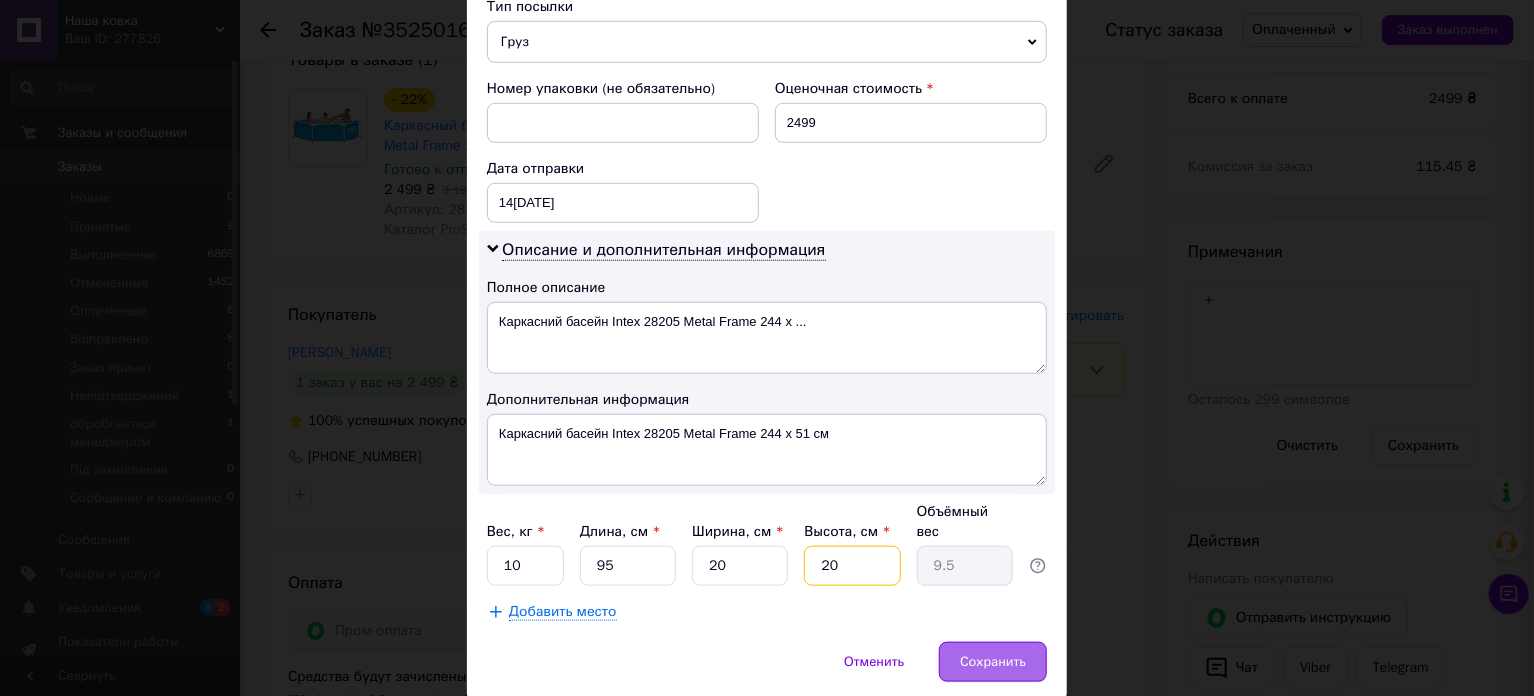 type on "20" 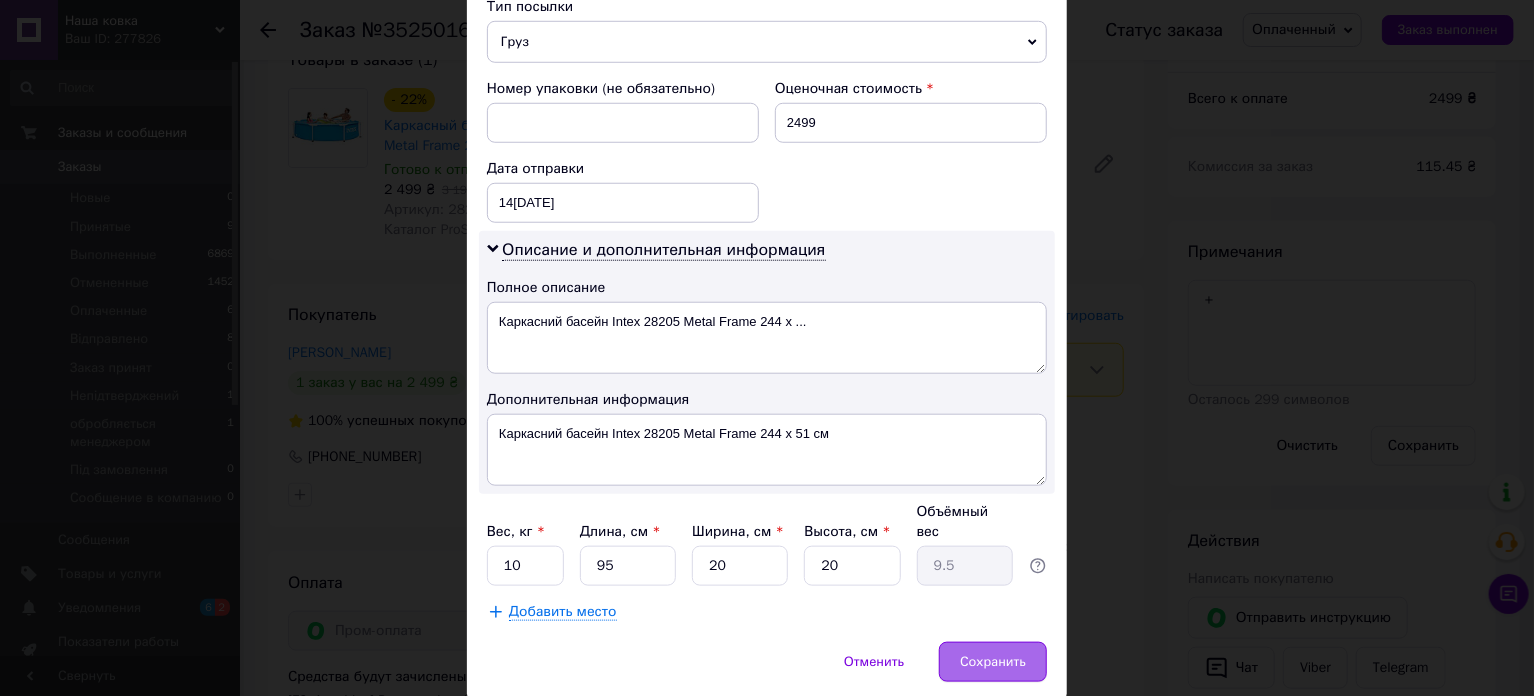 click on "Сохранить" at bounding box center [993, 662] 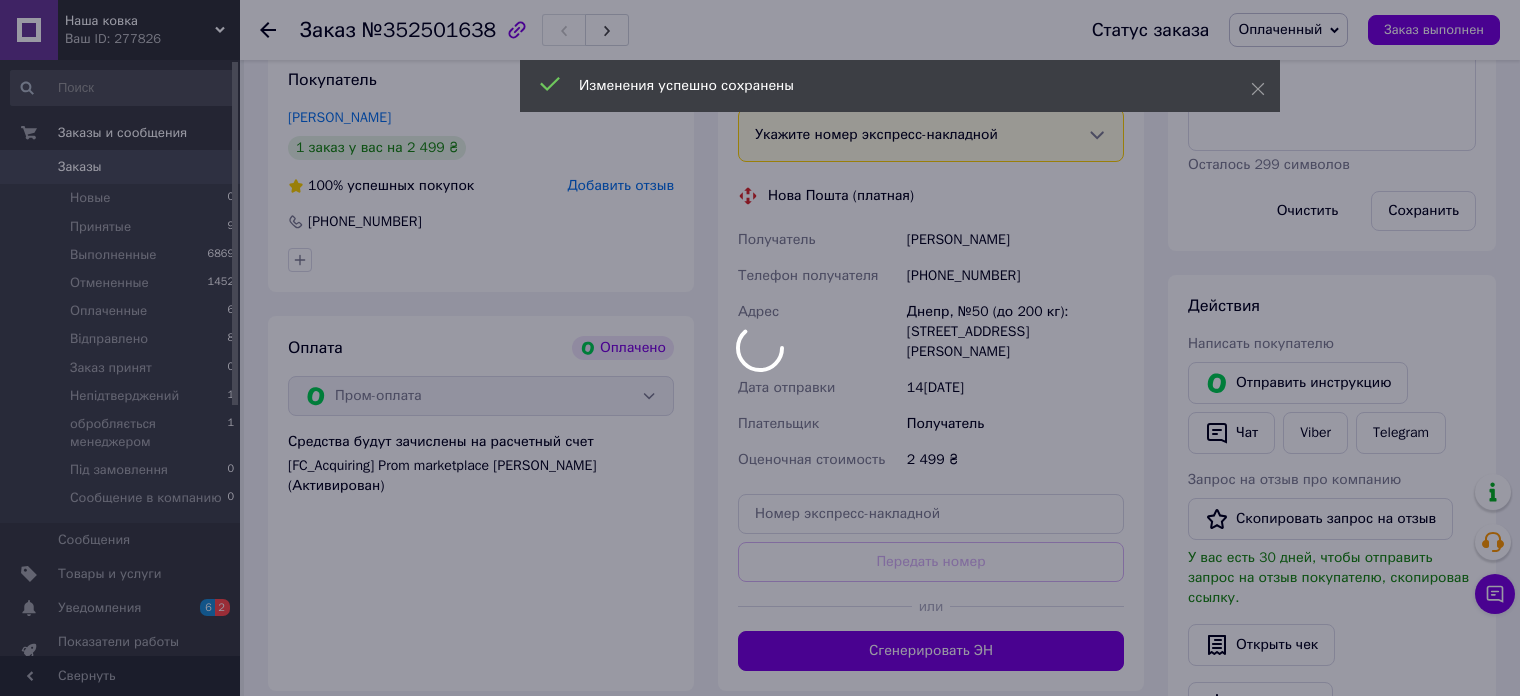 scroll, scrollTop: 1000, scrollLeft: 0, axis: vertical 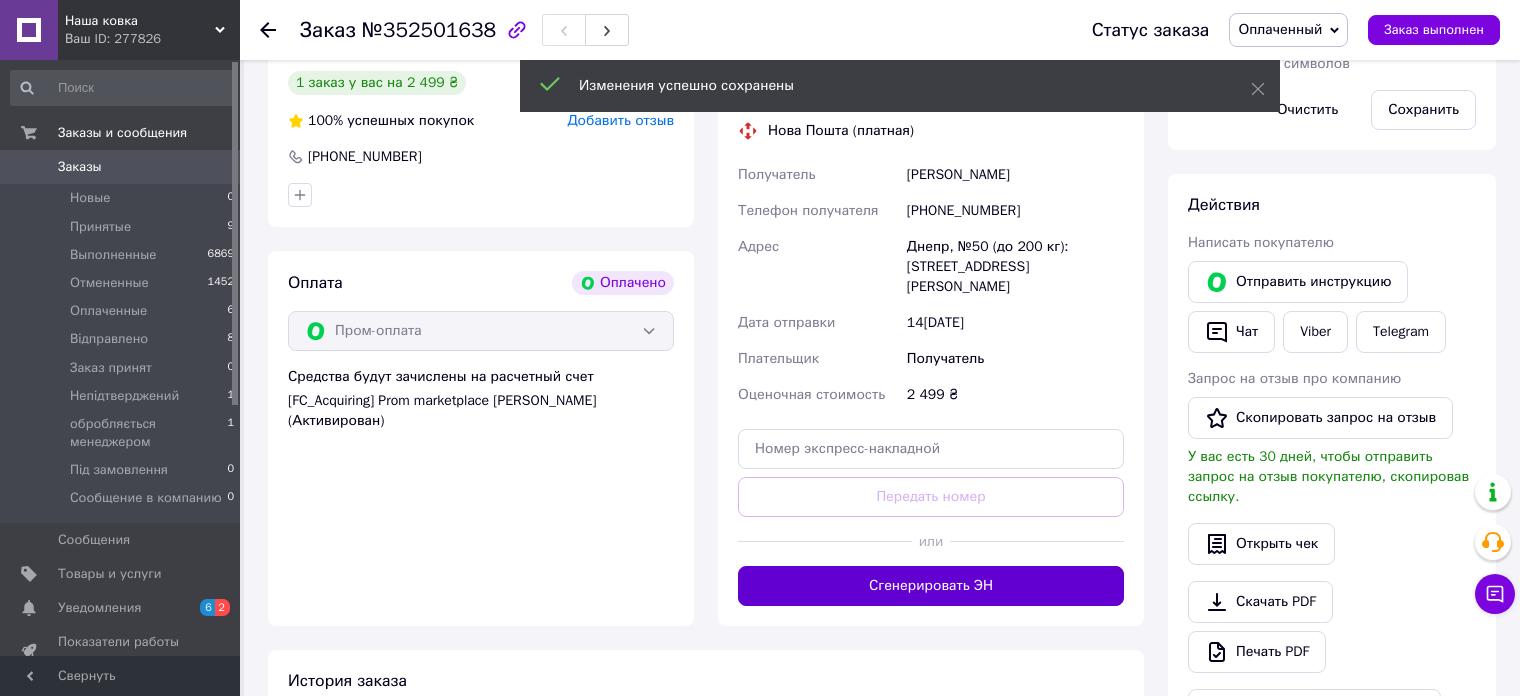 click on "Сгенерировать ЭН" at bounding box center (931, 586) 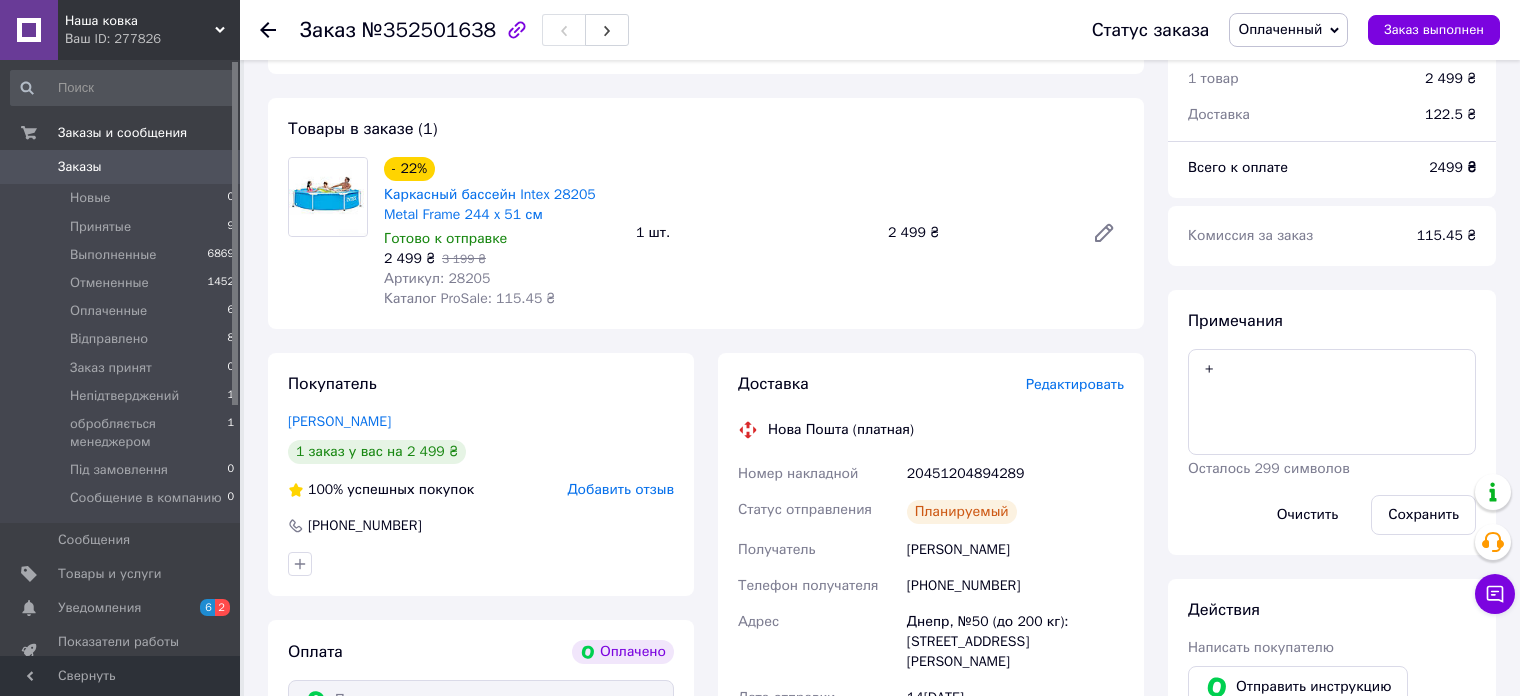 scroll, scrollTop: 600, scrollLeft: 0, axis: vertical 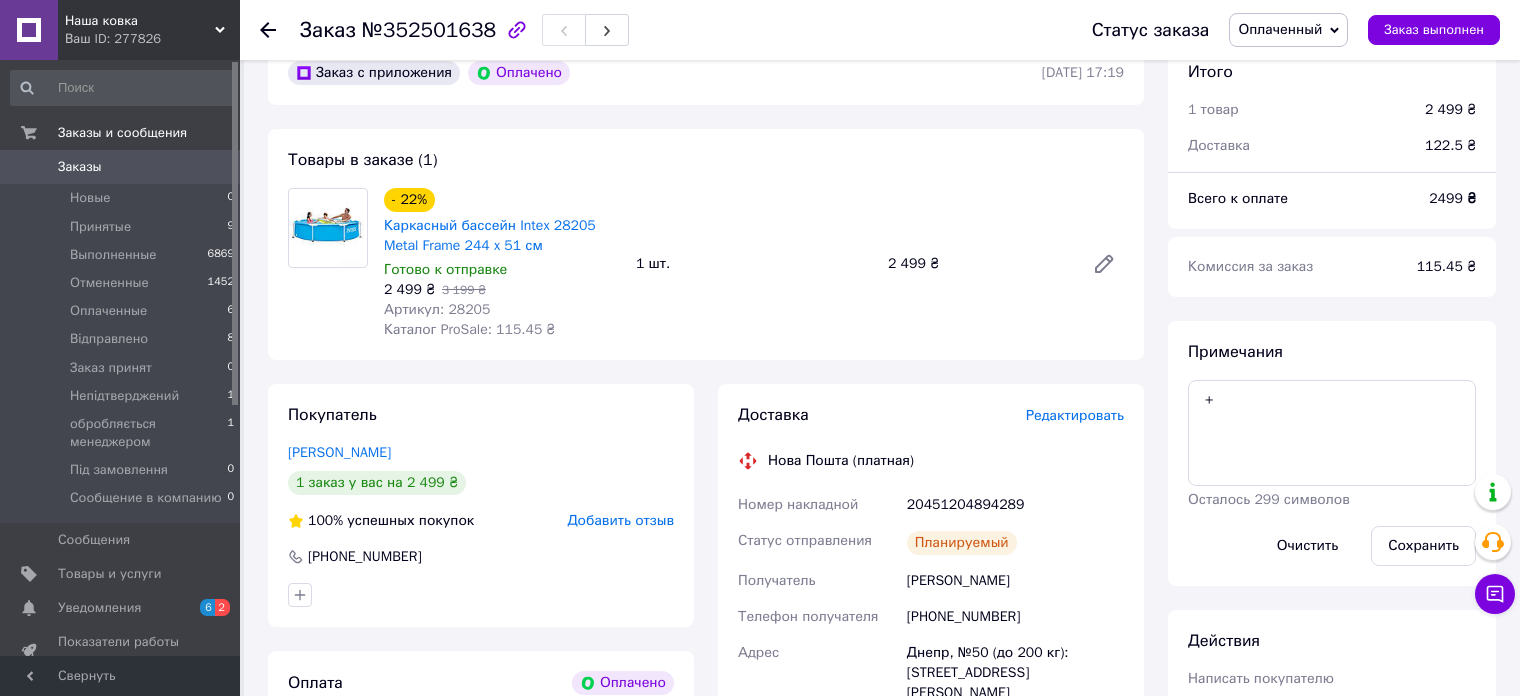 drag, startPoint x: 995, startPoint y: 461, endPoint x: 903, endPoint y: 409, distance: 105.67876 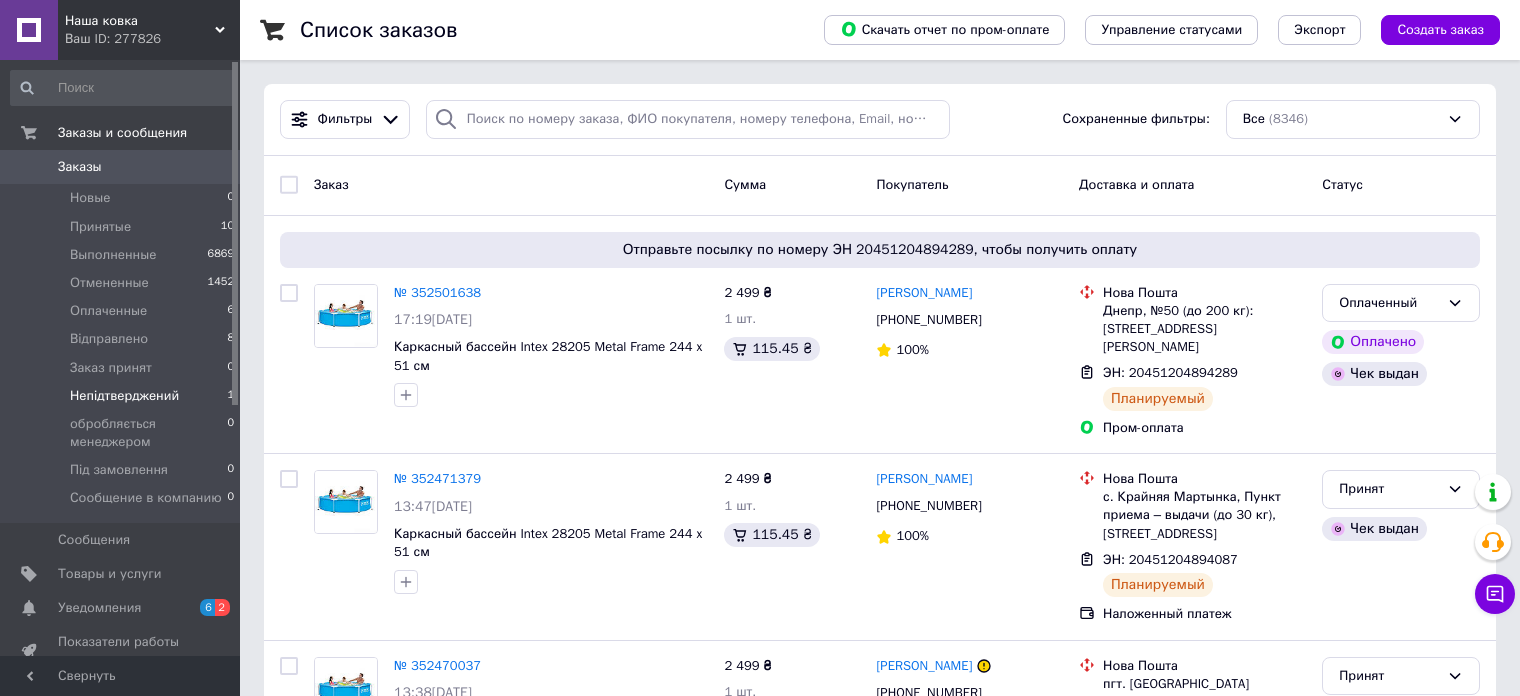 click on "Непідтверджений" at bounding box center [124, 396] 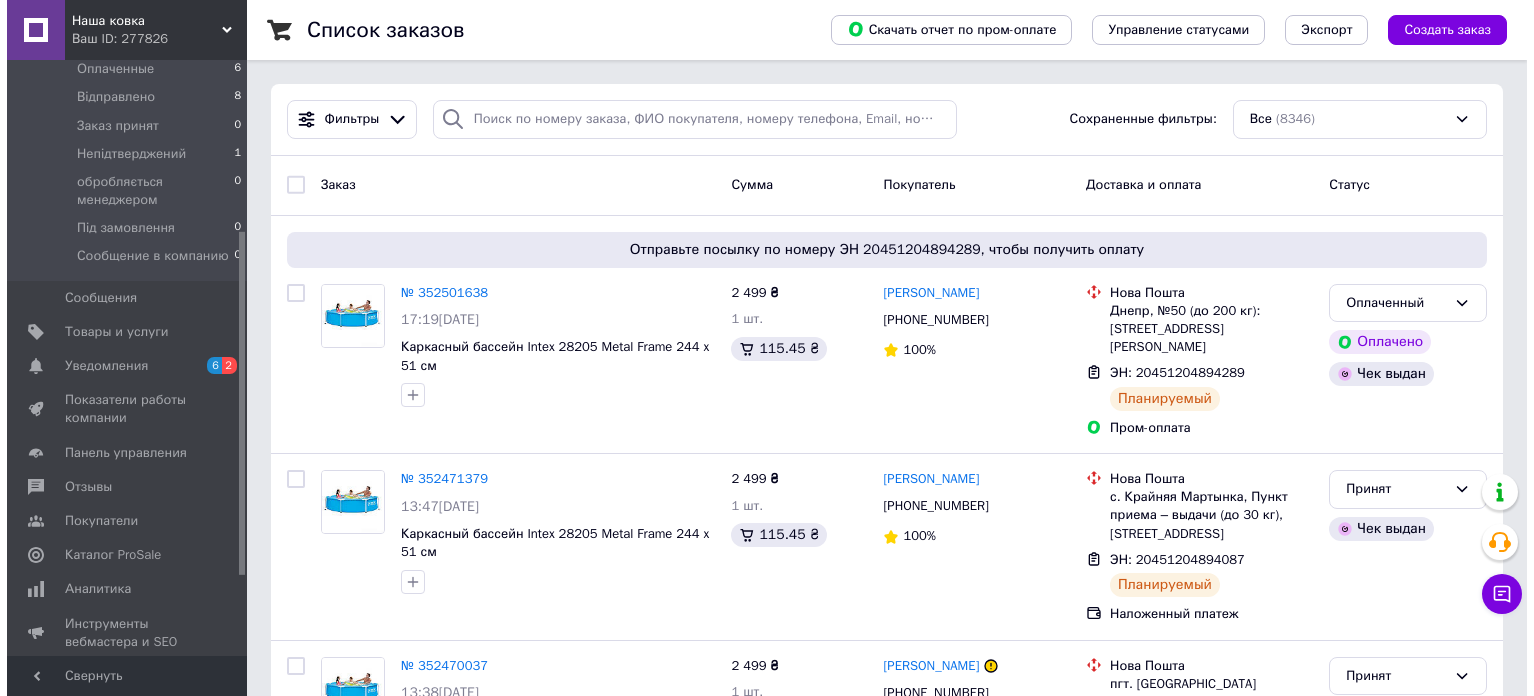 scroll, scrollTop: 300, scrollLeft: 0, axis: vertical 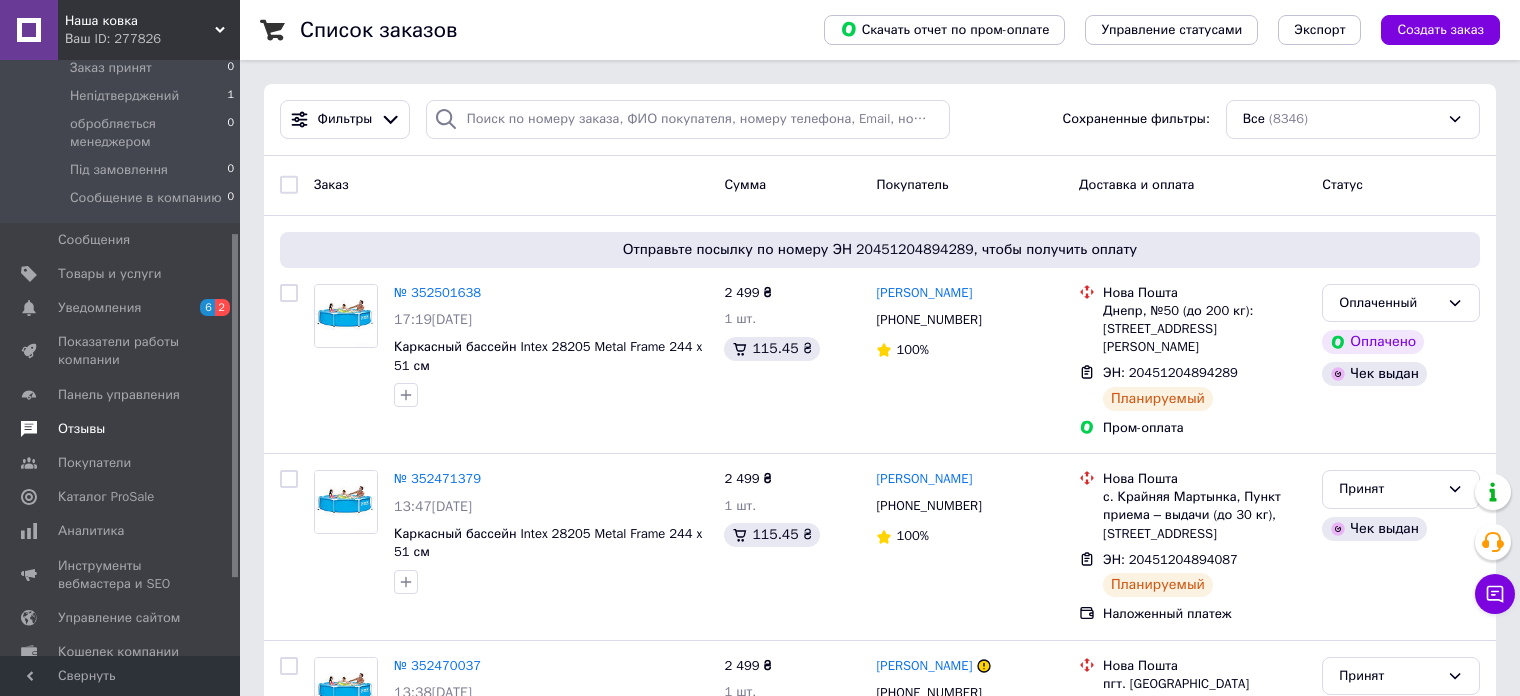 click on "Уведомления" at bounding box center [121, 308] 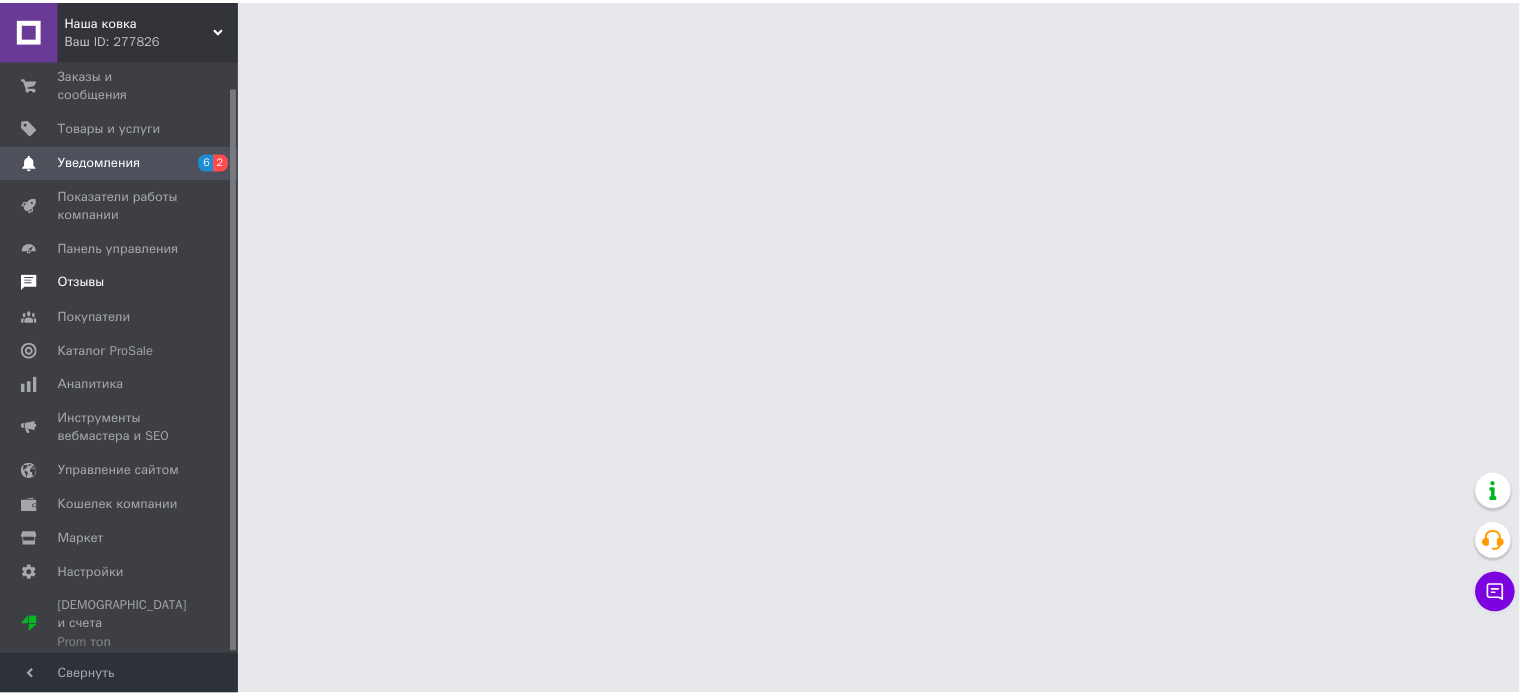 scroll, scrollTop: 27, scrollLeft: 0, axis: vertical 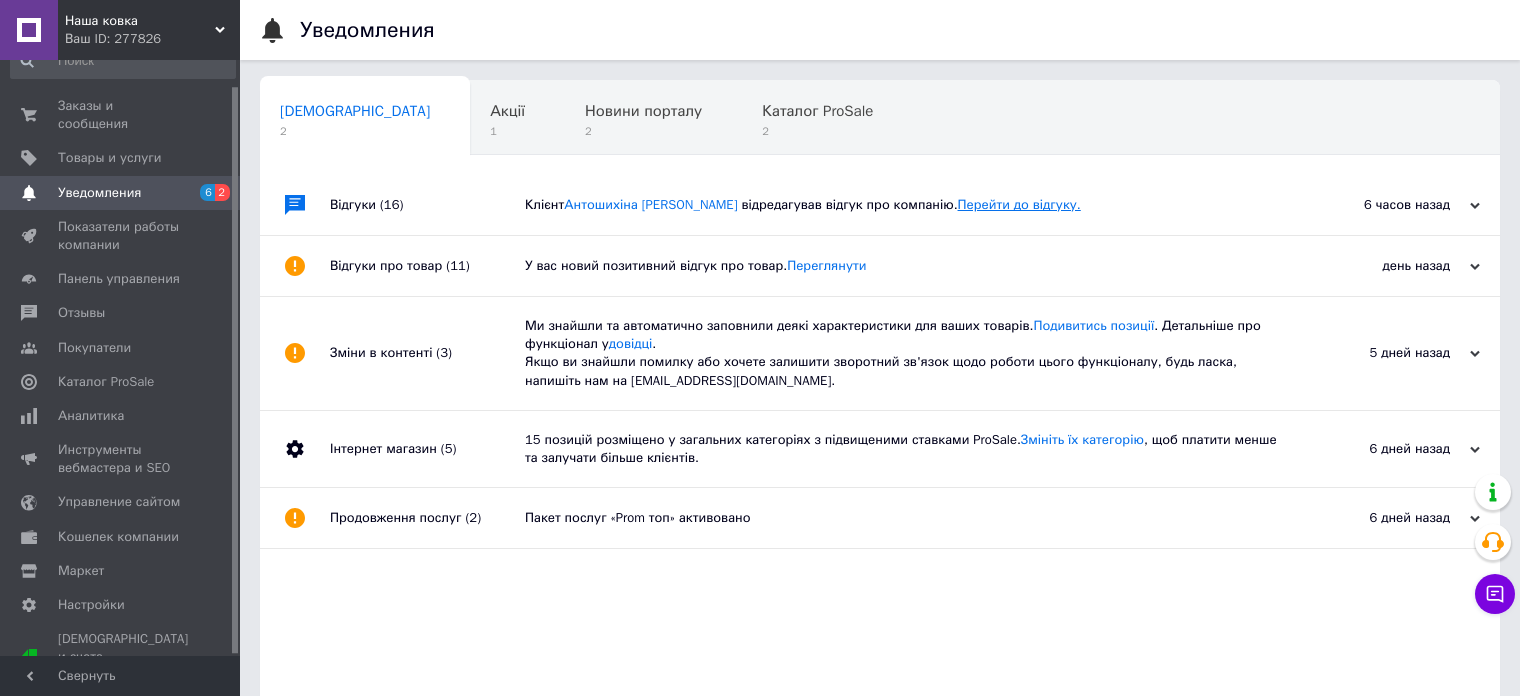 click on "Перейти до відгуку." at bounding box center [1019, 204] 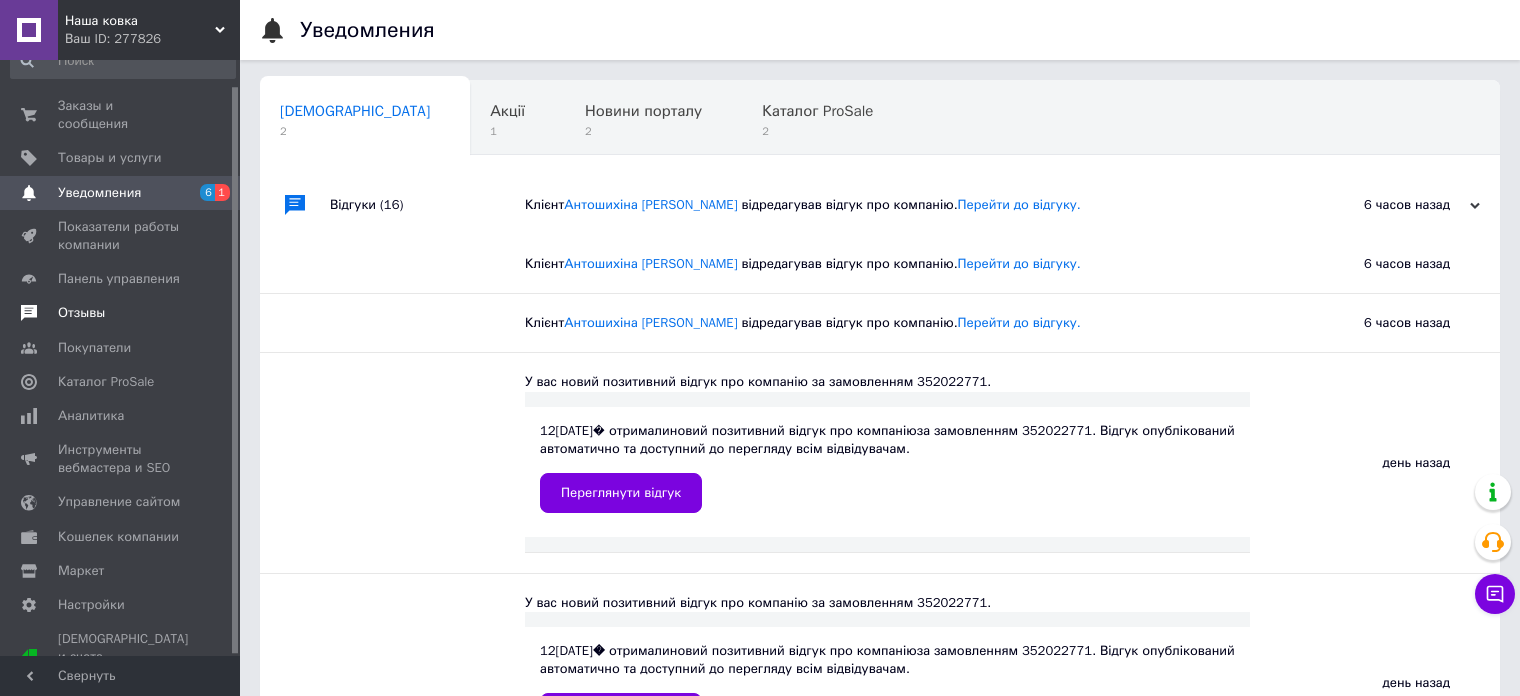 click on "Отзывы" at bounding box center [81, 313] 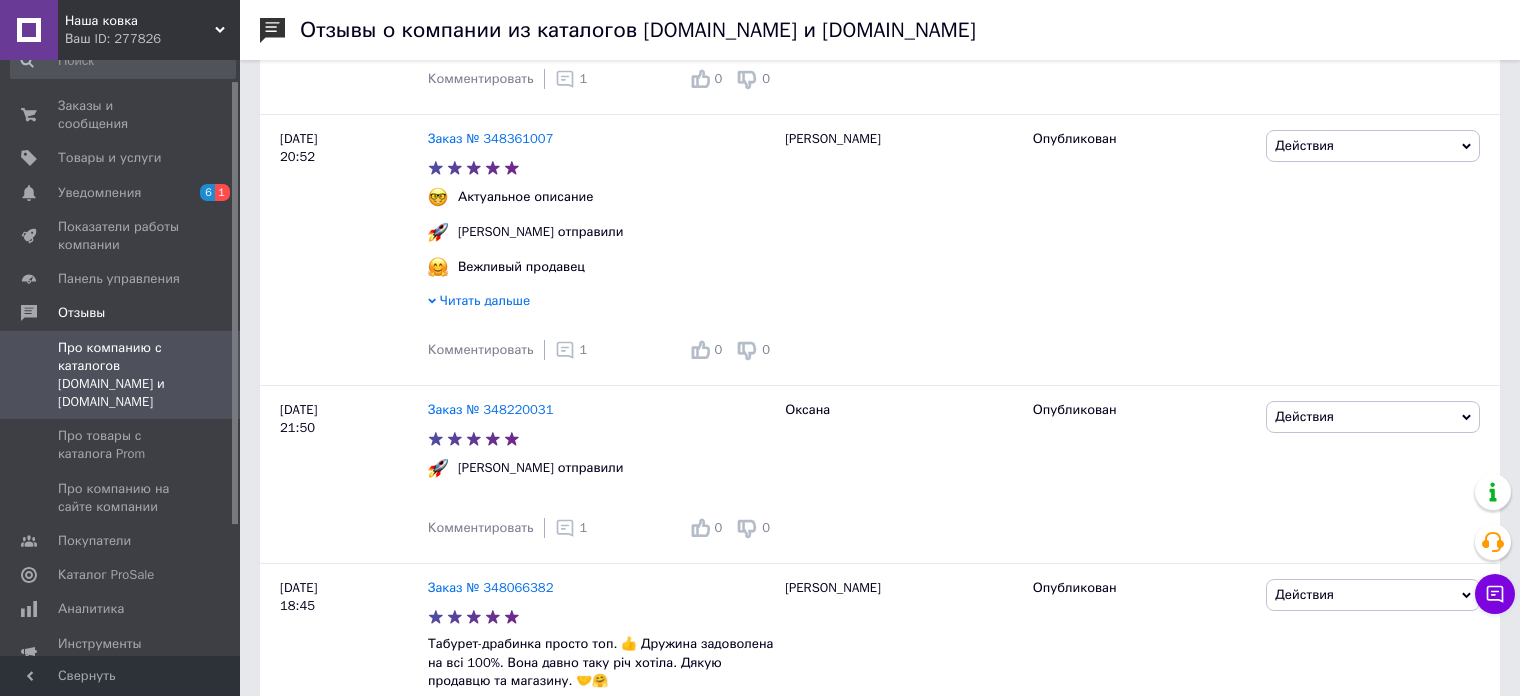 scroll, scrollTop: 2200, scrollLeft: 0, axis: vertical 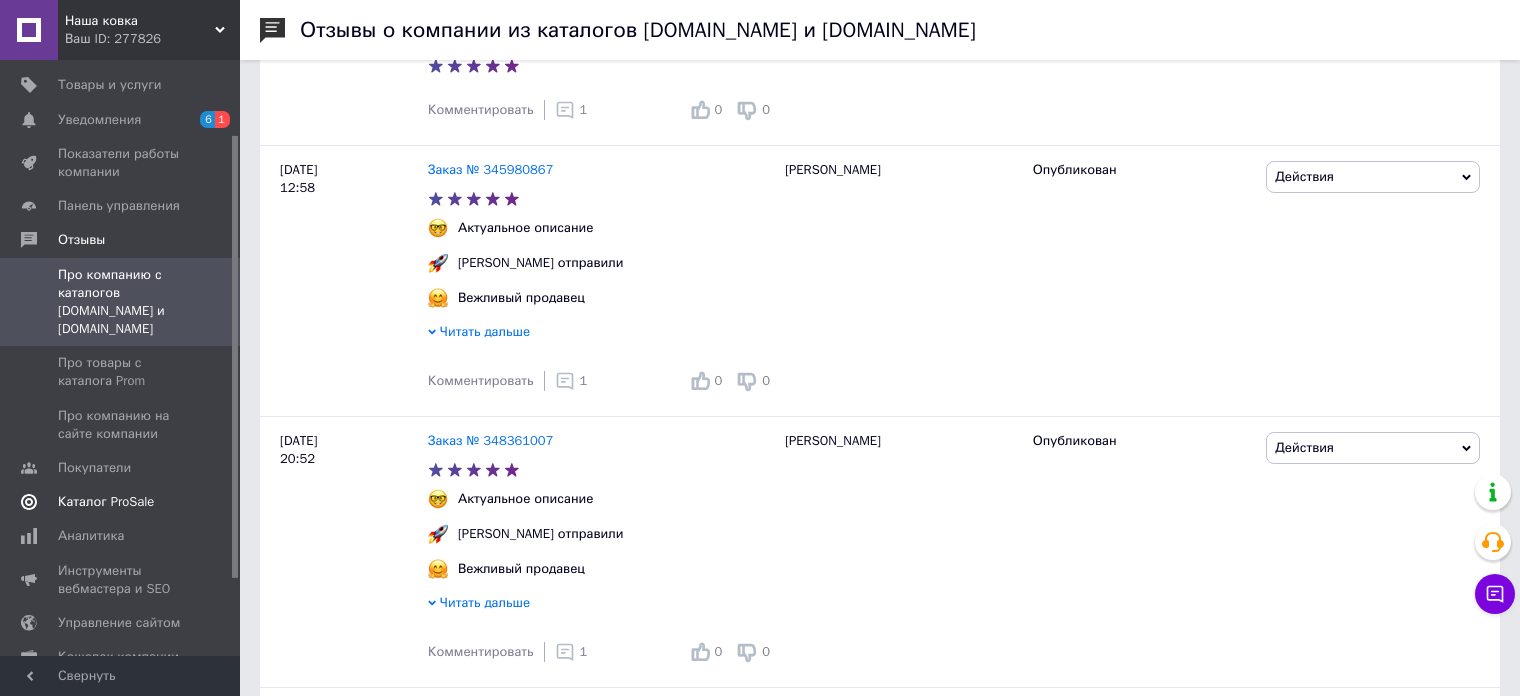 click on "Каталог ProSale" at bounding box center [106, 502] 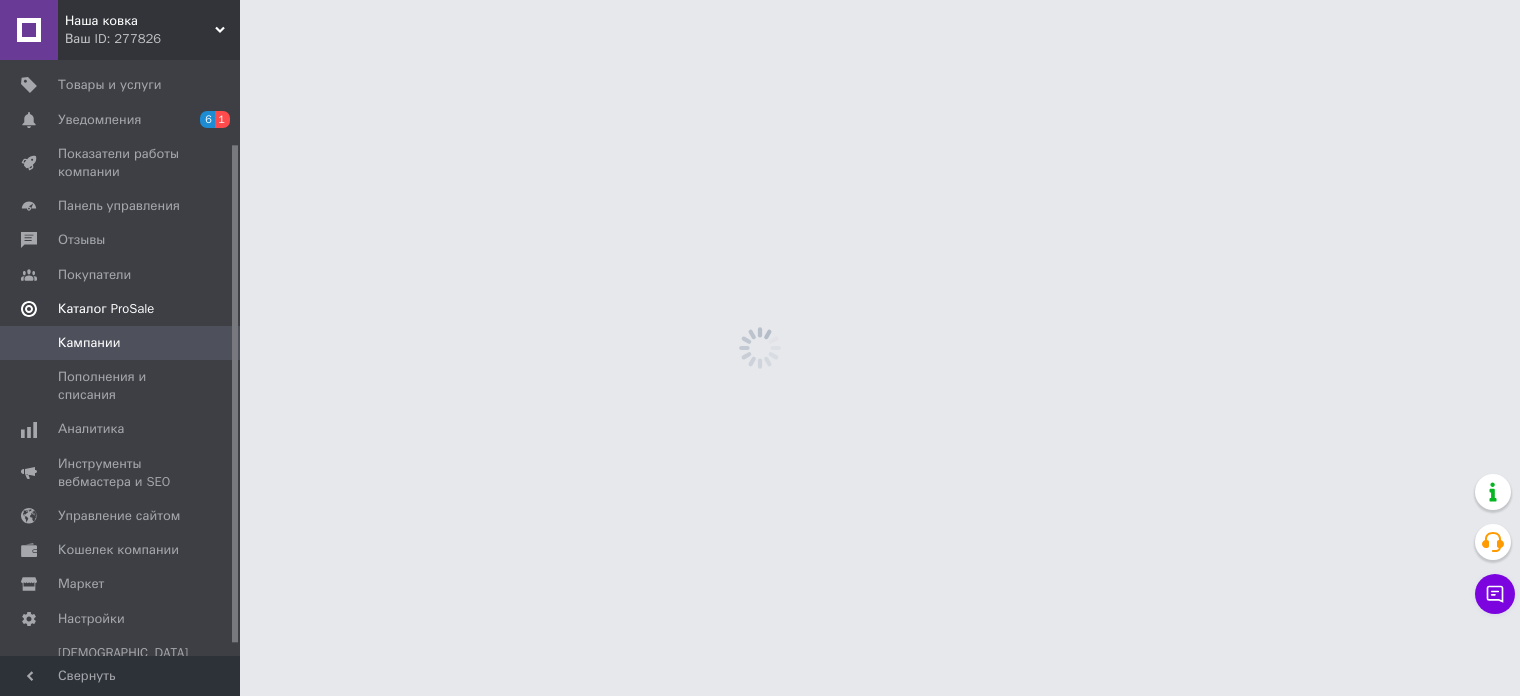scroll, scrollTop: 0, scrollLeft: 0, axis: both 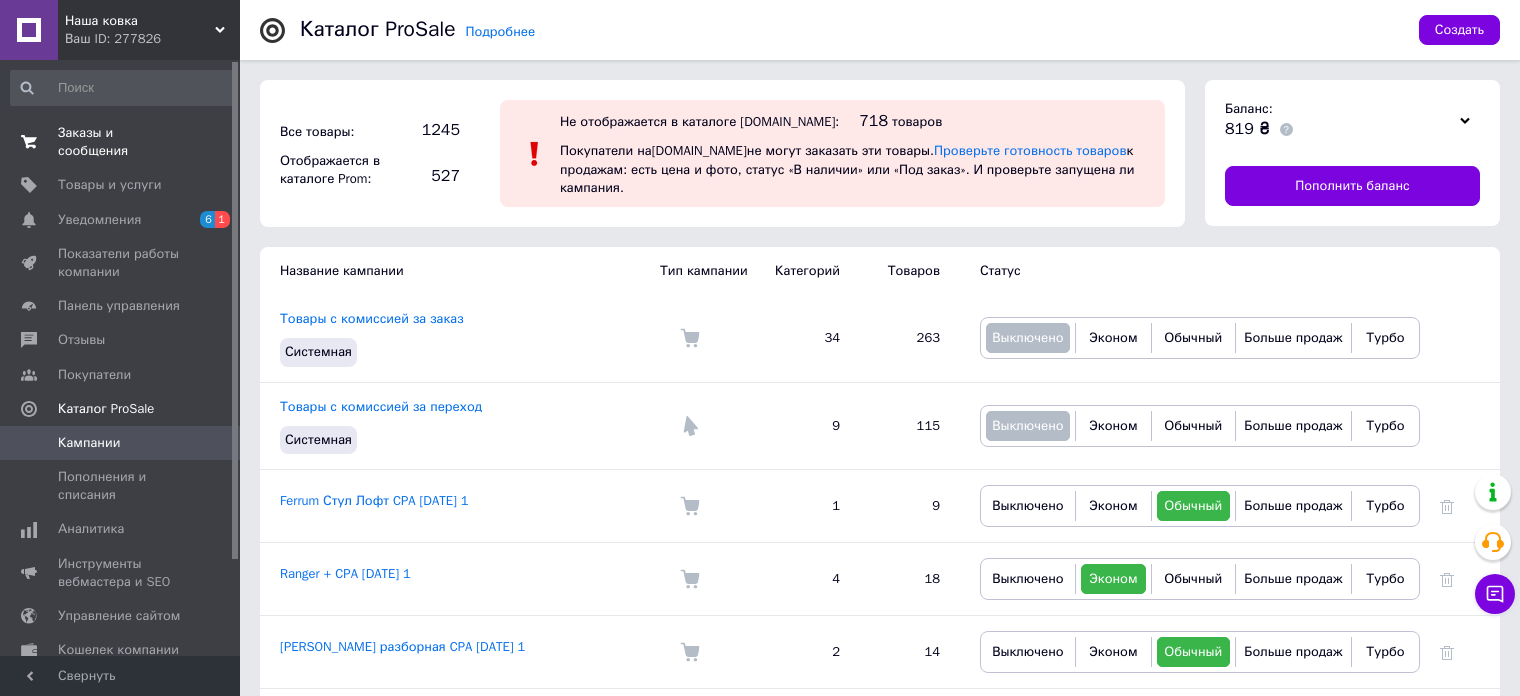 click on "Заказы и сообщения" at bounding box center [121, 142] 